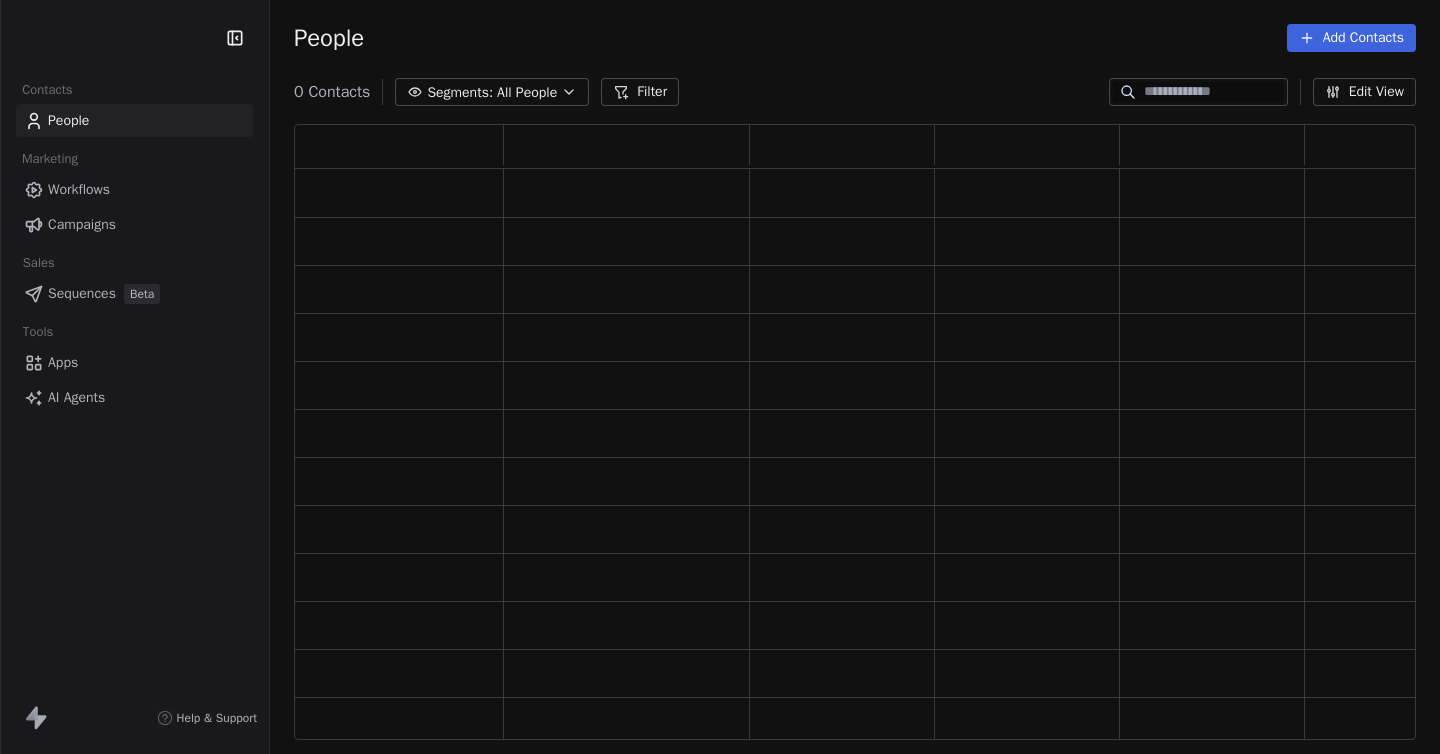 scroll, scrollTop: 0, scrollLeft: 0, axis: both 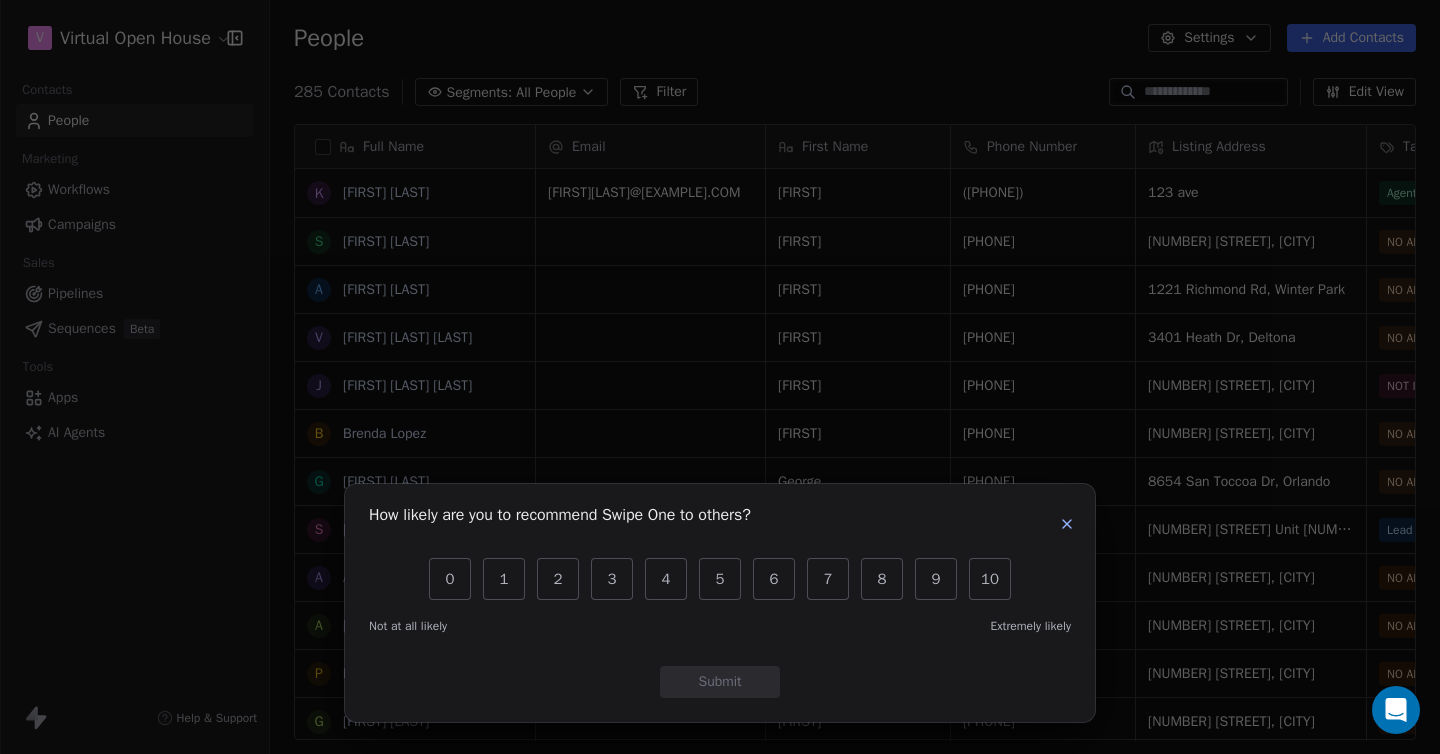 click 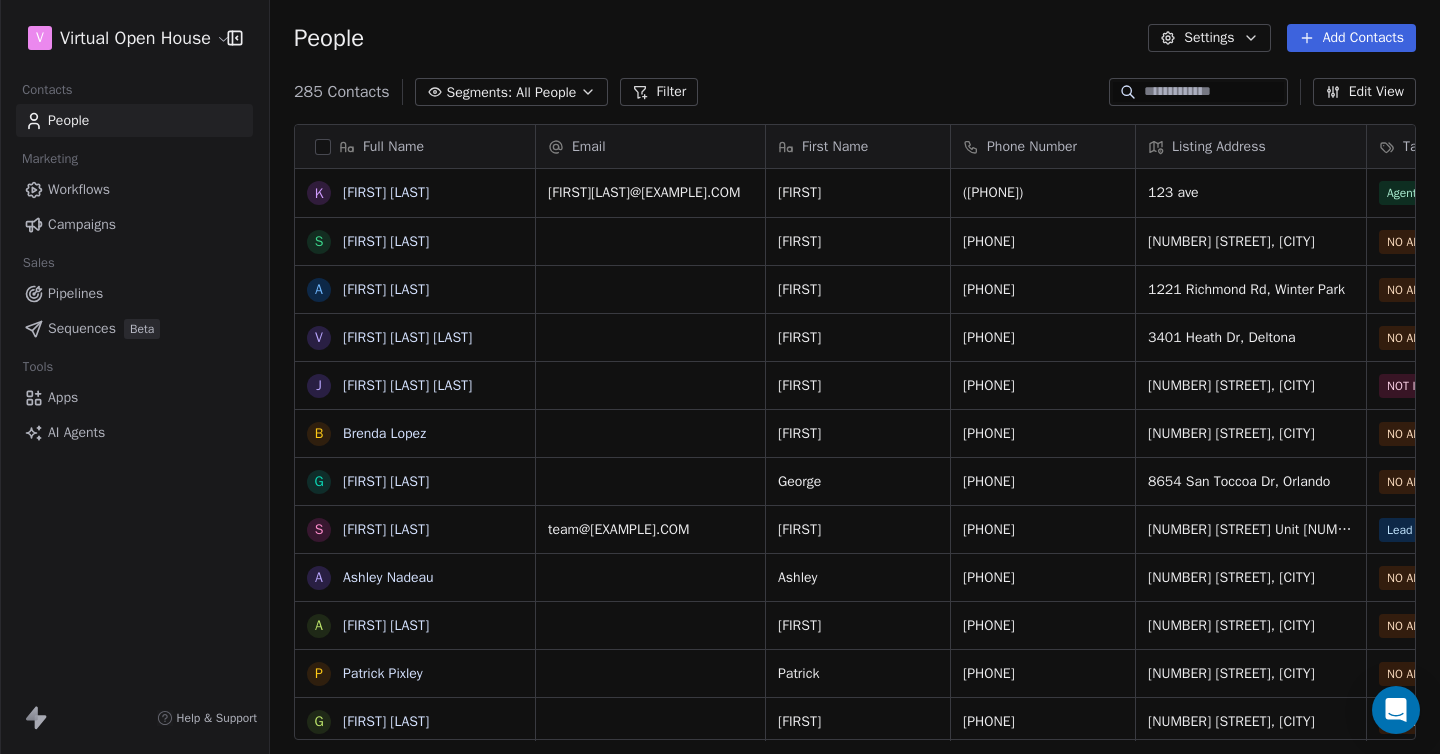 click on "Pipelines" at bounding box center [75, 293] 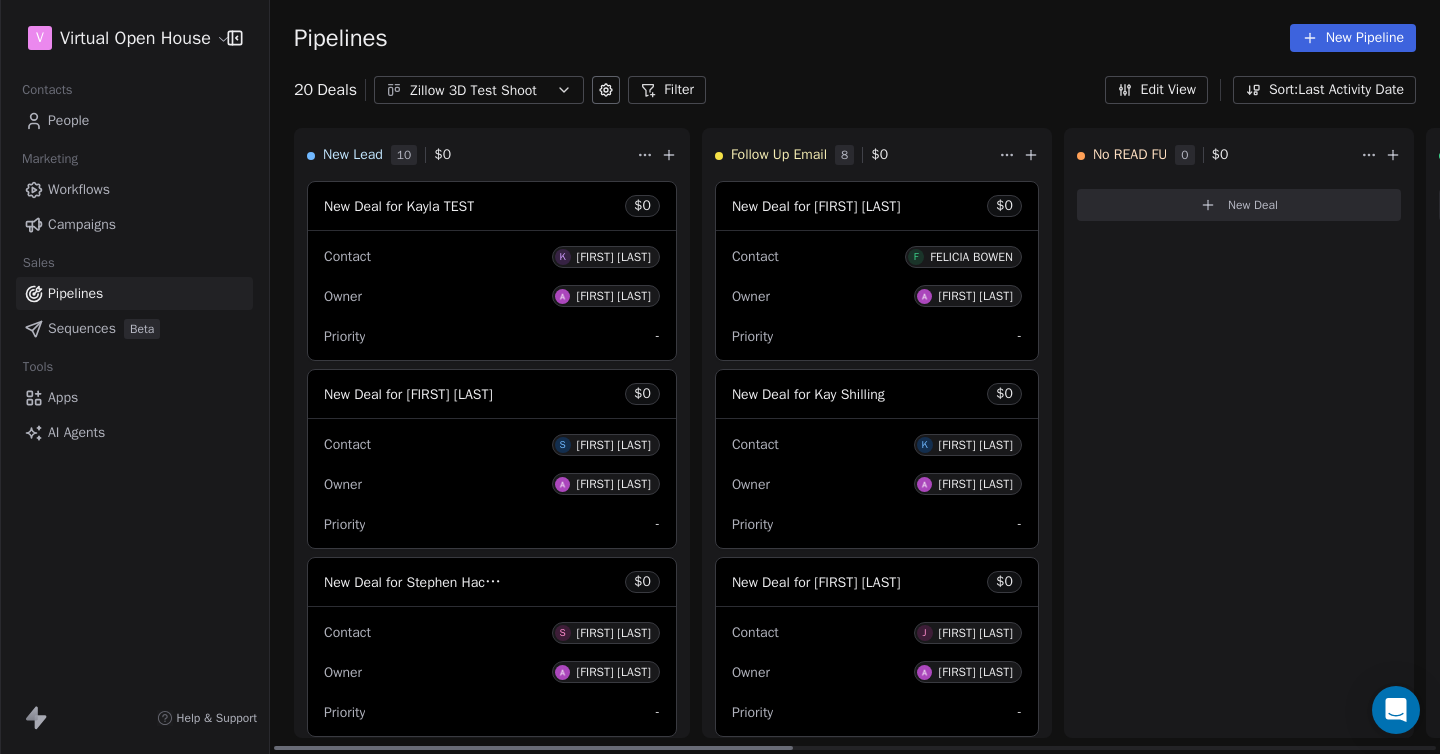 click on "New Deal for [FIRST] [LAST] $ 0 Contact K [FIRST] [LAST] Owner Aleksey Volchek Priority - New Deal for [FIRST] [LAST] $ 0 Contact S [FIRST] [LAST] Owner Aleksey Volchek Priority - New Deal for [FIRST] [LAST] $ 0 Contact S [FIRST] [LAST] Owner Aleksey Volchek Priority - New Deal for [FIRST] [LAST] $ 0 Contact L [FIRST] [LAST] Owner Aleksey Volchek Priority - New Deal for [FIRST] [LAST] $ 0 Contact V [FIRST] [LAST] Owner Aleksey Volchek Priority - New Deal for [FIRST] [LAST] $ 0 Contact K [FIRST] [LAST] Owner Aleksey Volchek Priority - New Deal for [FIRST] [LAST] $ 0 Contact K [FIRST] [LAST] Owner Aleksey Volchek Priority - New Deal for [FIRST] [LAST]; [FIRST] $ 0 Contact N [FIRST] [LAST]; [FIRST] Owner Aleksey Volchek Priority - $ 0 Contact P Owner Priority - $ 0" at bounding box center (720, 377) 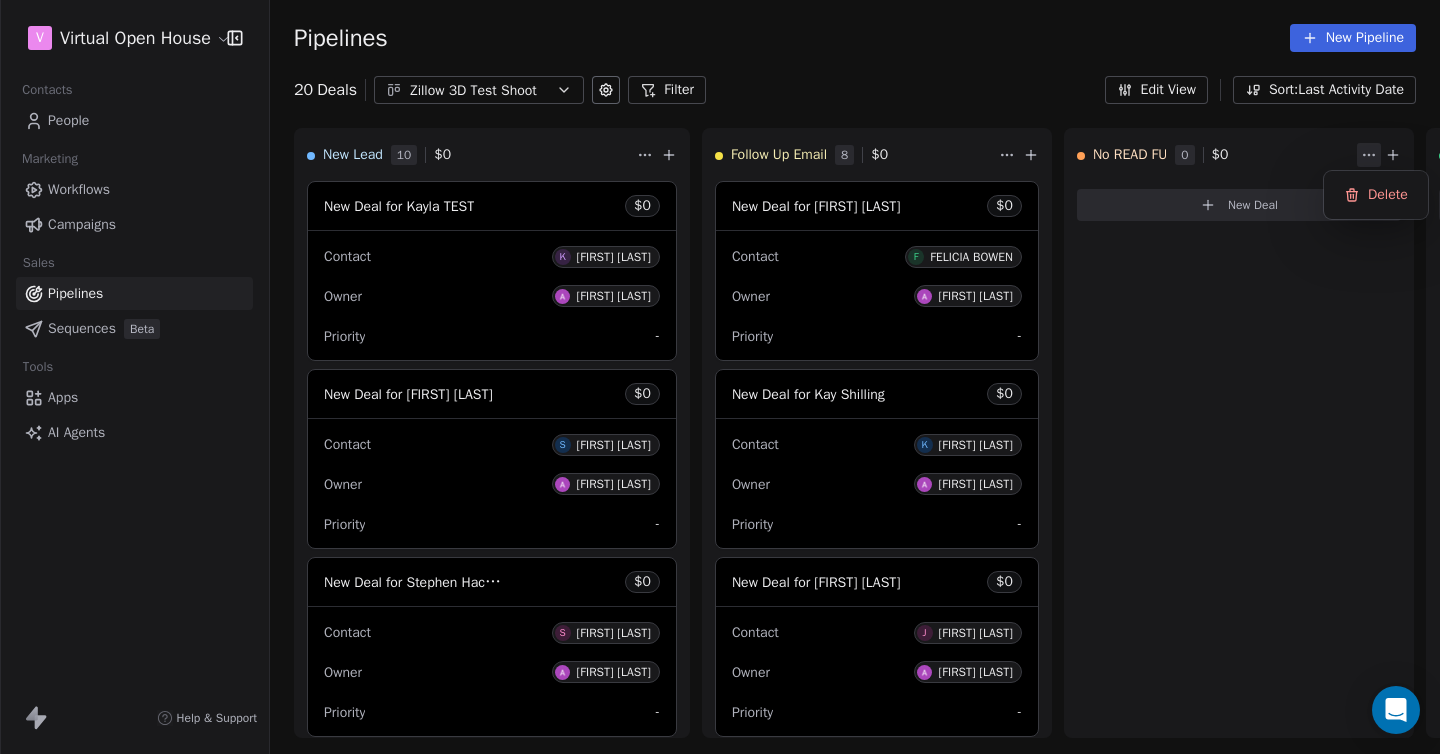 click on "New Deal for [FIRST] [LAST] $ 0 Contact K [FIRST] [LAST] Owner Aleksey Volchek Priority - New Deal for [FIRST] [LAST] $ 0 Contact S [FIRST] [LAST] Owner Aleksey Volchek Priority - New Deal for [FIRST] [LAST] $ 0 Contact S [FIRST] [LAST] Owner Aleksey Volchek Priority - New Deal for [FIRST] [LAST] $ 0 Contact L [FIRST] [LAST] Owner Aleksey Volchek Priority - New Deal for [FIRST] [LAST] $ 0 Contact V [FIRST] [LAST] Owner Aleksey Volchek Priority - New Deal for [FIRST] [LAST] $ 0 Contact K [FIRST] [LAST] Owner Aleksey Volchek Priority - New Deal for [FIRST] [LAST] $ 0 Contact K [FIRST] [LAST] Owner Aleksey Volchek Priority - New Deal for [FIRST] [LAST]; [FIRST] $ 0 Contact N [FIRST] [LAST]; [FIRST] Owner Aleksey Volchek Priority - $ 0 Contact P Owner Priority - $ 0" at bounding box center [720, 377] 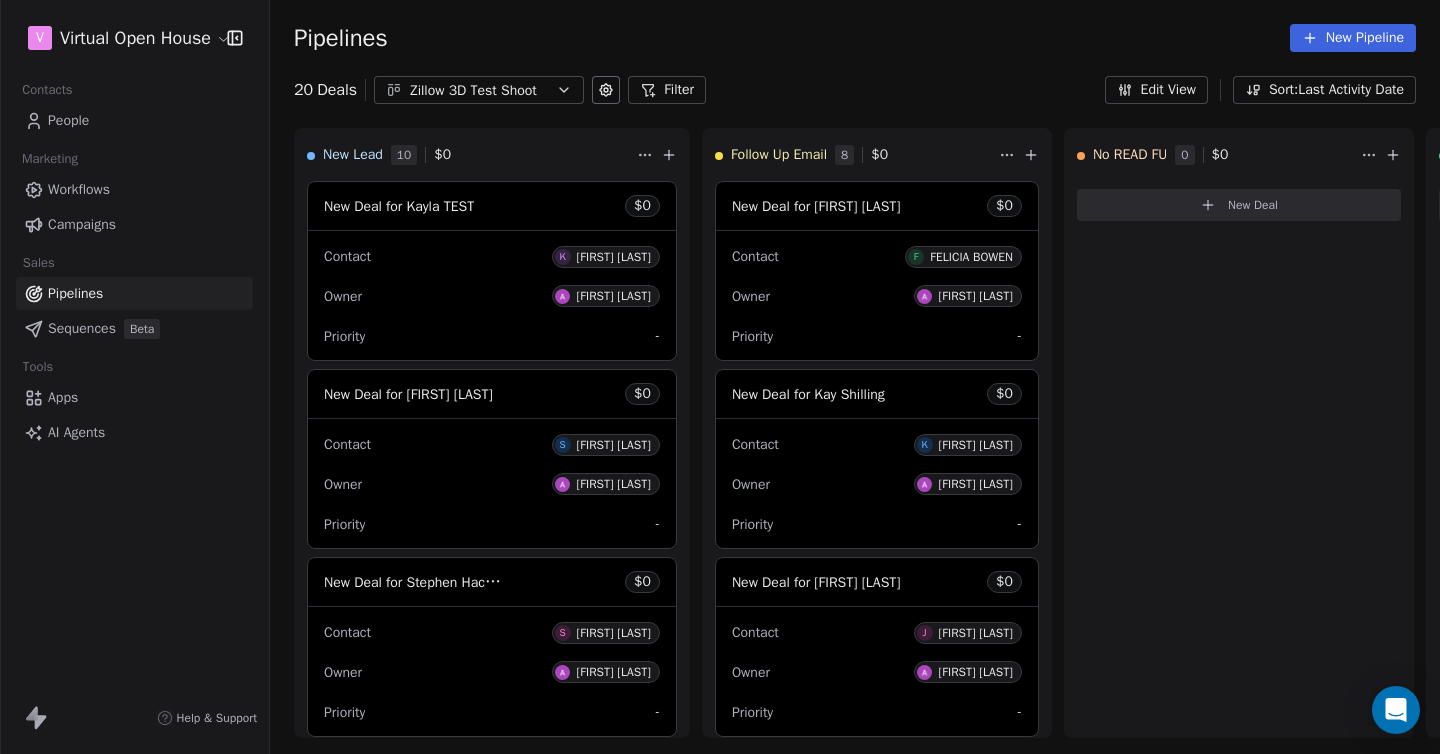 click at bounding box center (606, 90) 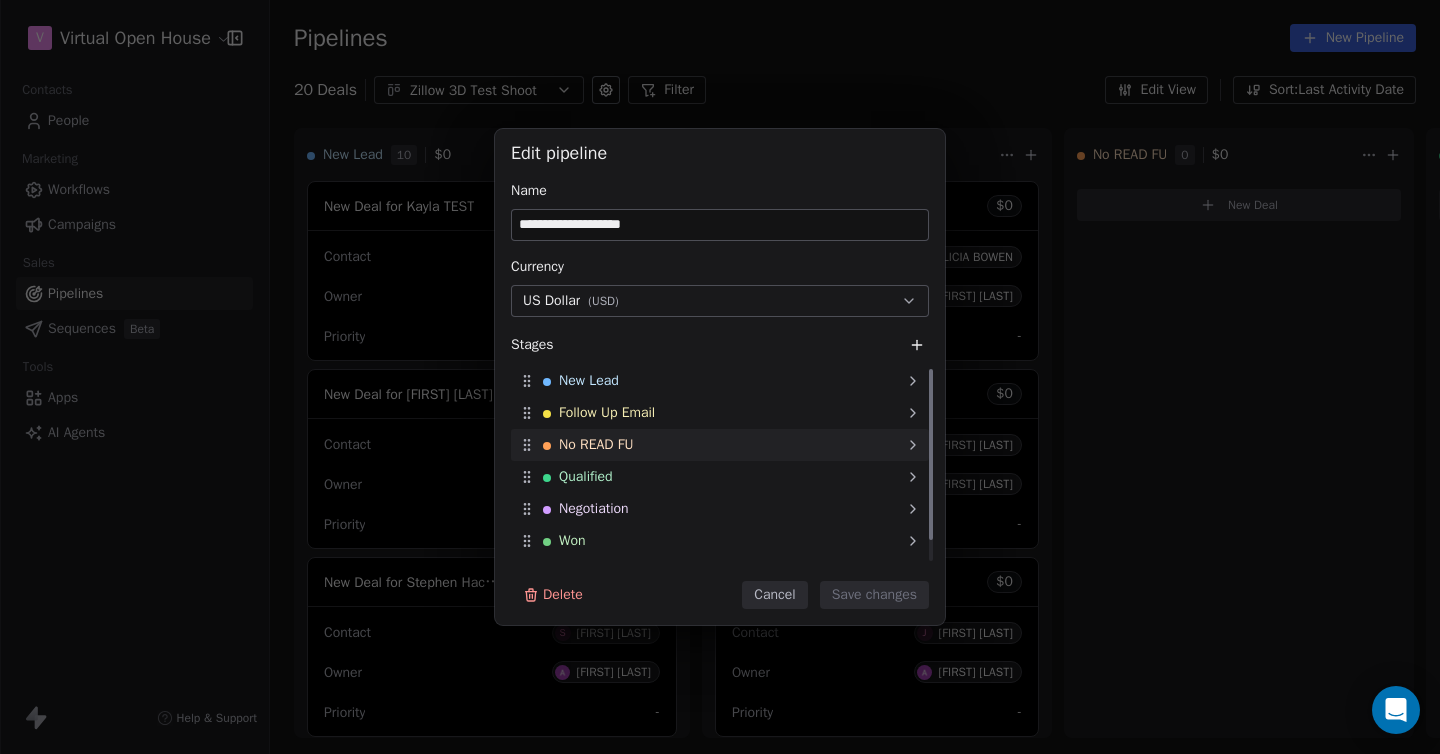 click 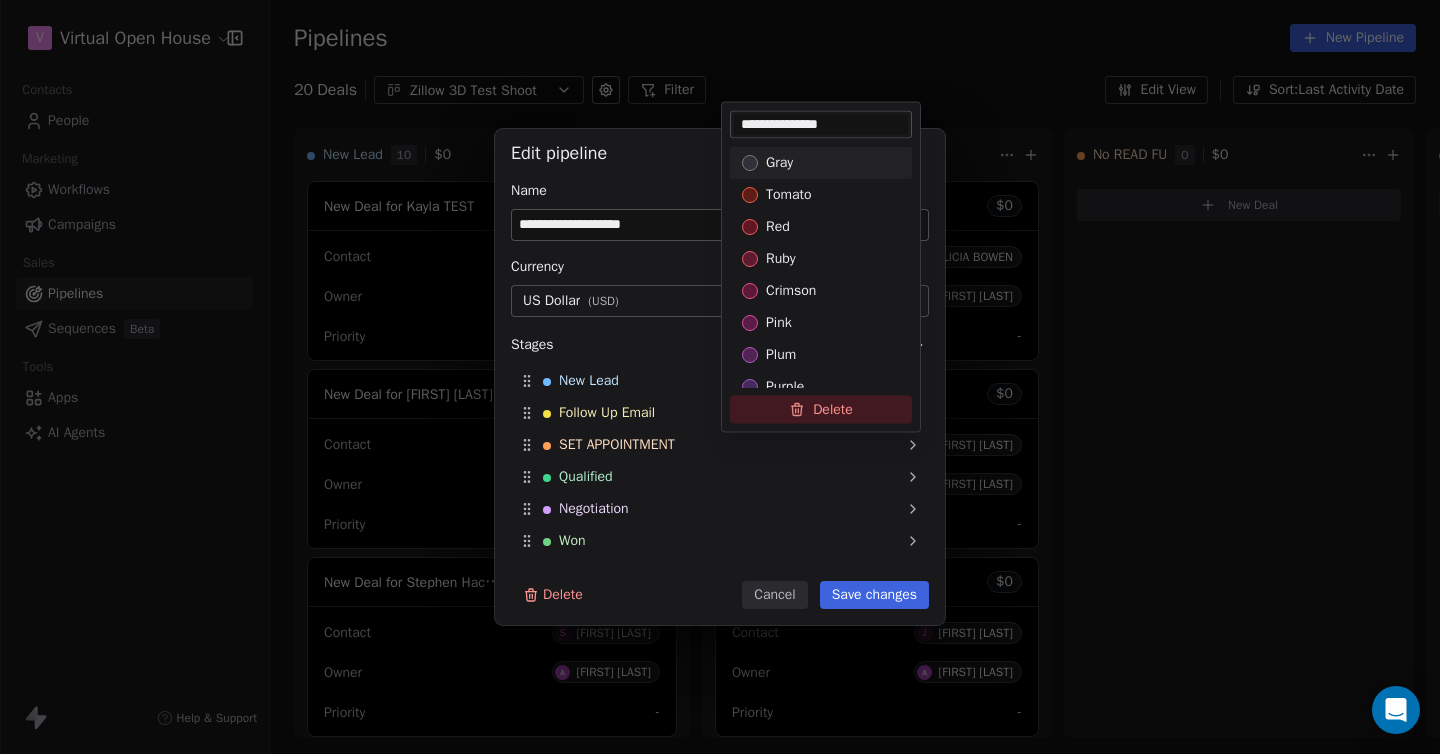 type on "**********" 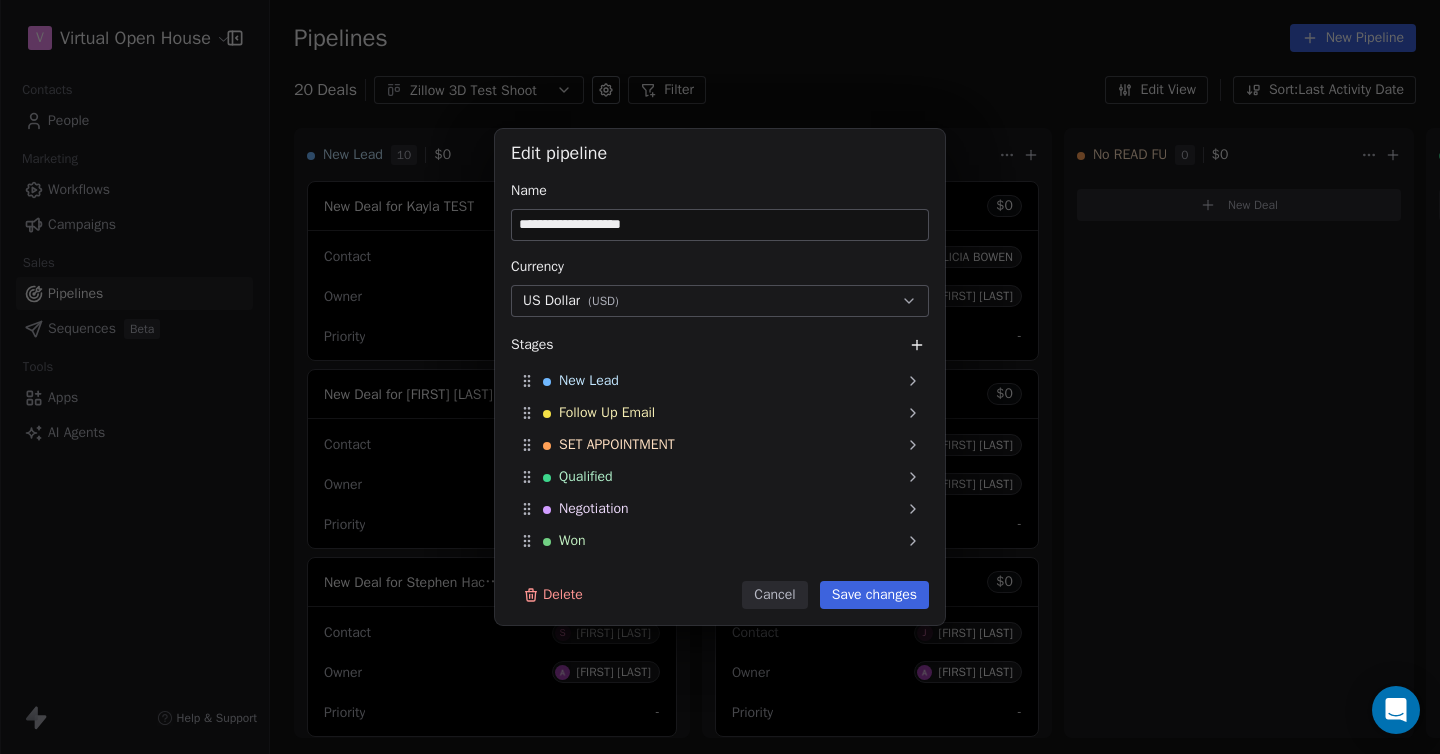 click on "Save changes" at bounding box center [874, 595] 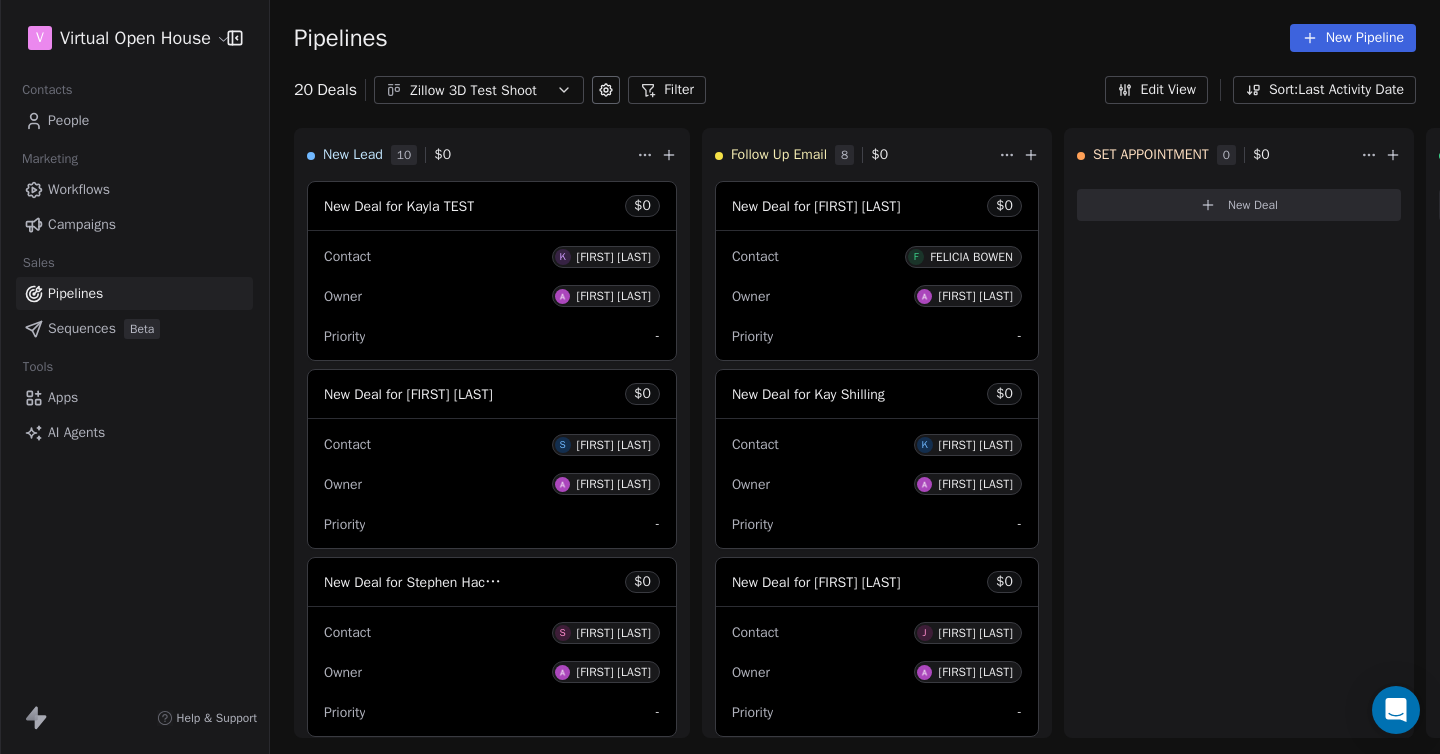 click on "Workflows" at bounding box center [79, 189] 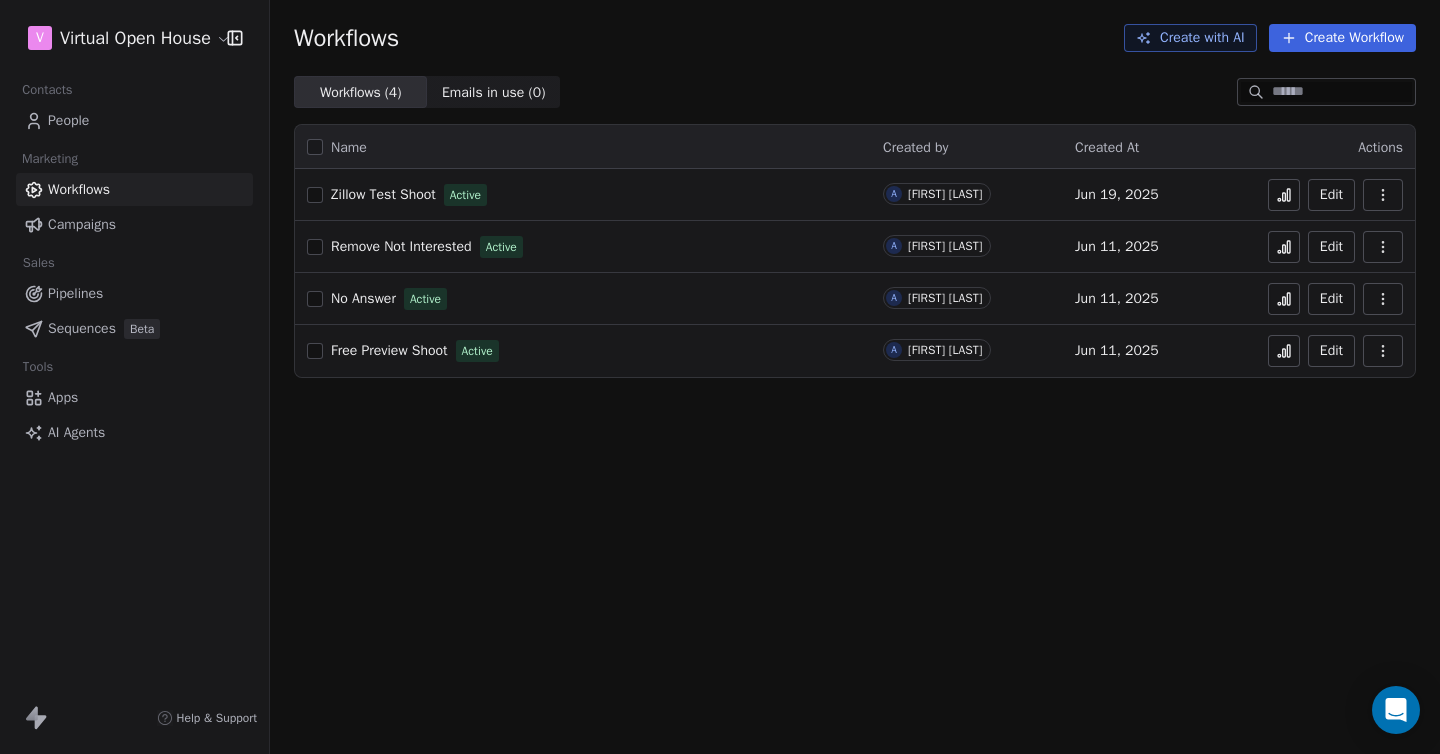 click on "Zillow Test Shoot" at bounding box center [383, 194] 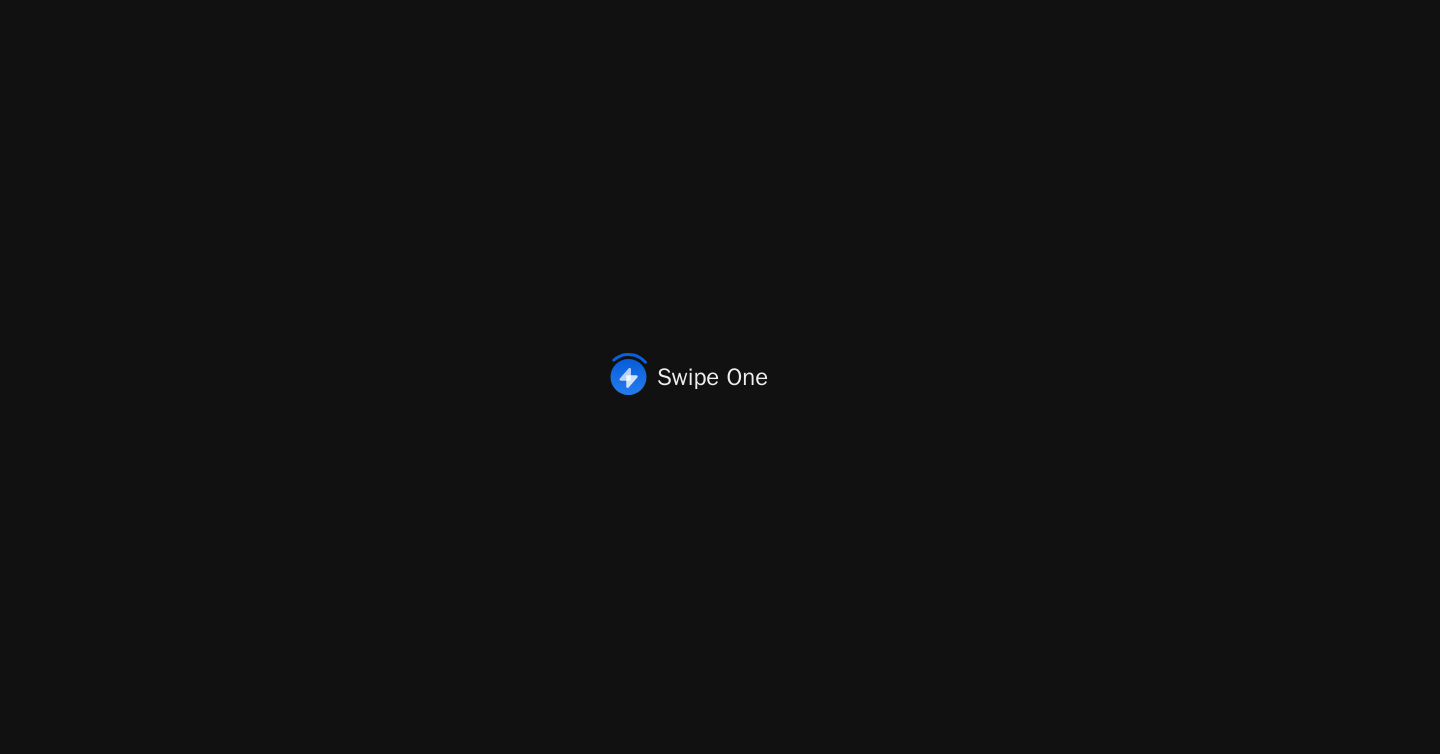 scroll, scrollTop: 0, scrollLeft: 0, axis: both 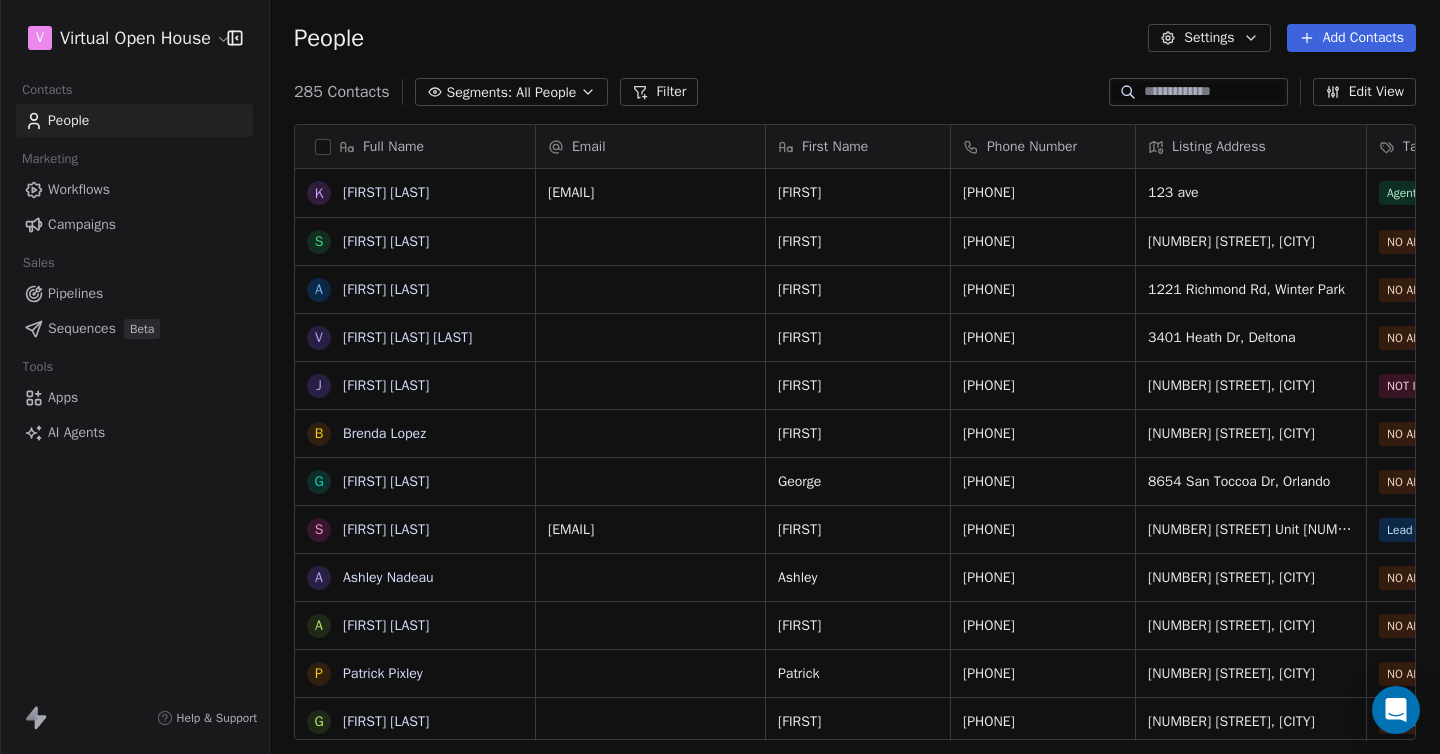 click on "Apps" at bounding box center (134, 397) 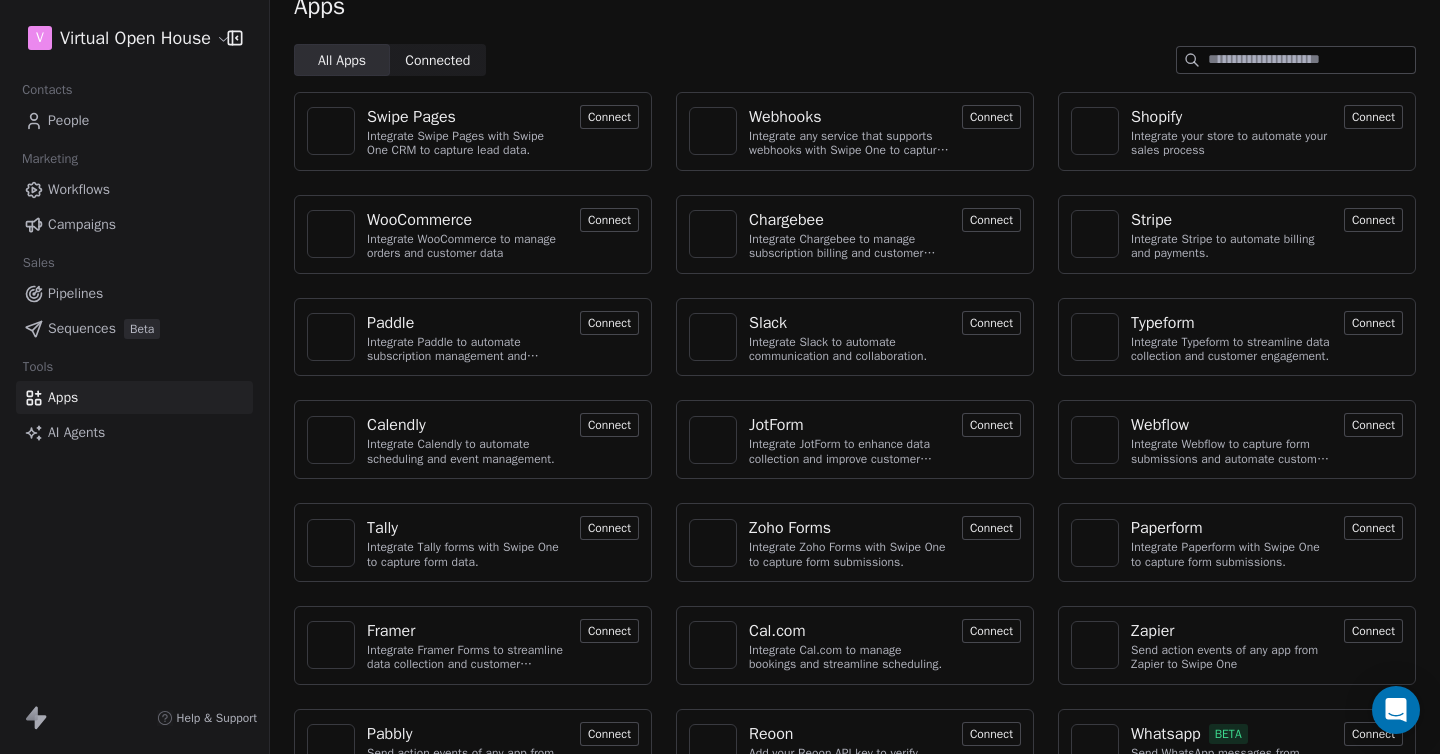 scroll, scrollTop: 81, scrollLeft: 0, axis: vertical 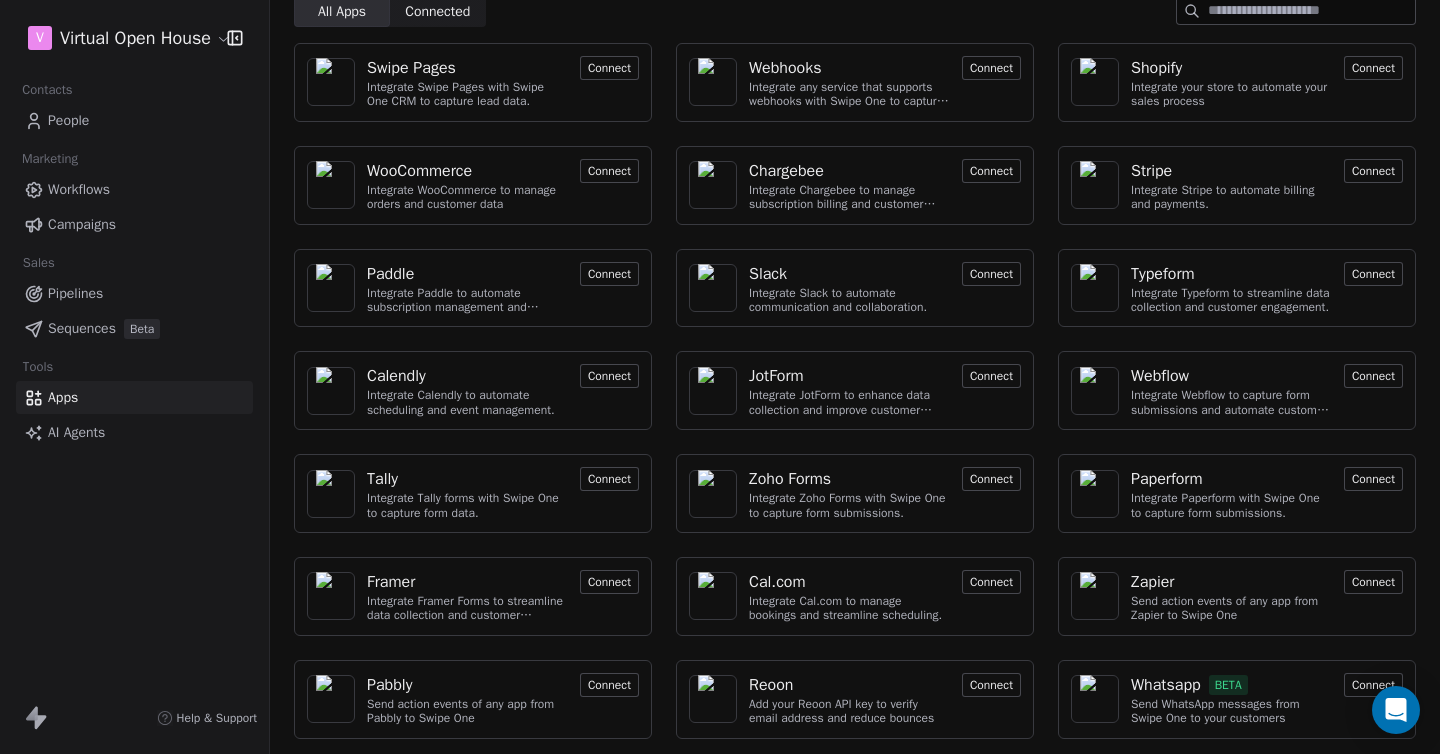 click 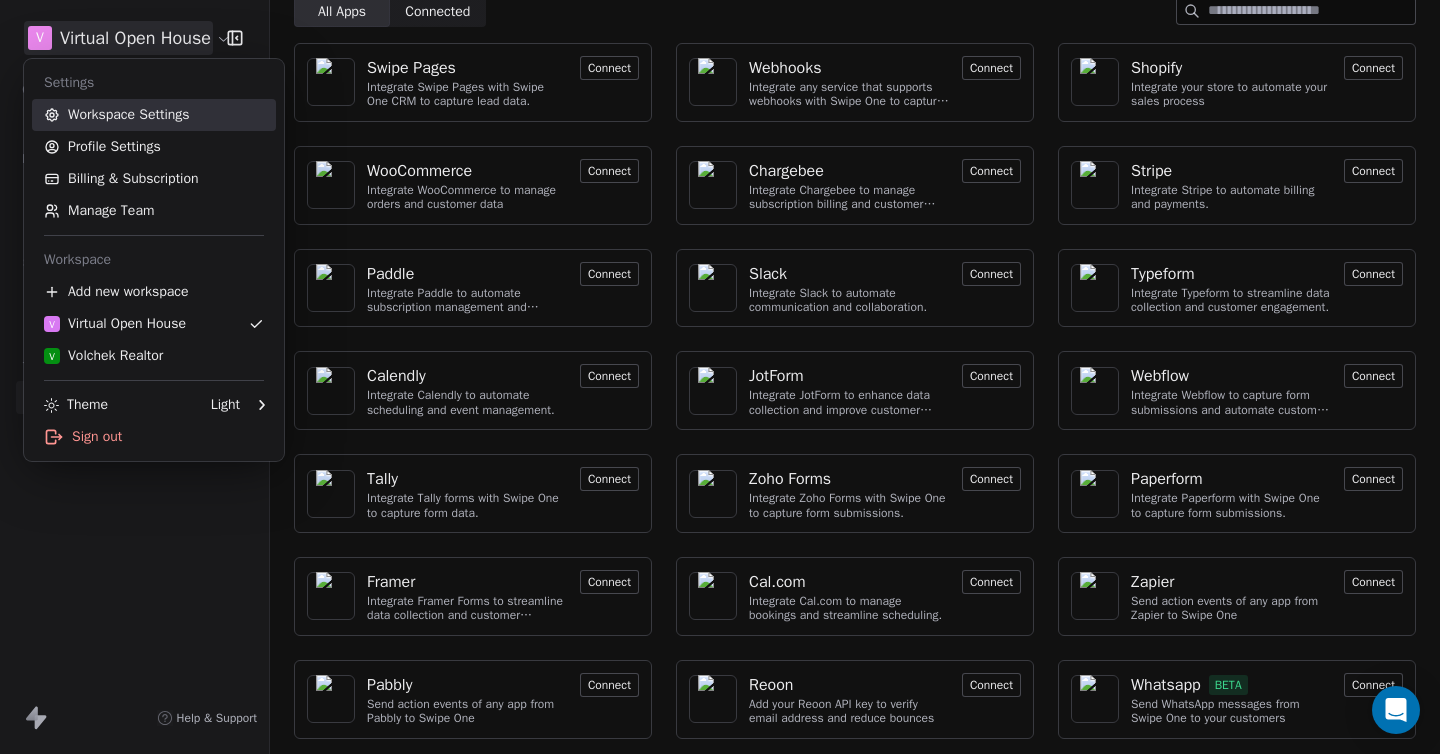 click on "Workspace Settings" at bounding box center [154, 115] 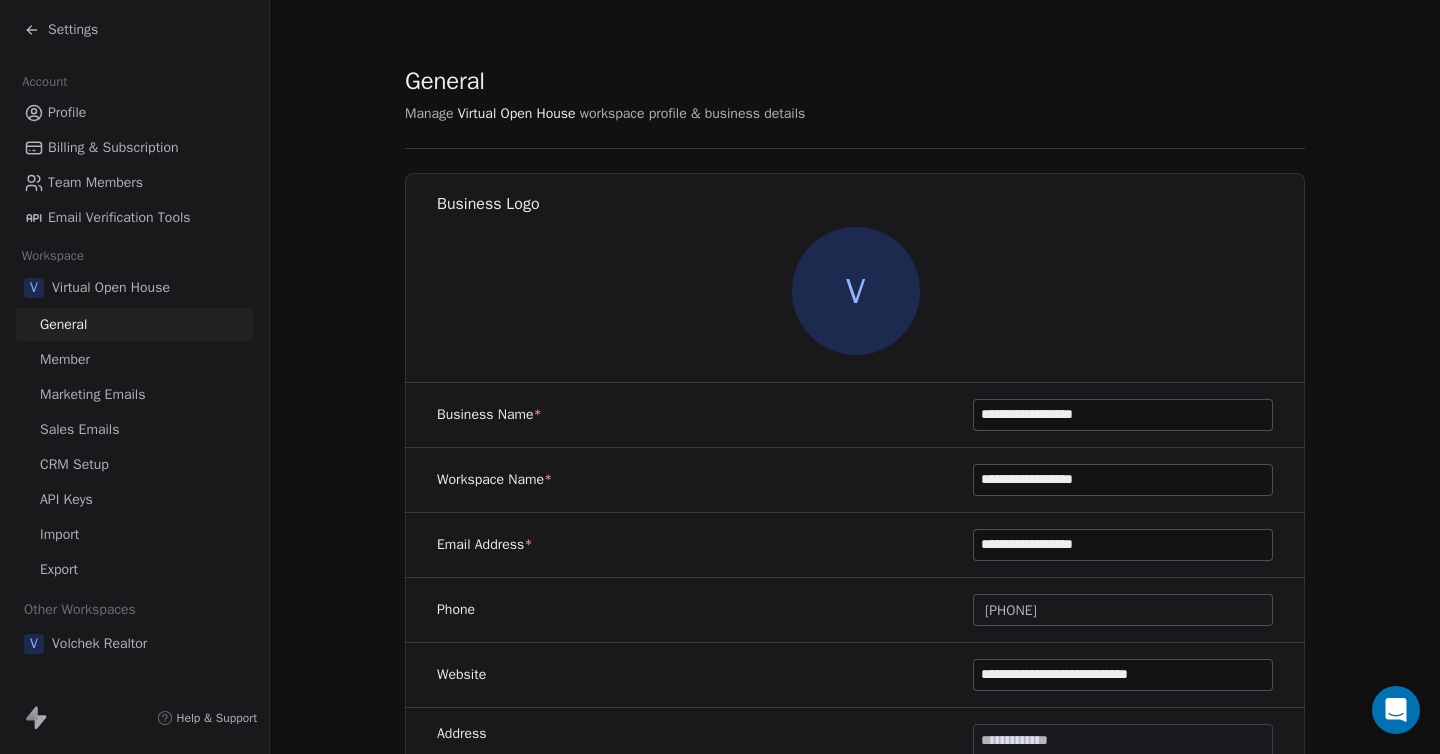 click on "Email Verification Tools" at bounding box center (119, 217) 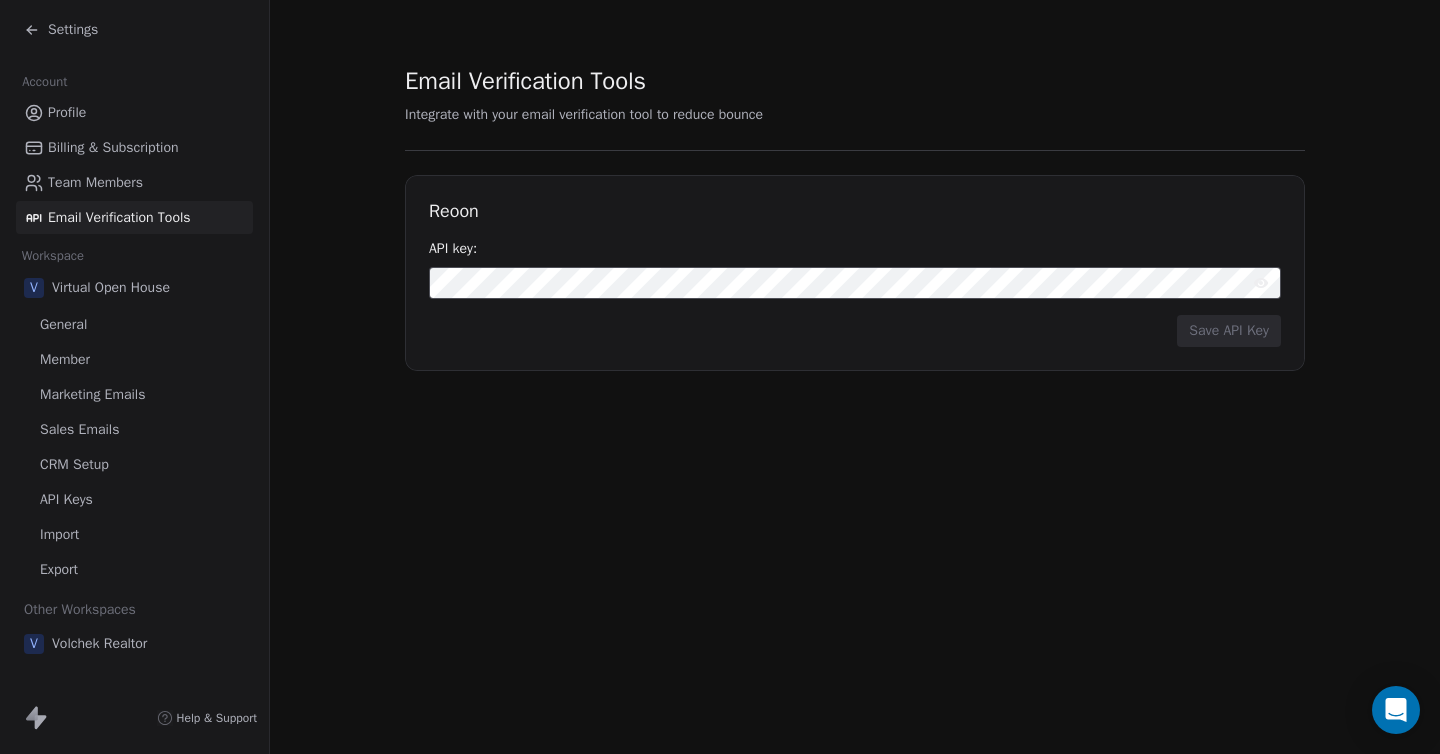 click on "General" at bounding box center (63, 324) 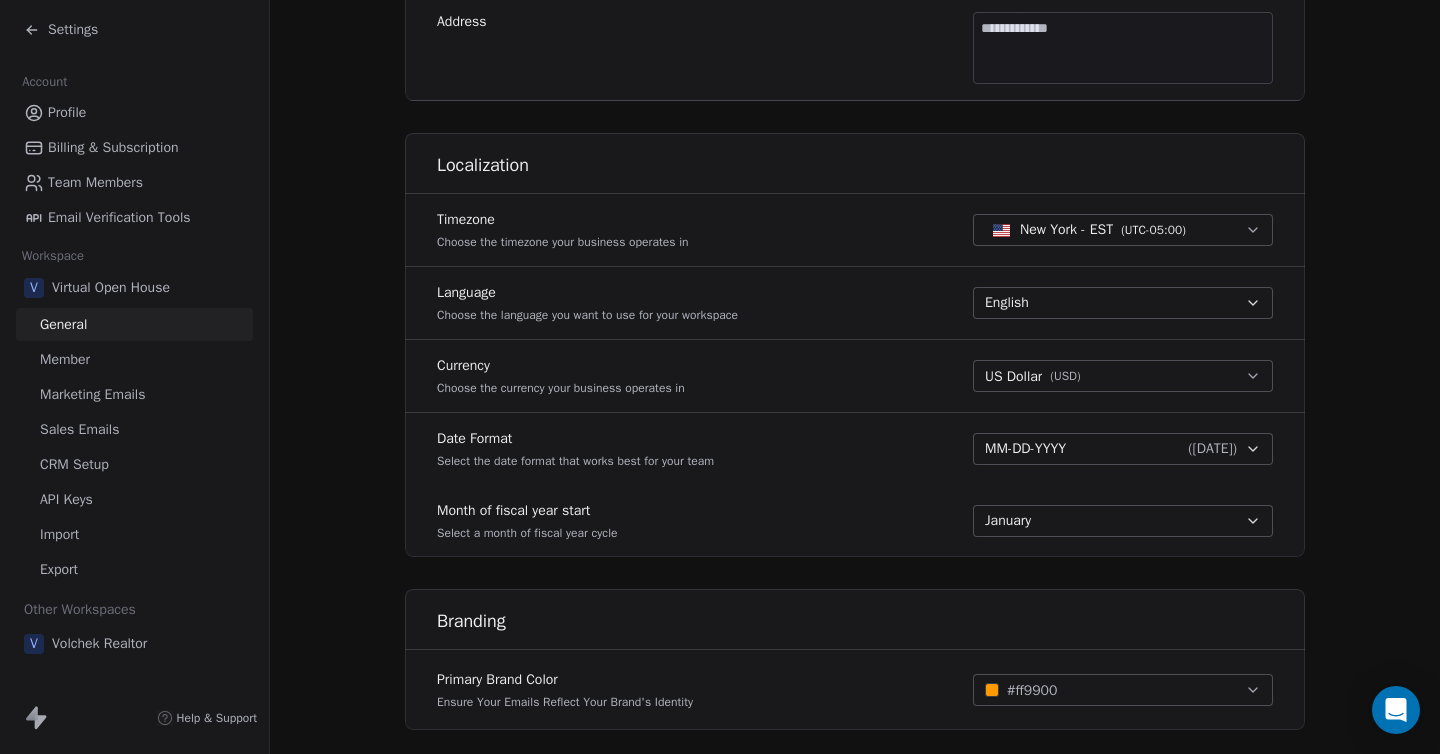 scroll, scrollTop: 920, scrollLeft: 0, axis: vertical 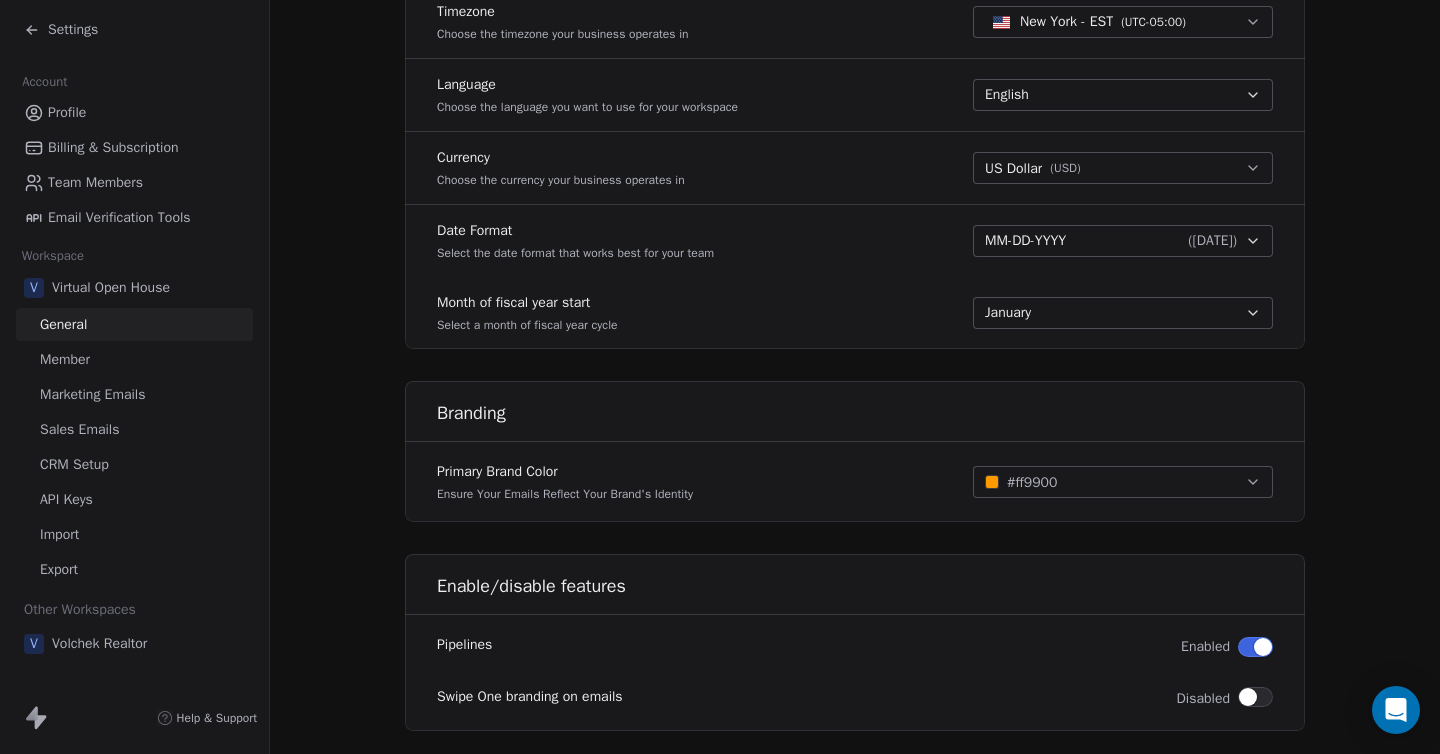 click on "Sales Emails" at bounding box center (79, 429) 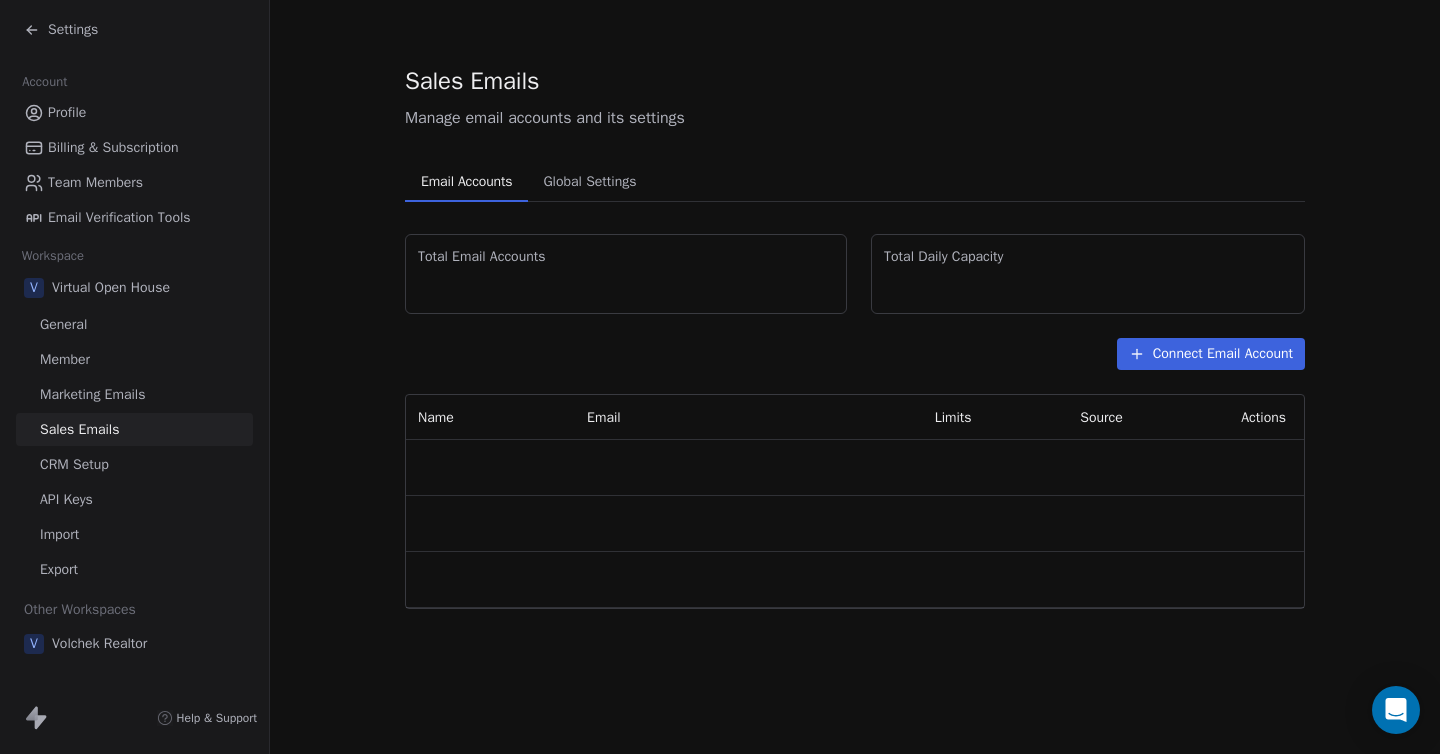 scroll, scrollTop: 0, scrollLeft: 0, axis: both 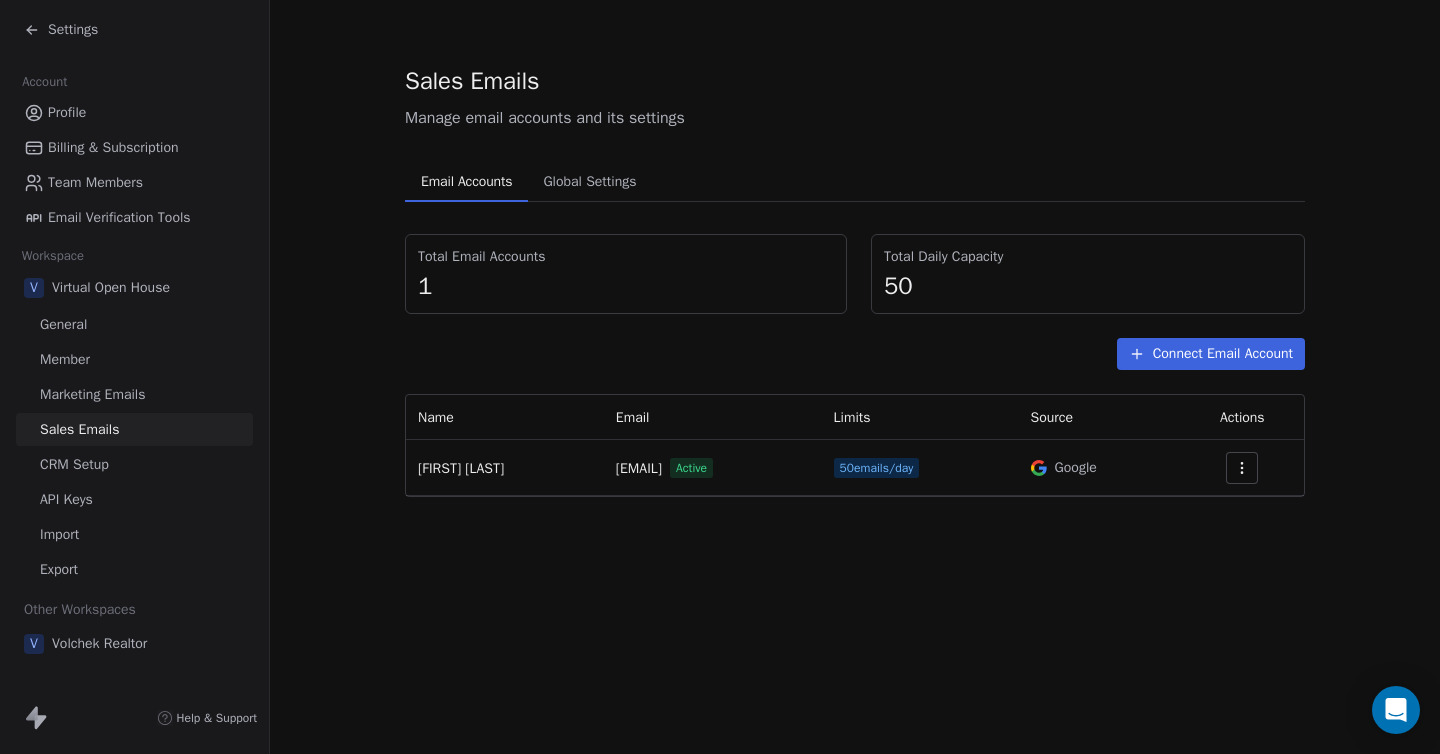 click at bounding box center (1242, 468) 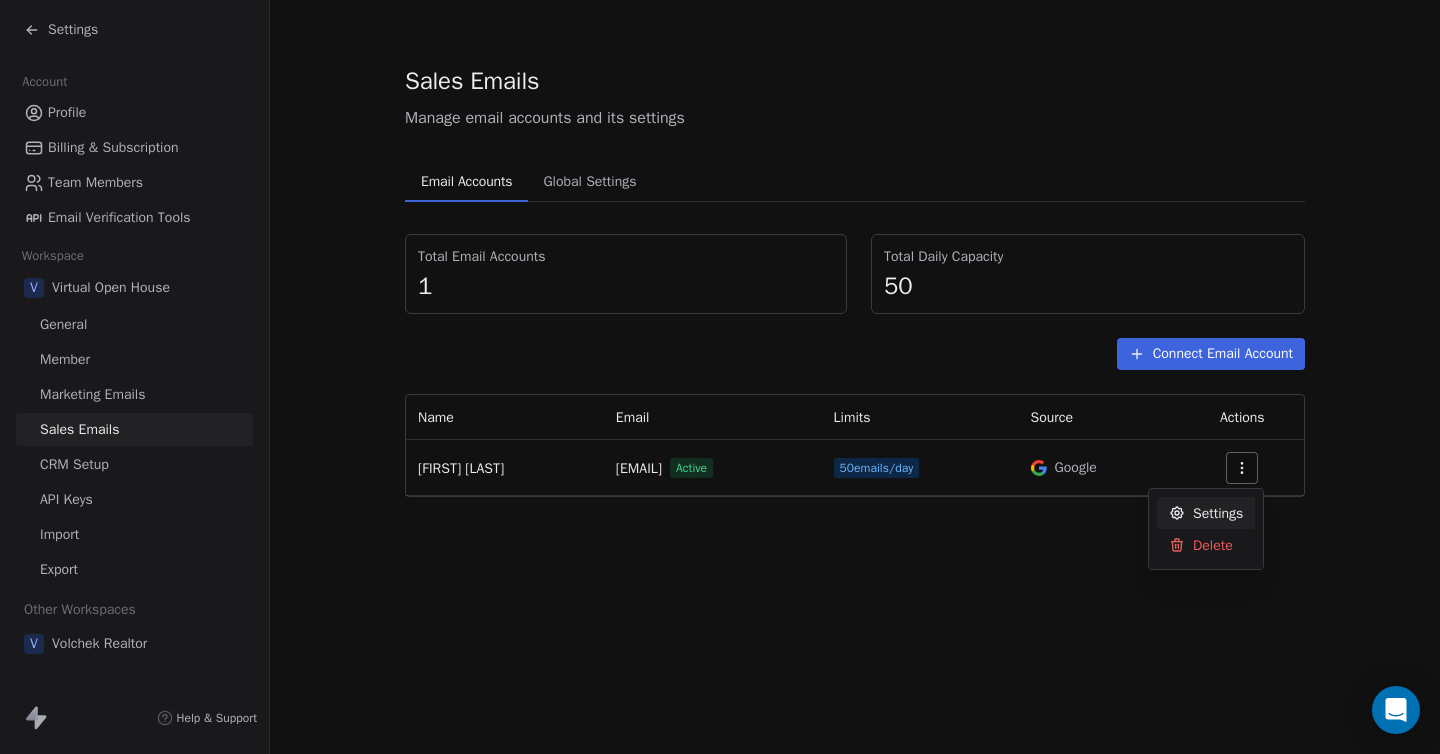 click on "Settings Account Profile Billing & Subscription Team Members Email Verification Tools Workspace V Virtual Open House General Member Marketing Emails Sales Emails CRM Setup API Keys Import Export Other Workspaces V Volchek Realtor Help & Support Sales Emails Manage email accounts and its settings Email Accounts Email Accounts Global Settings Global Settings Total Email Accounts 1 Total Daily Capacity 50 Connect Email Account Name Email Limits Source Actions Aleksey Volchek volchek@voh.agency Active 50  emails/day Google
Settings Delete" at bounding box center (720, 377) 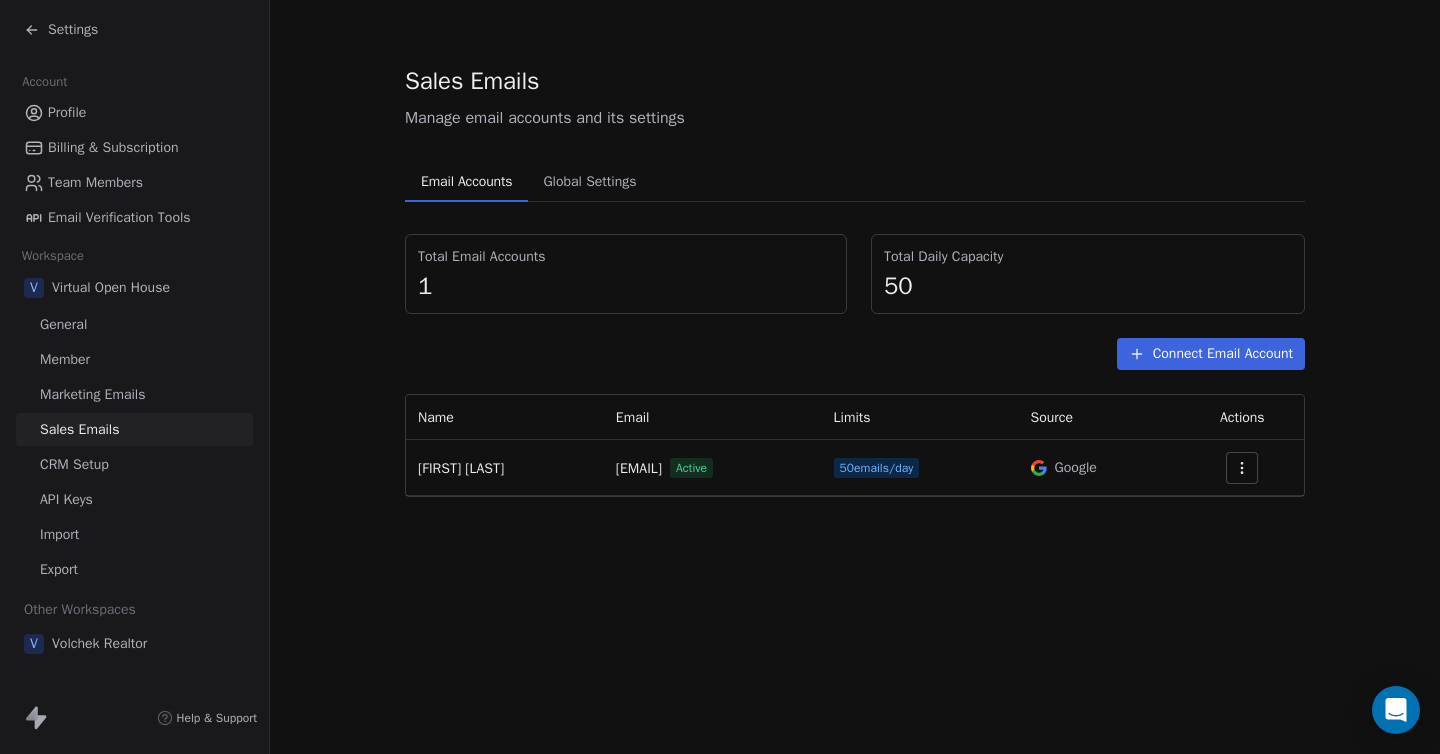 click on "Global Settings" at bounding box center [589, 182] 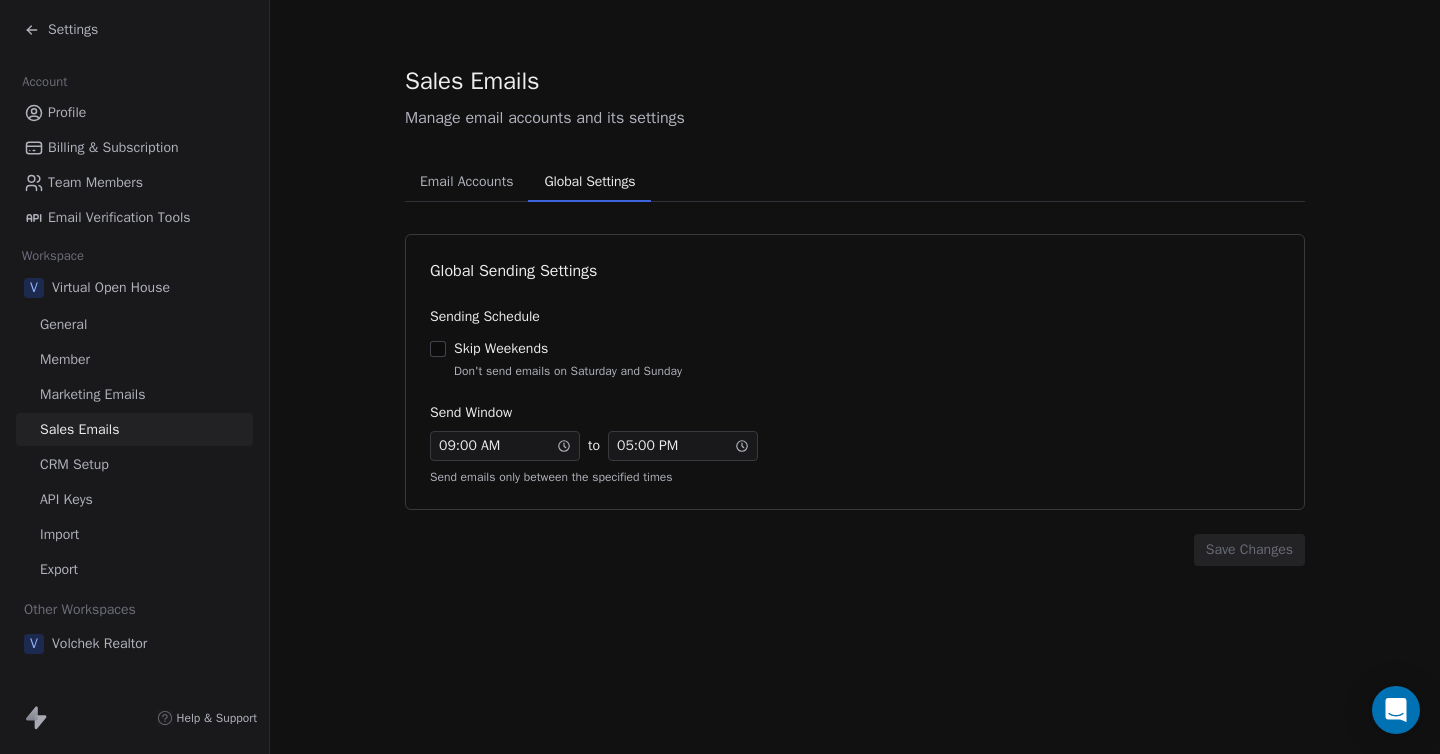 click on "Email Accounts" at bounding box center (466, 182) 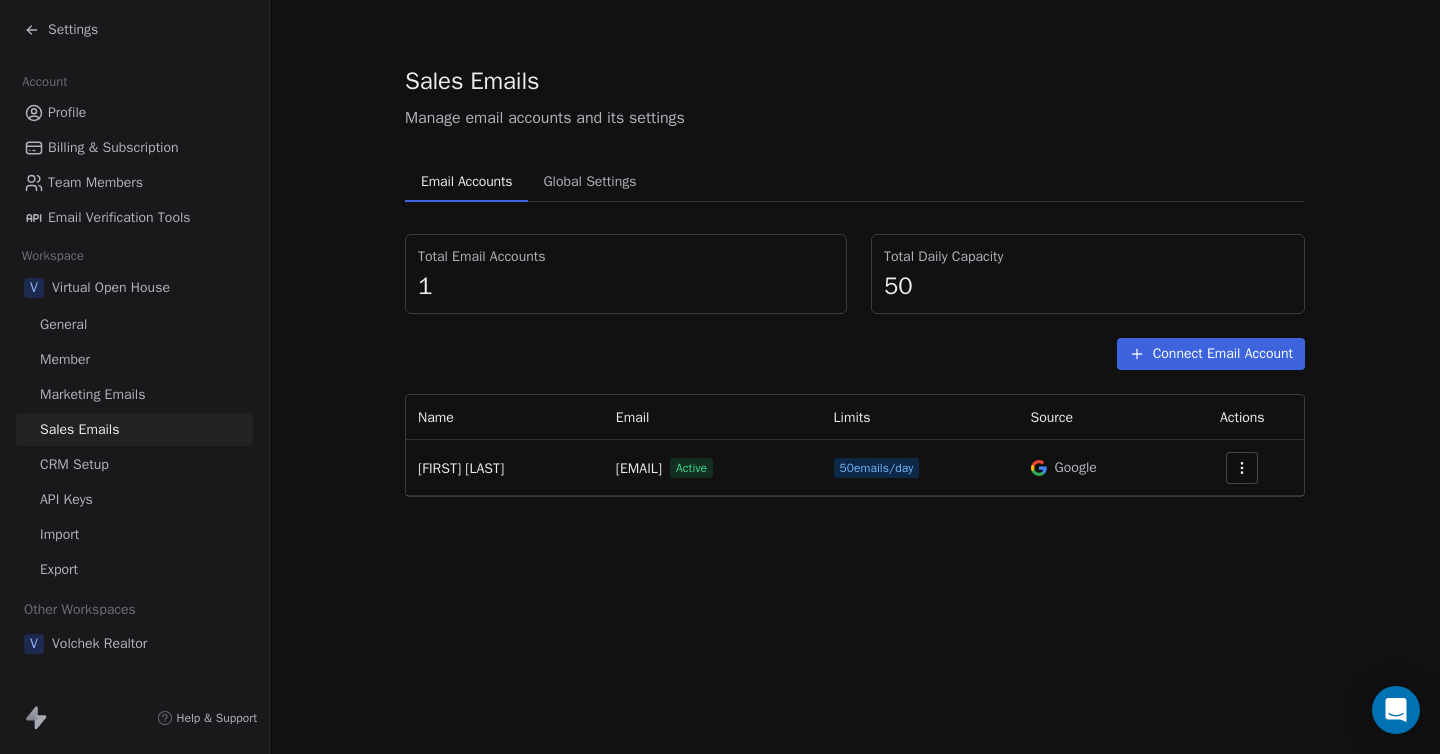click 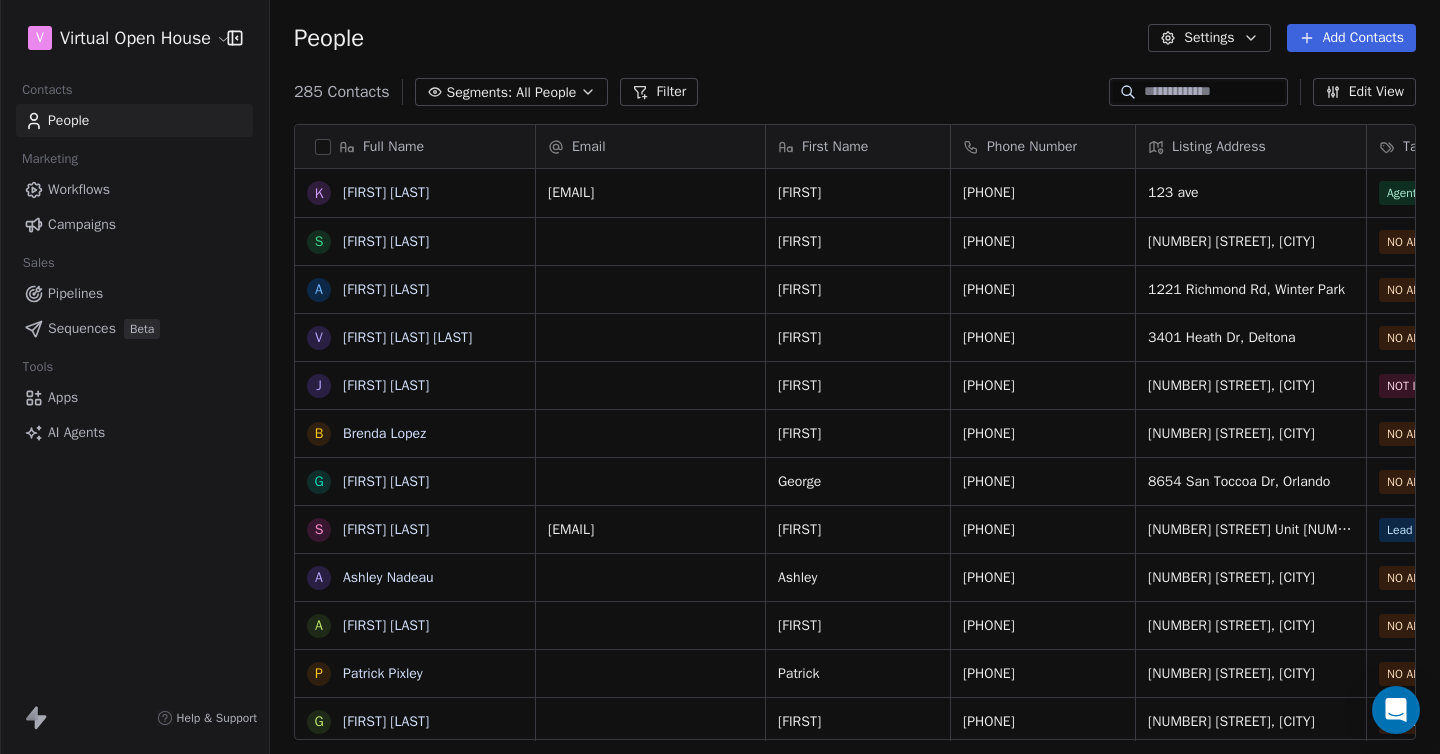 scroll, scrollTop: 16, scrollLeft: 16, axis: both 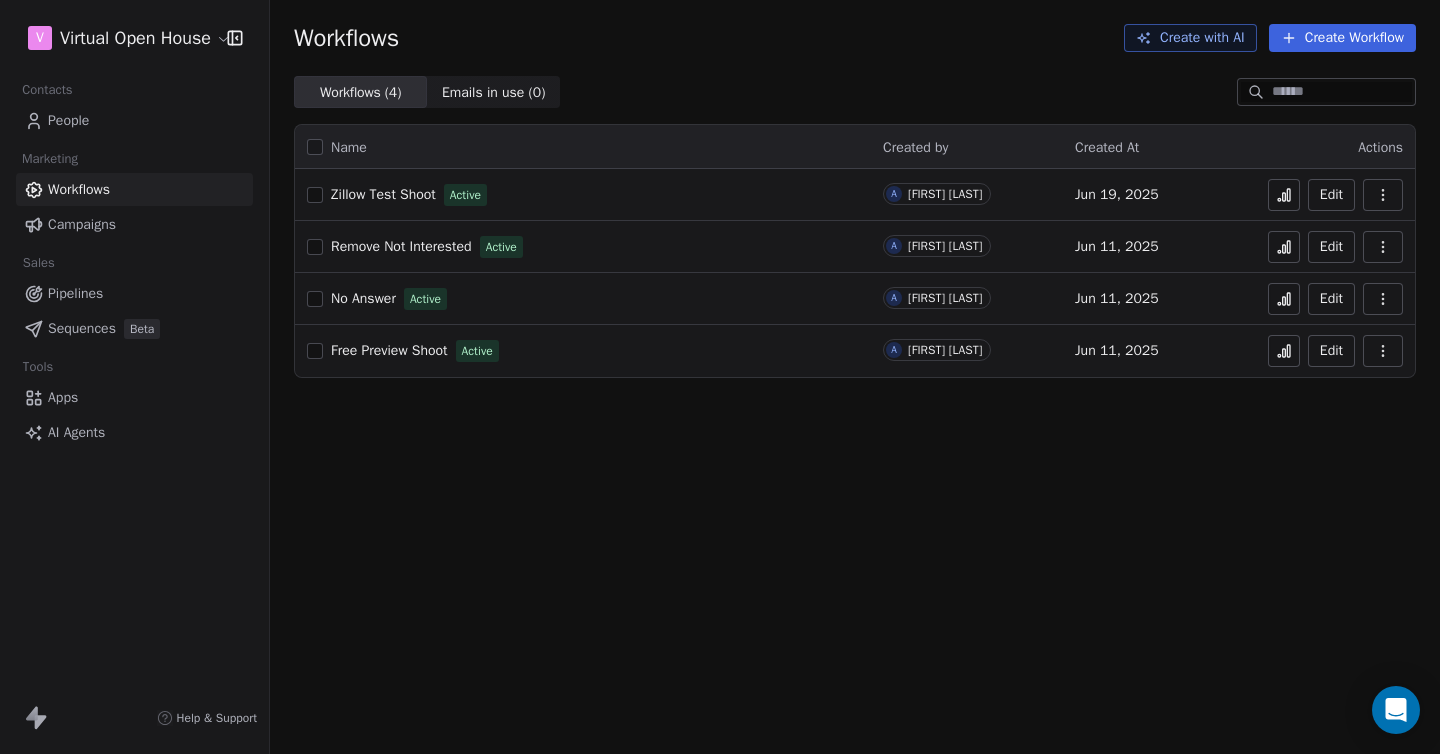 click on "Zillow Test Shoot" at bounding box center [383, 194] 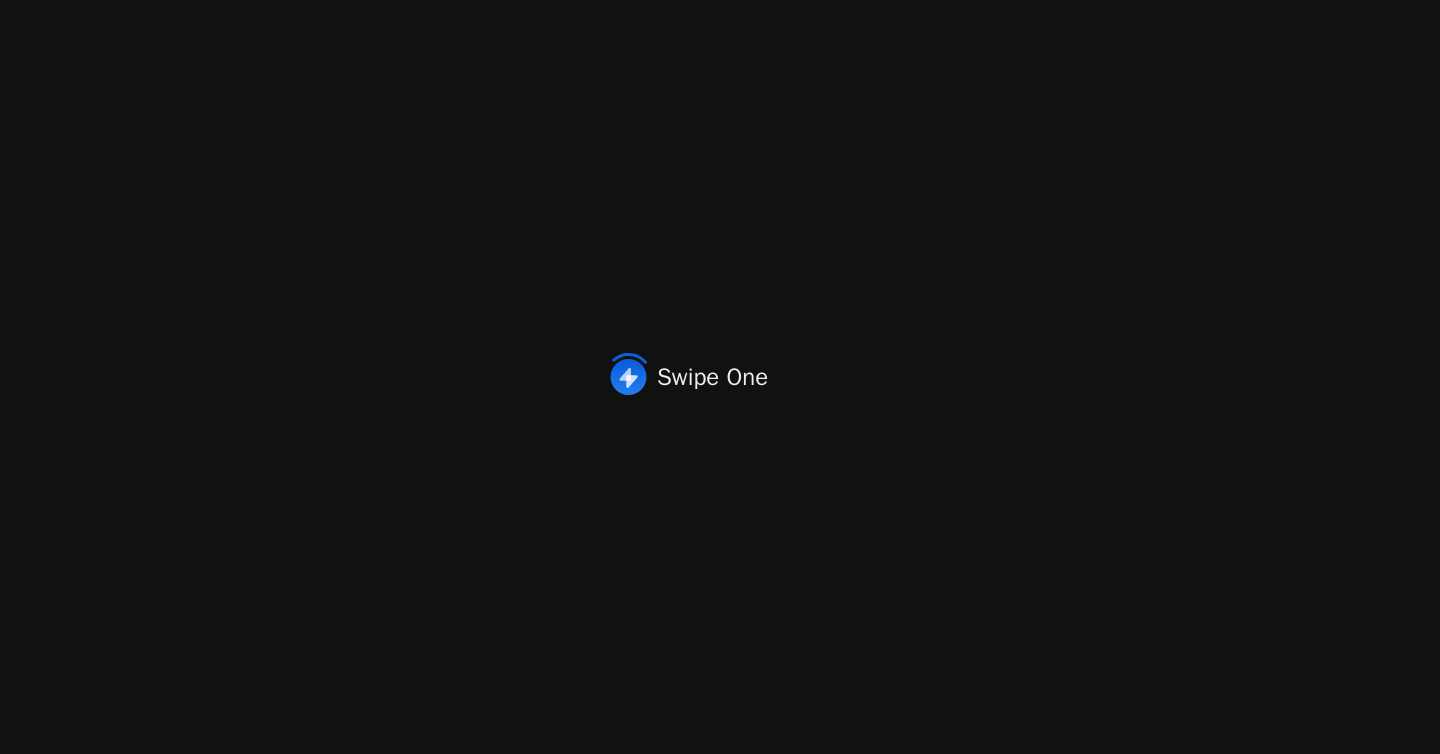 scroll, scrollTop: 0, scrollLeft: 0, axis: both 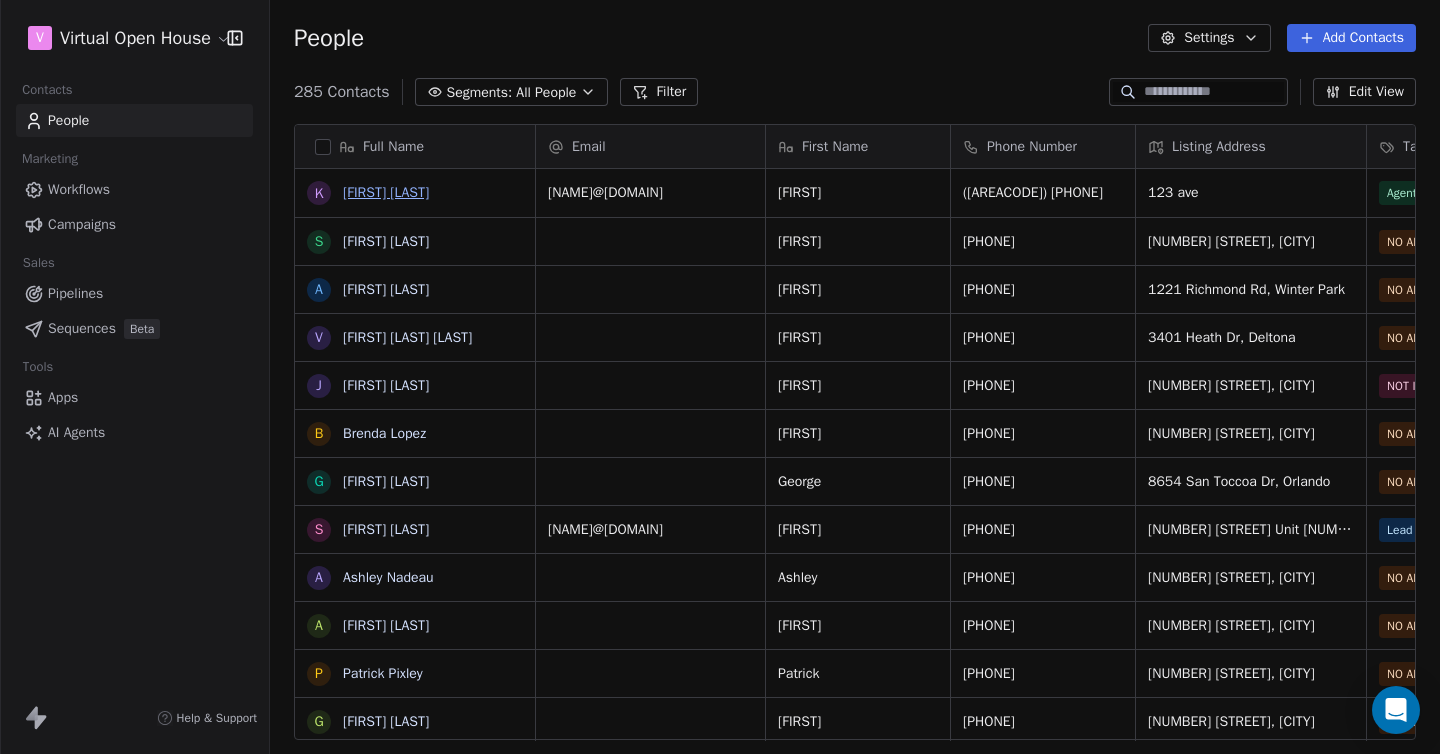 click on "[FIRST] [LAST]" at bounding box center (386, 192) 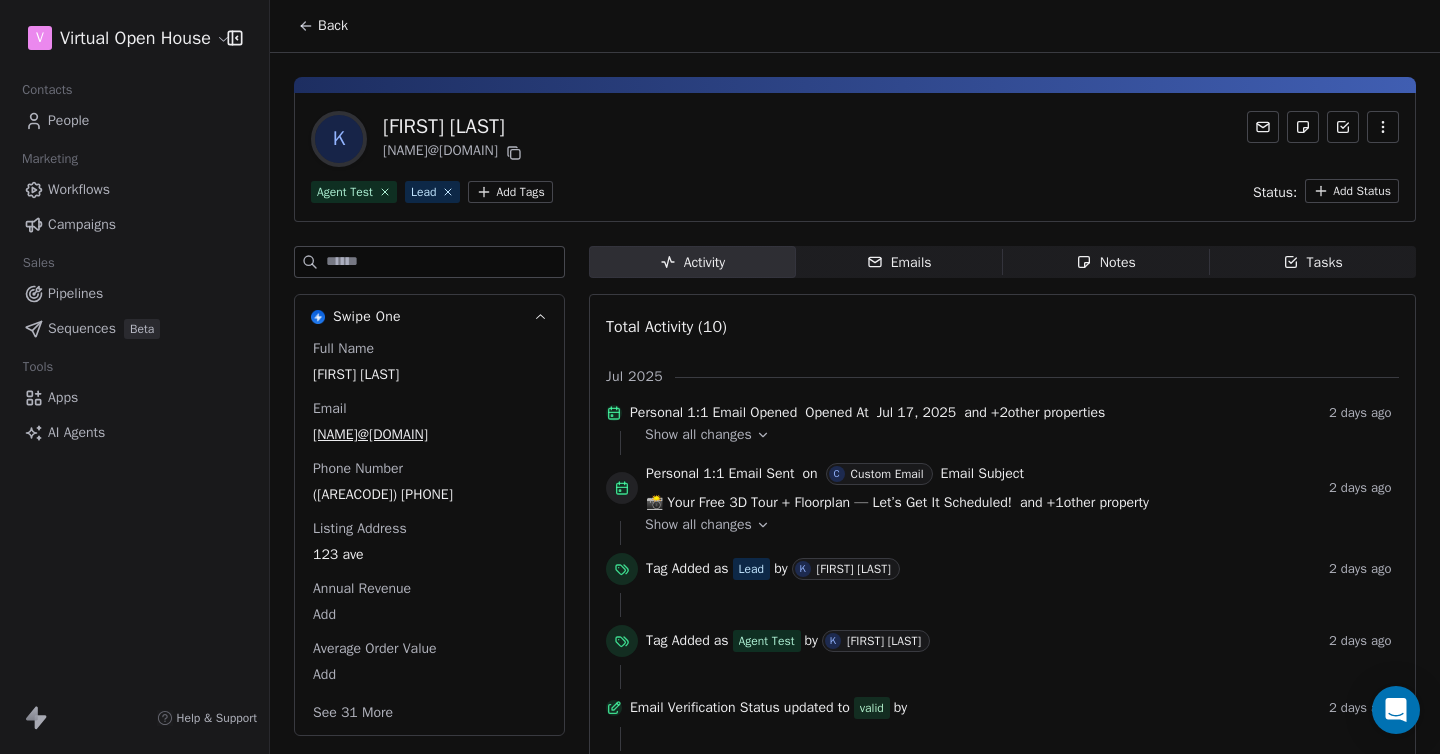 click on "Emails" at bounding box center (899, 262) 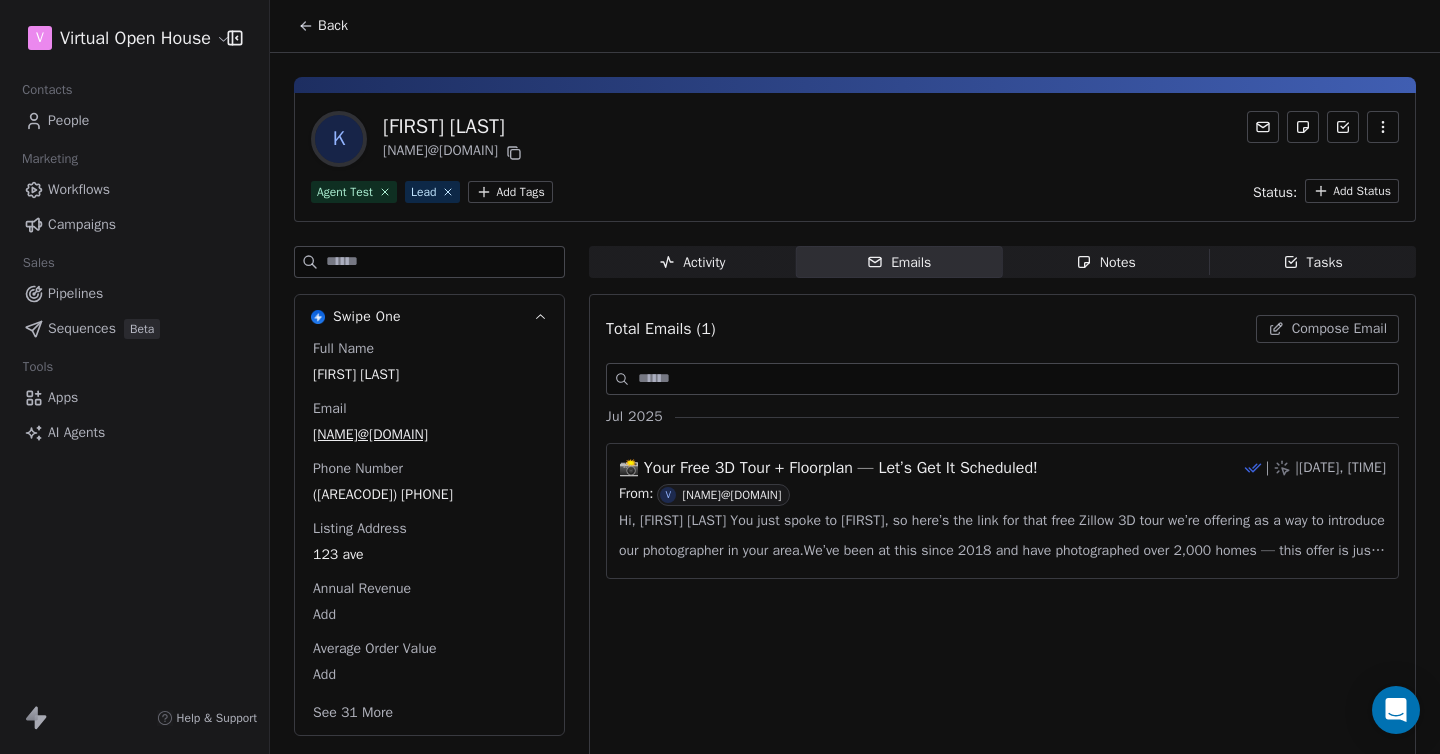 click on "Hi, Kayla TEST You just spoke to Kayla, so here’s the link for that free Zillow 3D tour we’re offering as a way to introduce our photographer in your area.We’ve been at this since 2018 and have photographed over 2,000 homes — this offer is just how we say hello 🙂Here’s what you get:✅ Zillow 3D Home" at bounding box center (1002, 536) 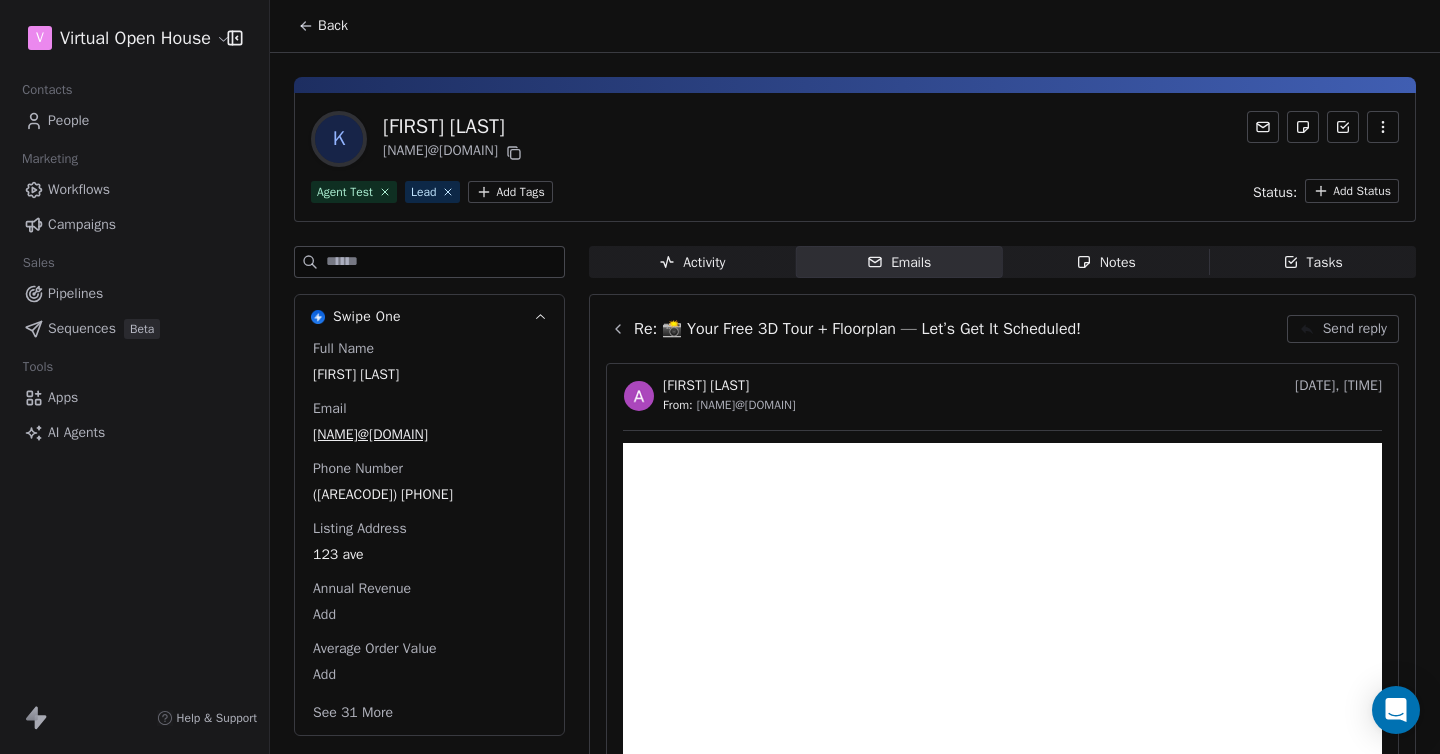 scroll, scrollTop: 126, scrollLeft: 0, axis: vertical 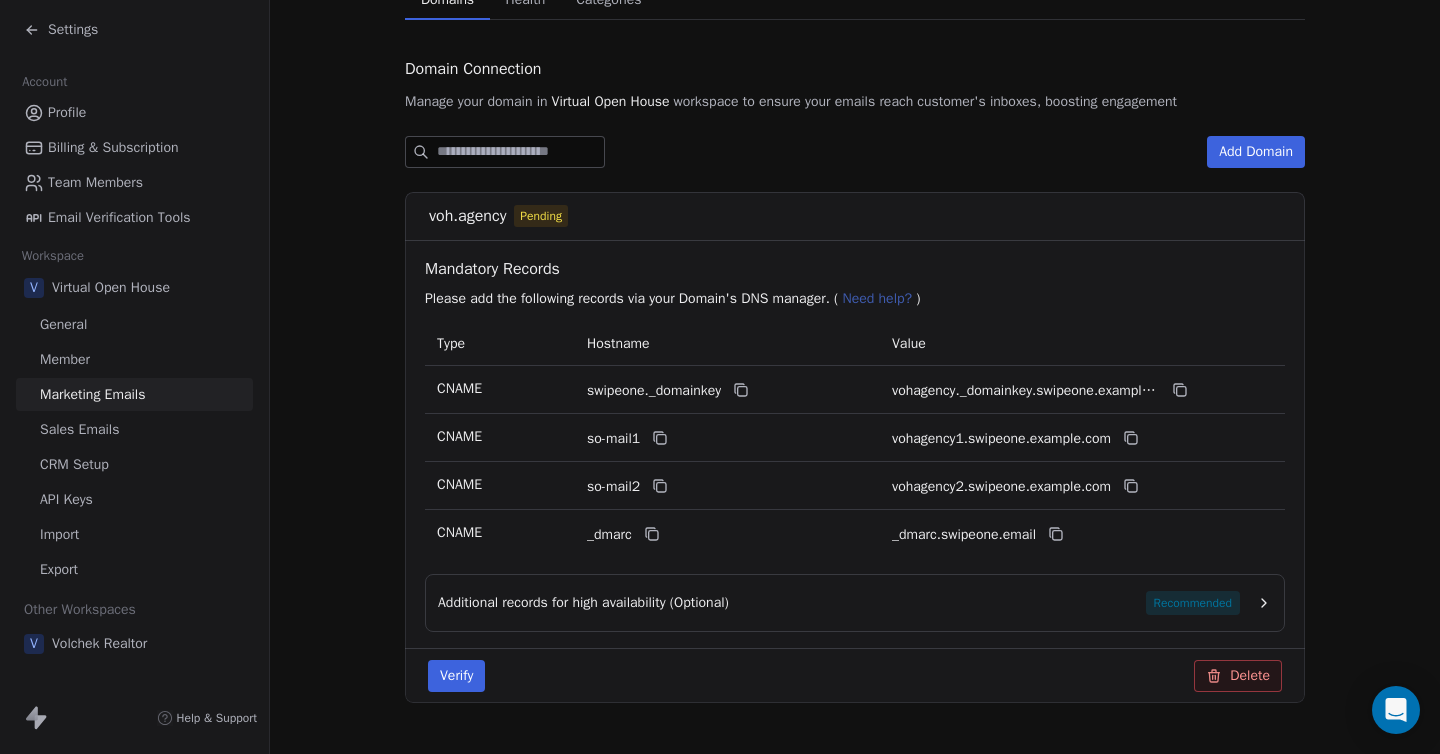click on "Recommended" at bounding box center (1193, 603) 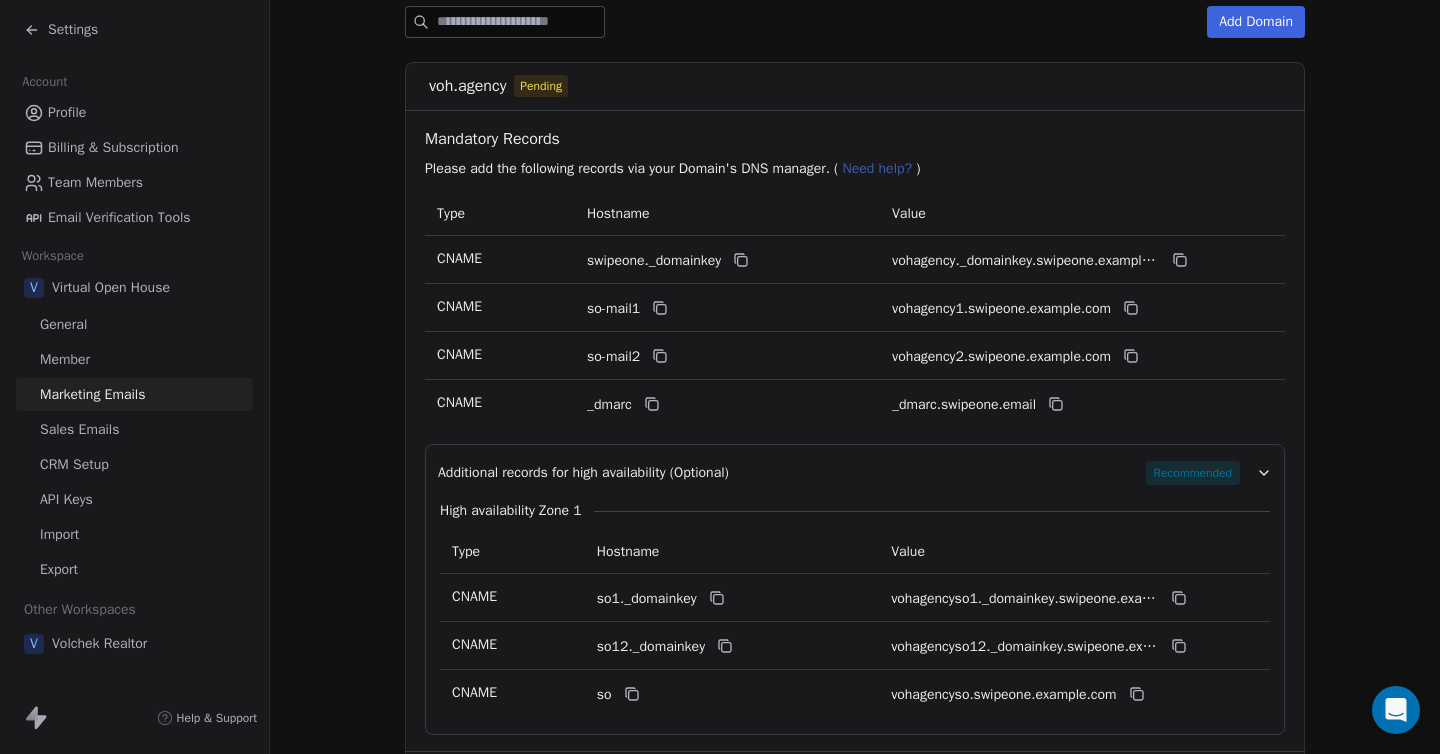 scroll, scrollTop: 341, scrollLeft: 0, axis: vertical 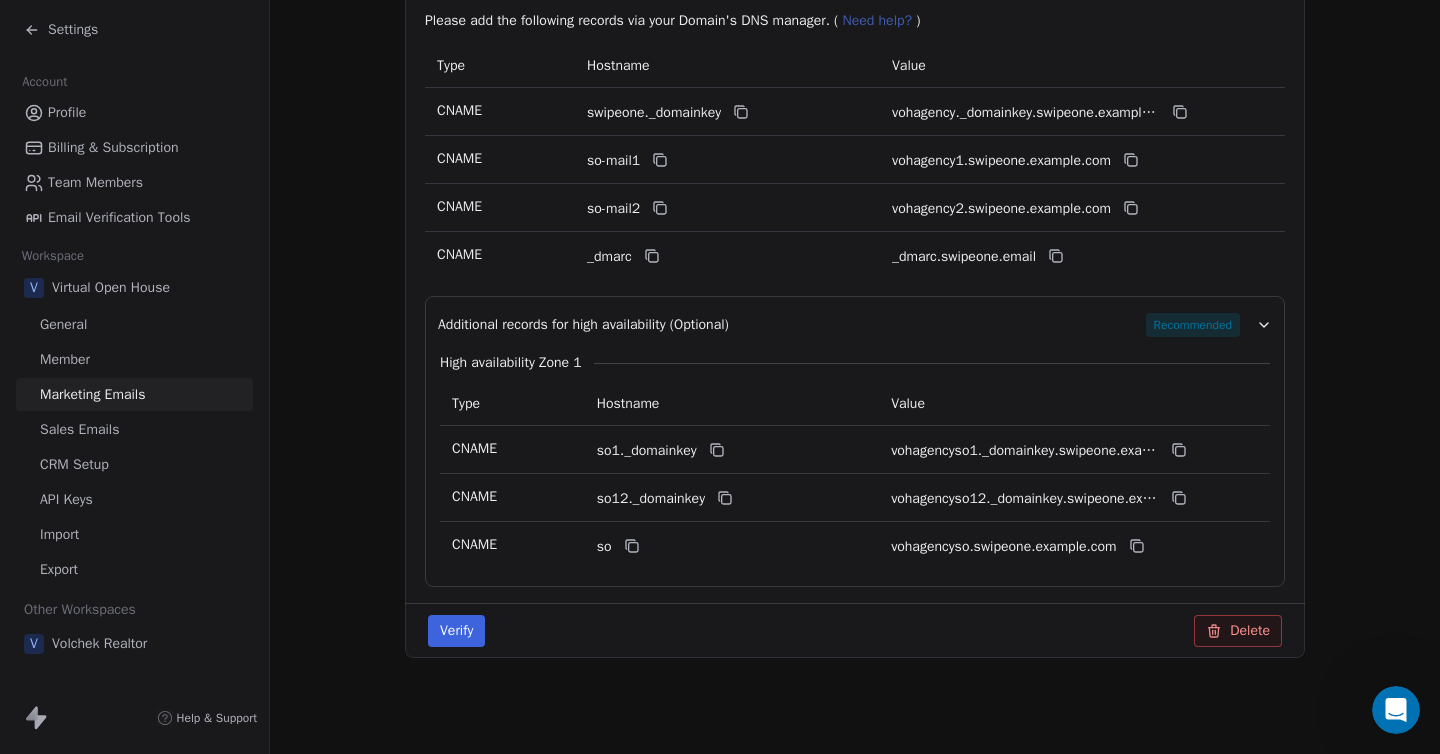 click on "Verify Delete" at bounding box center (855, 630) 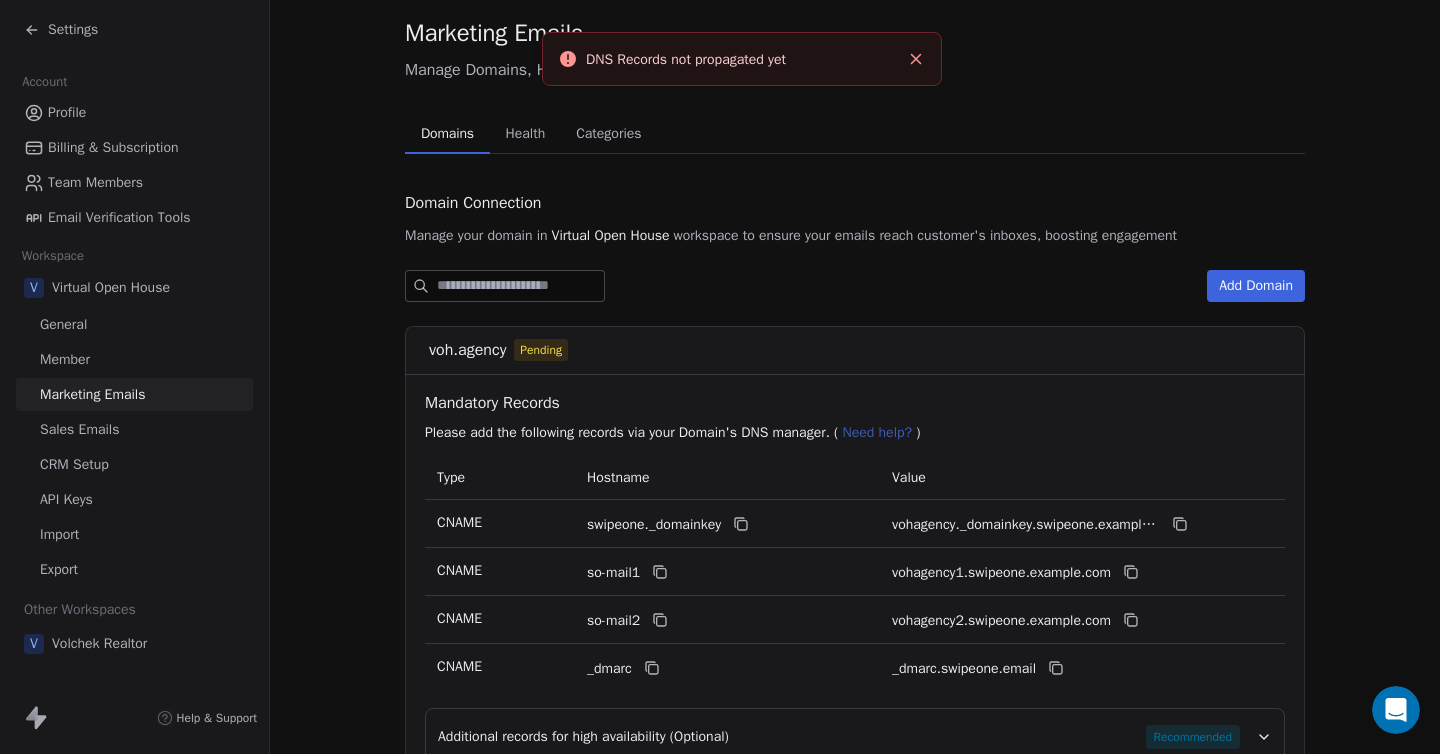 scroll, scrollTop: 29, scrollLeft: 0, axis: vertical 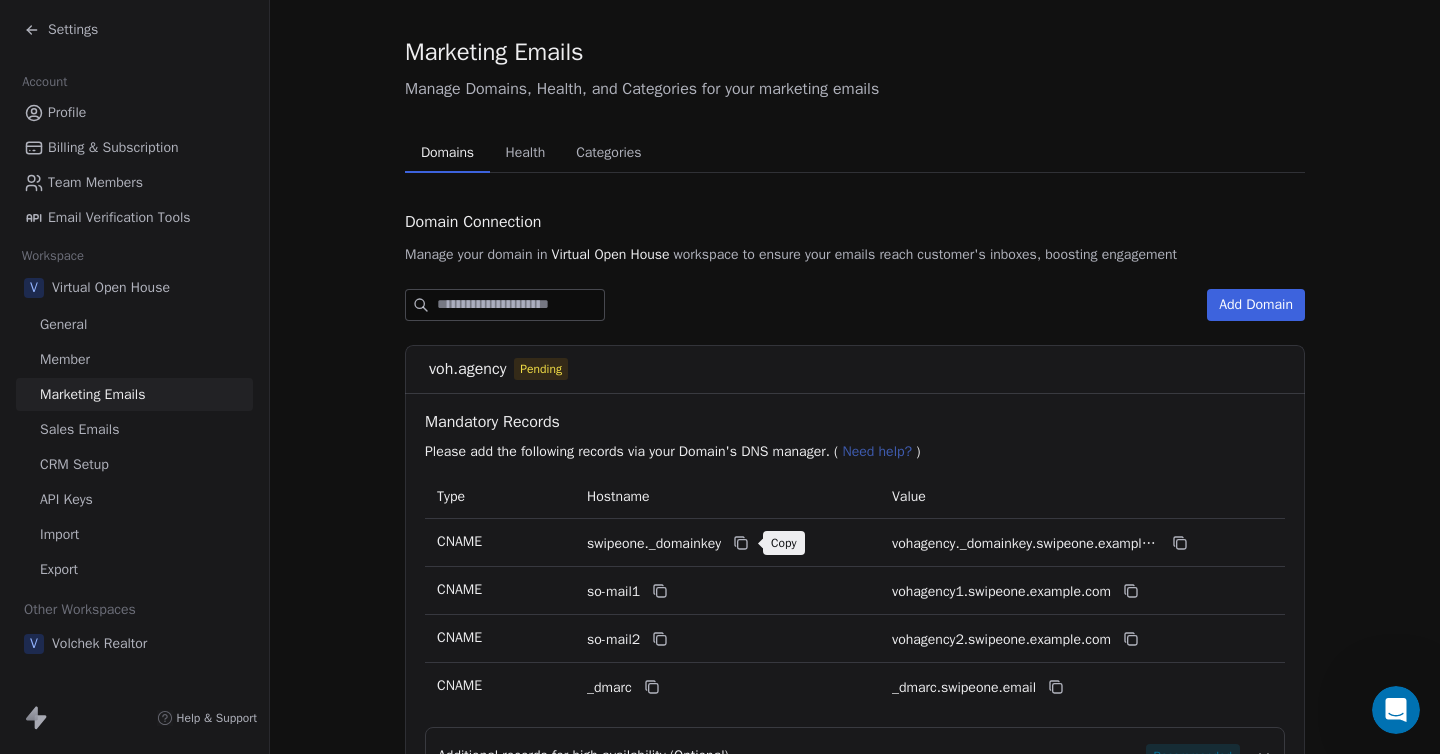 click 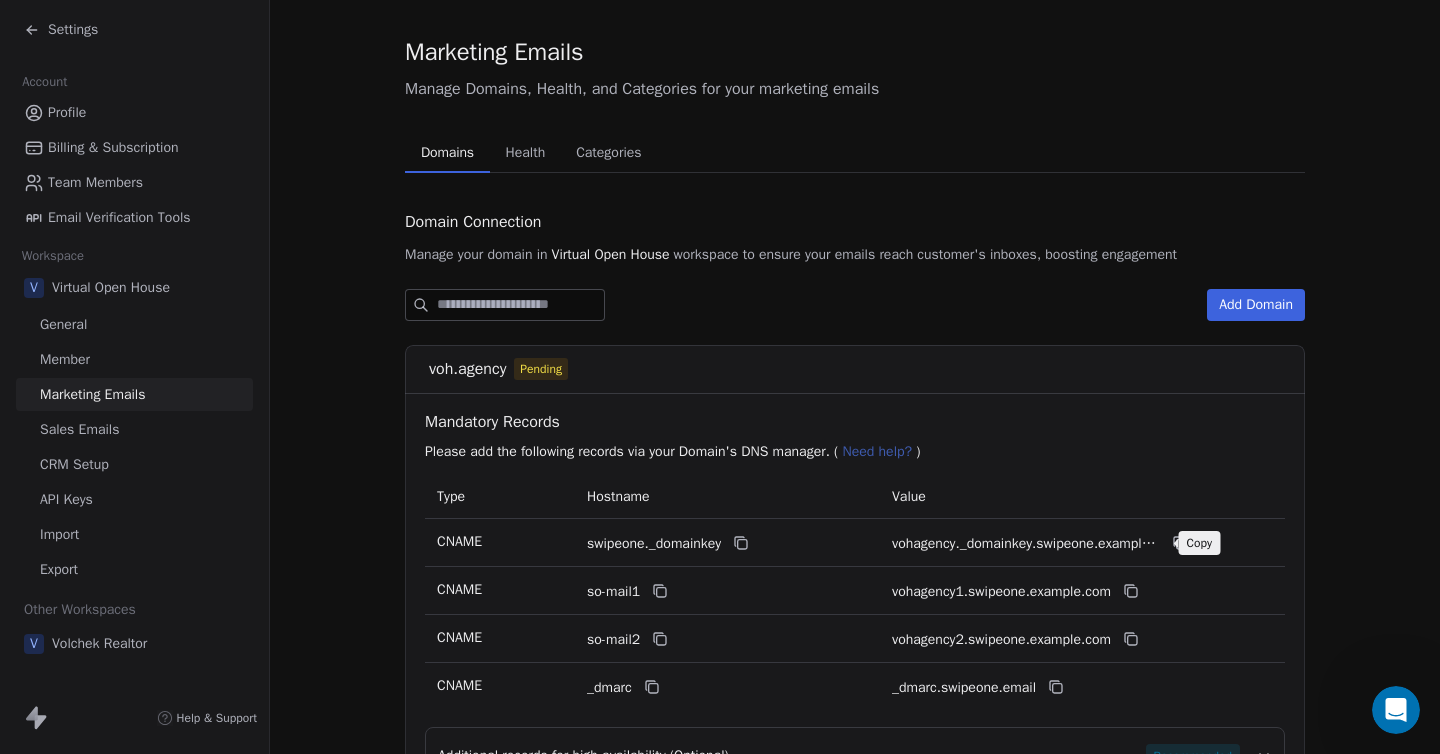 click 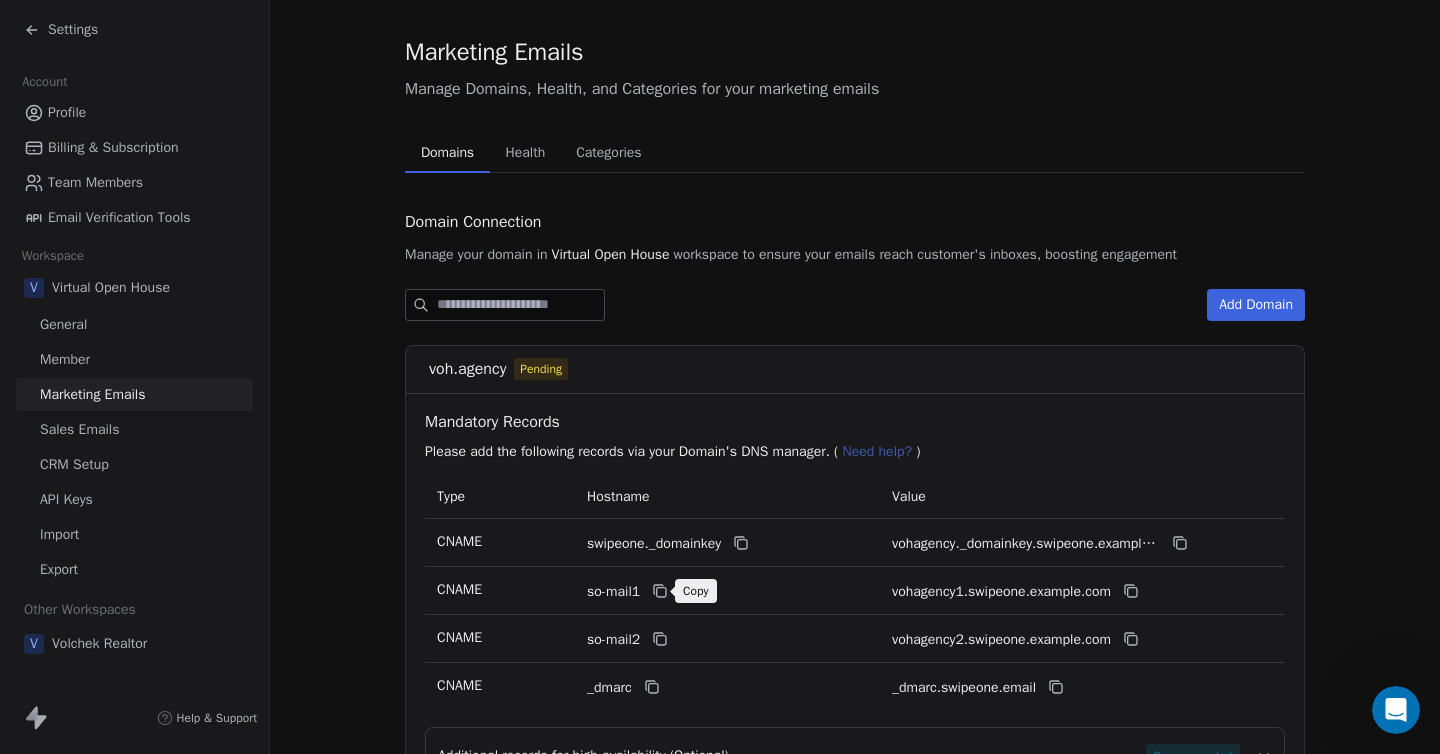 click 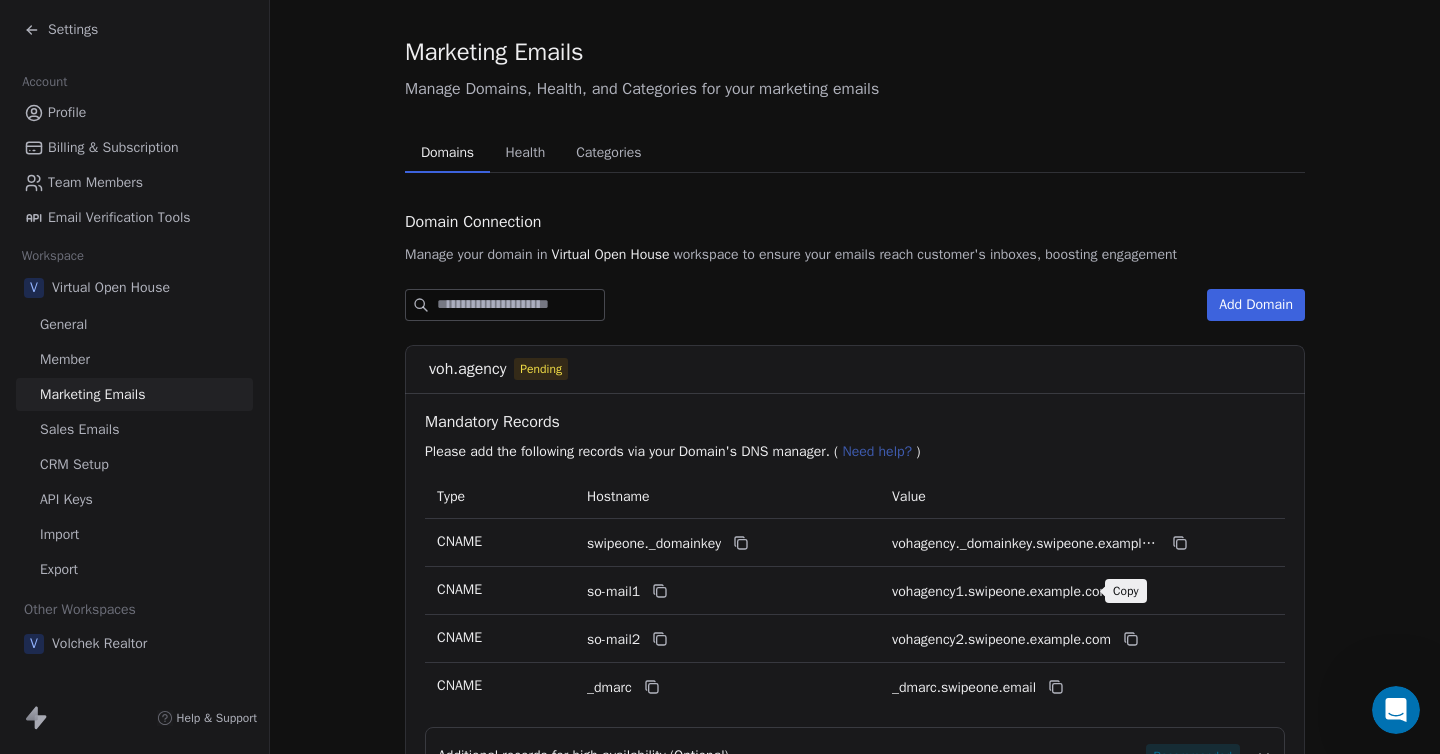 click 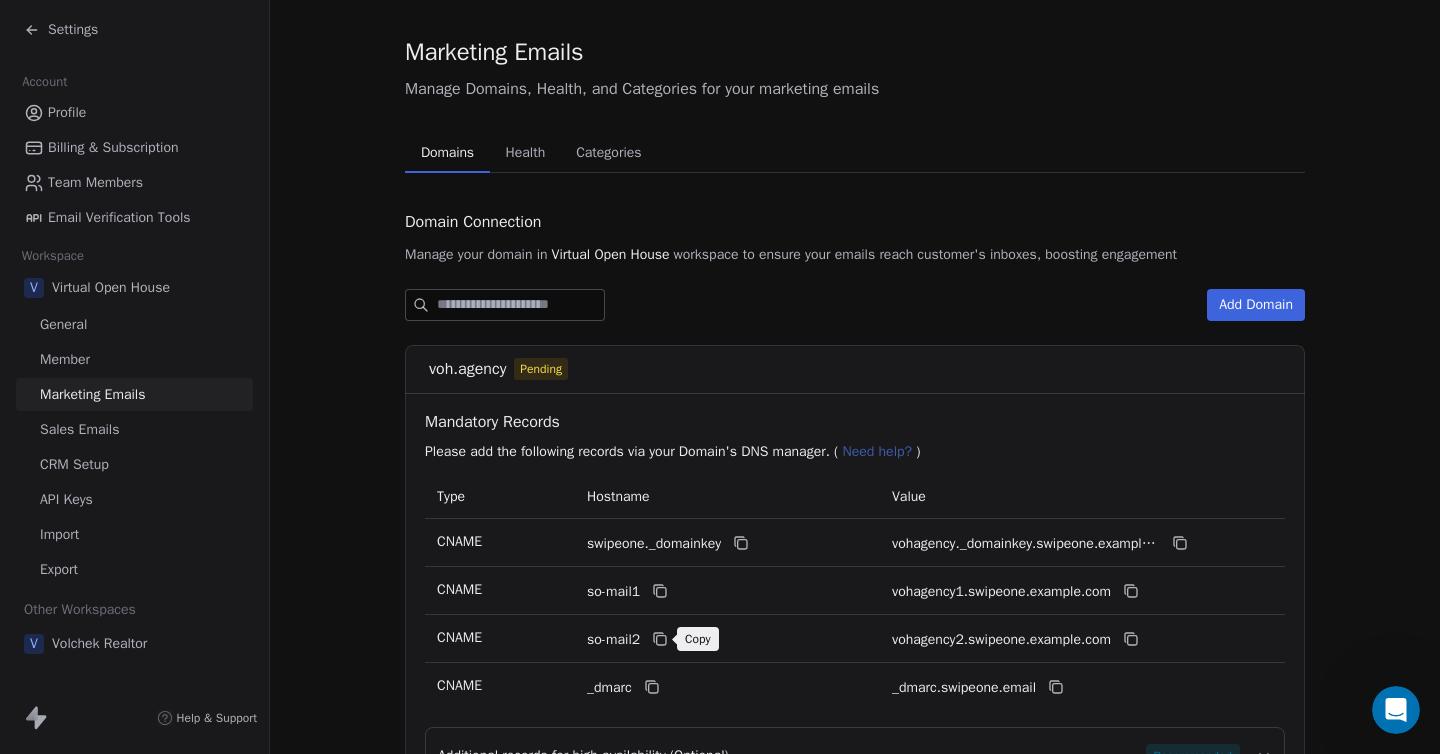 click 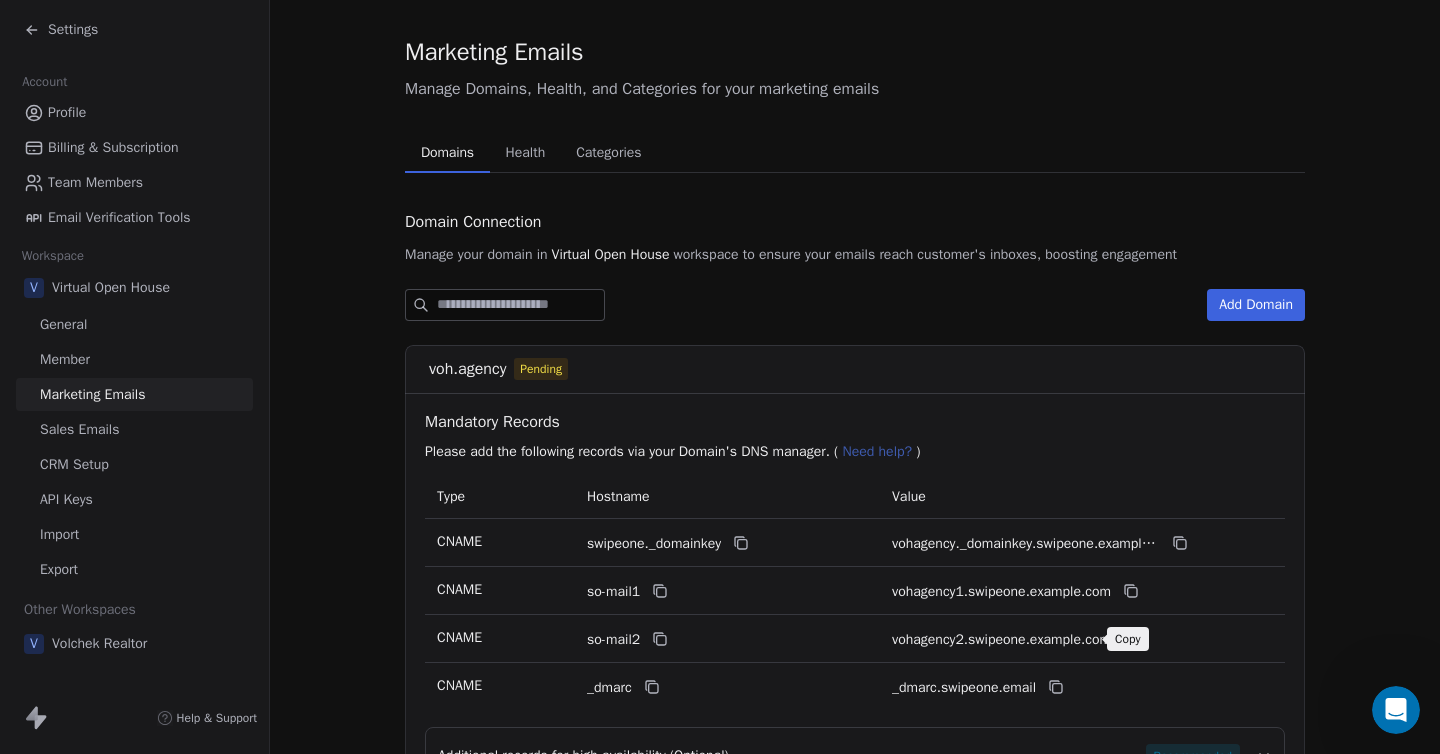 click 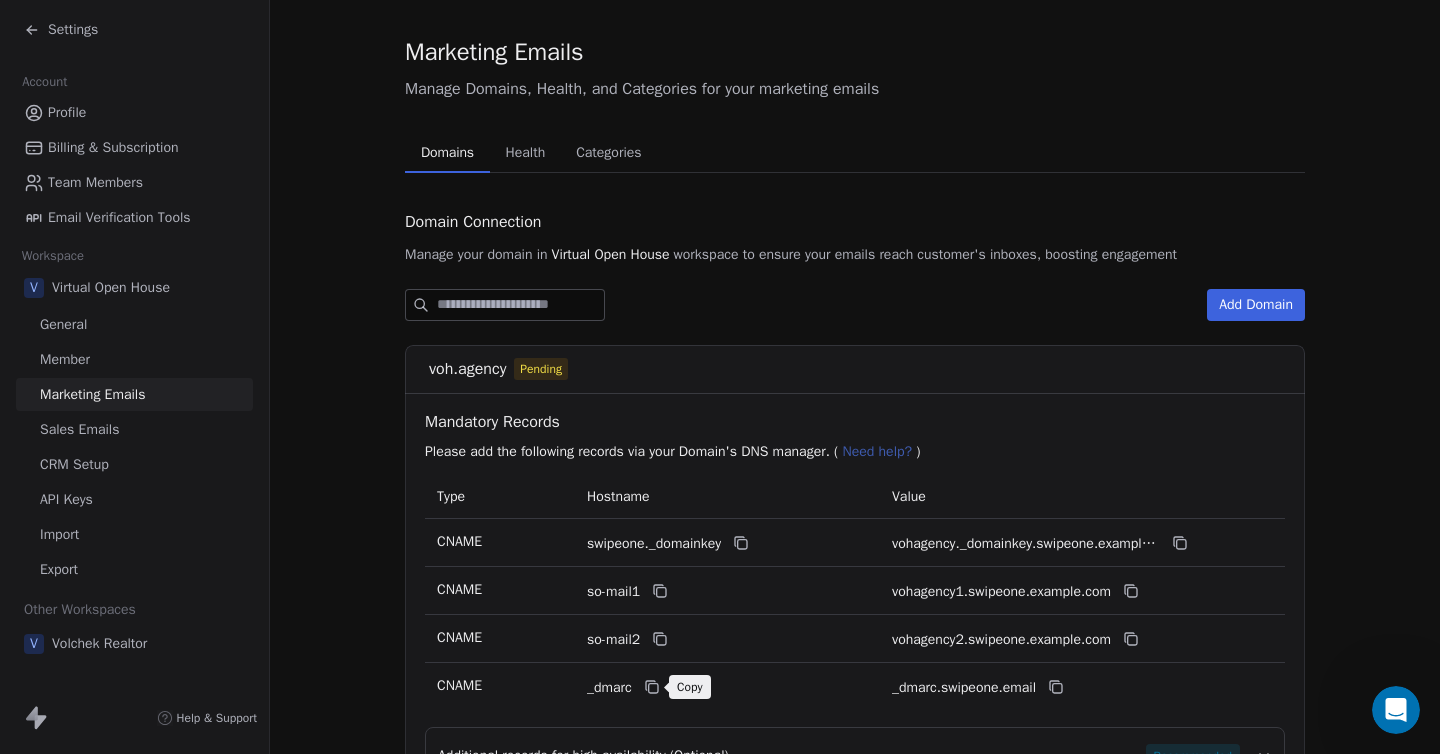 click 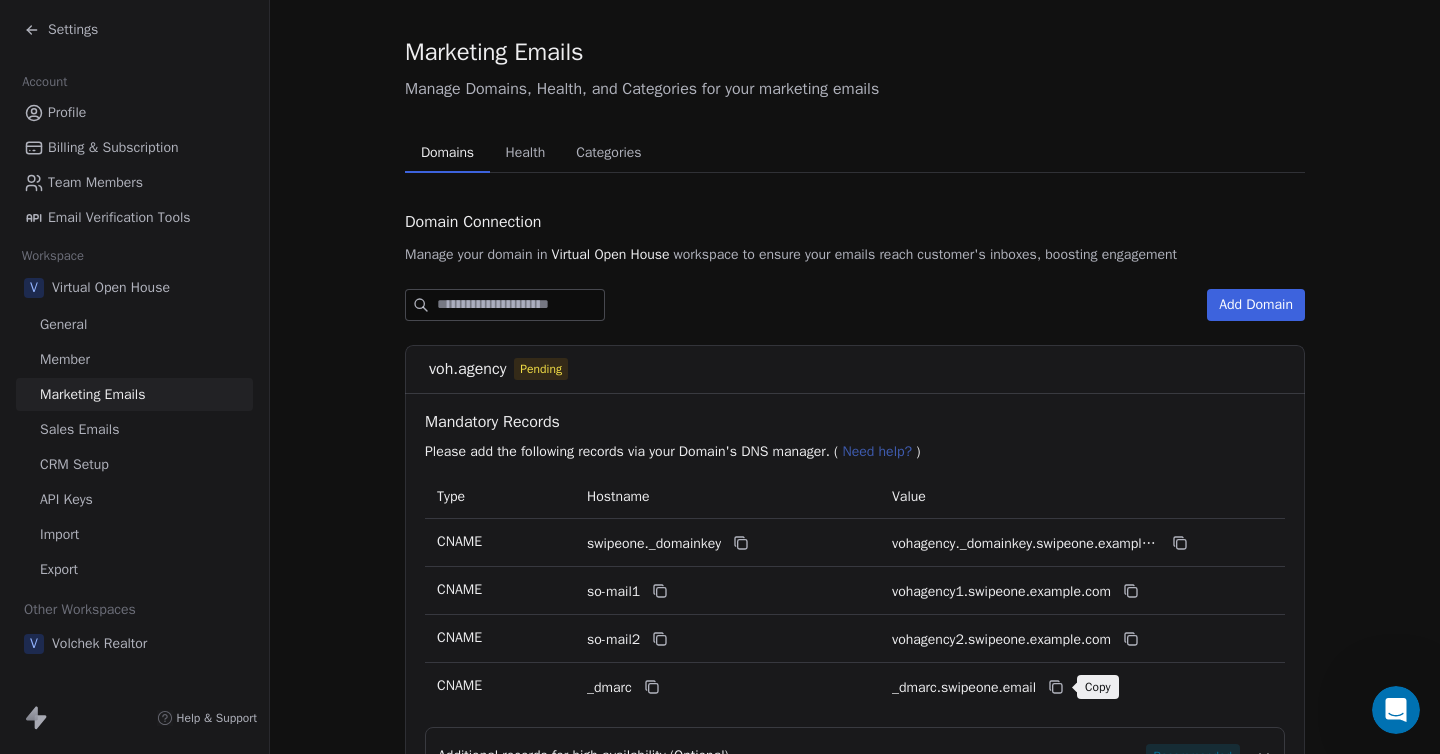 click 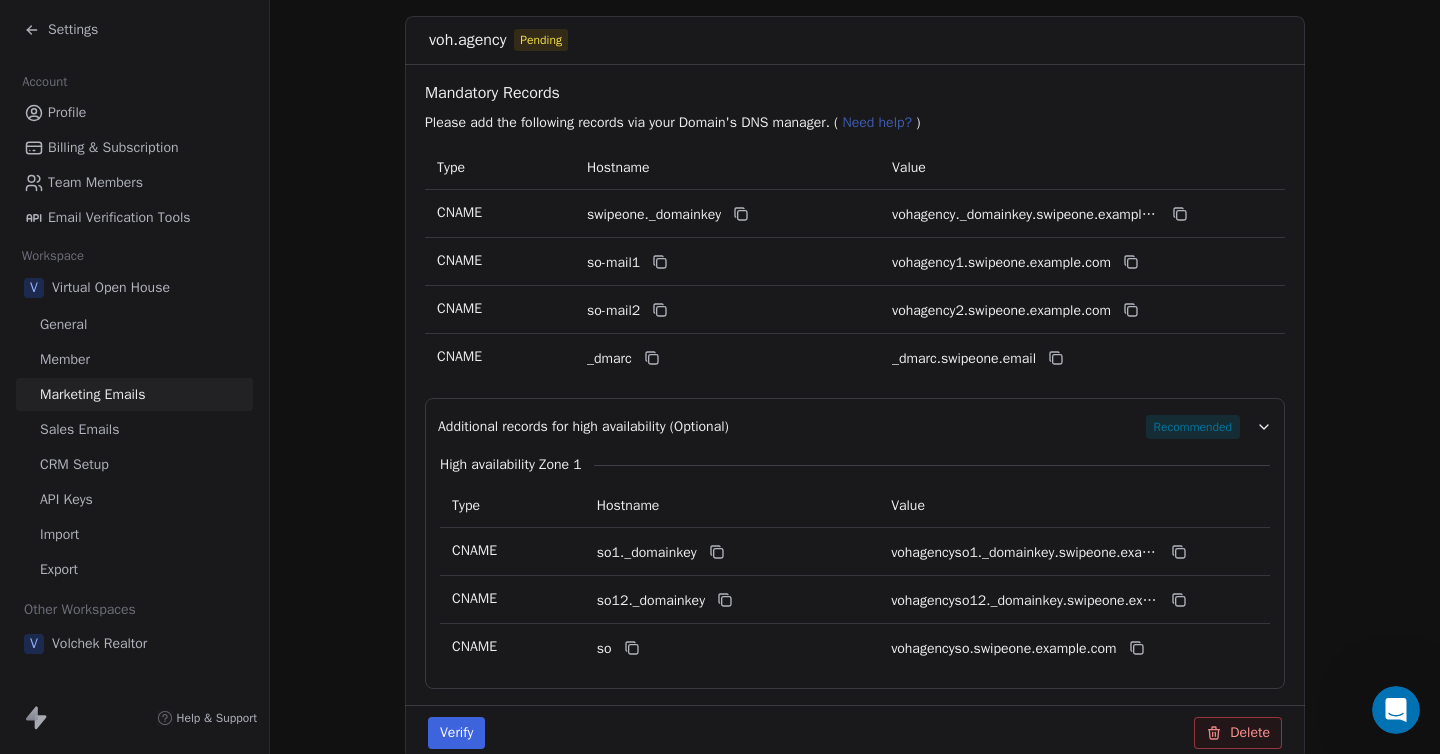 scroll, scrollTop: 359, scrollLeft: 0, axis: vertical 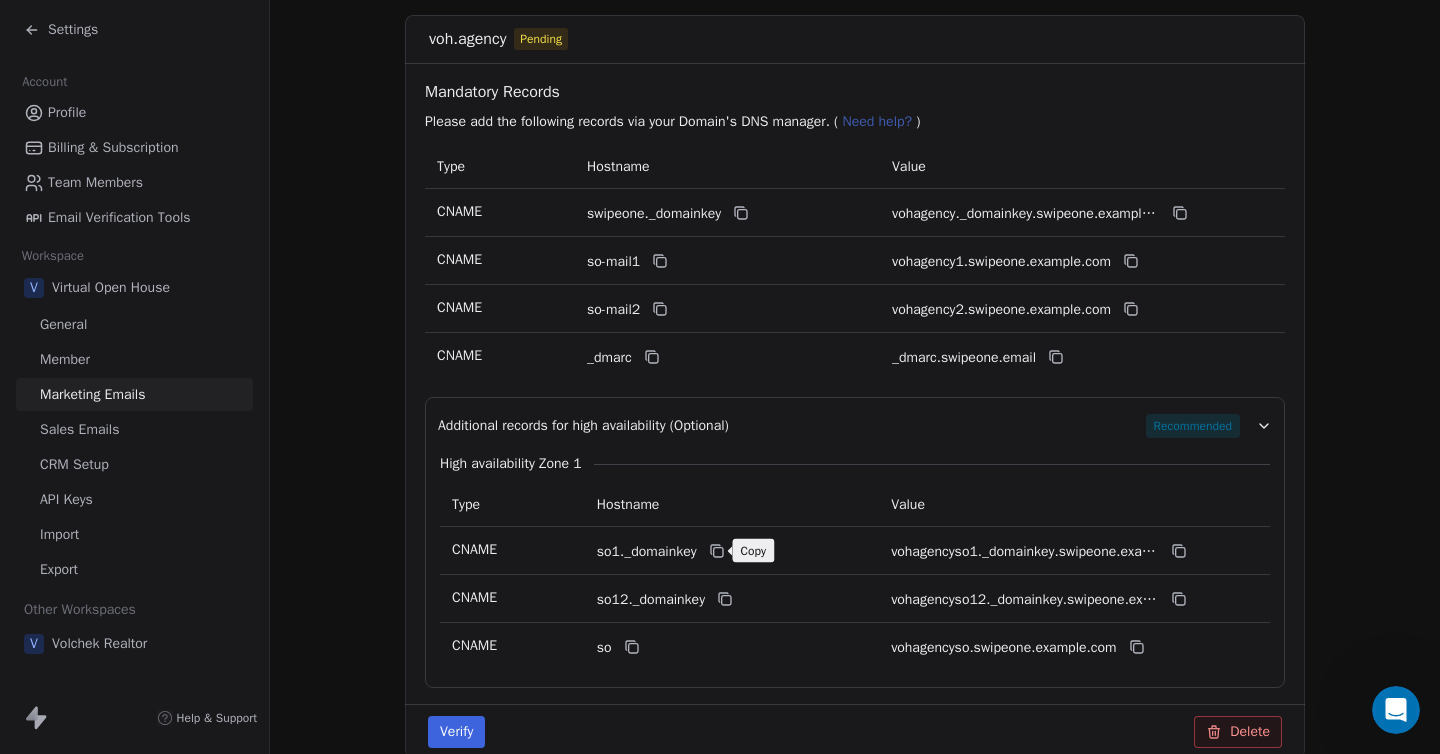 click 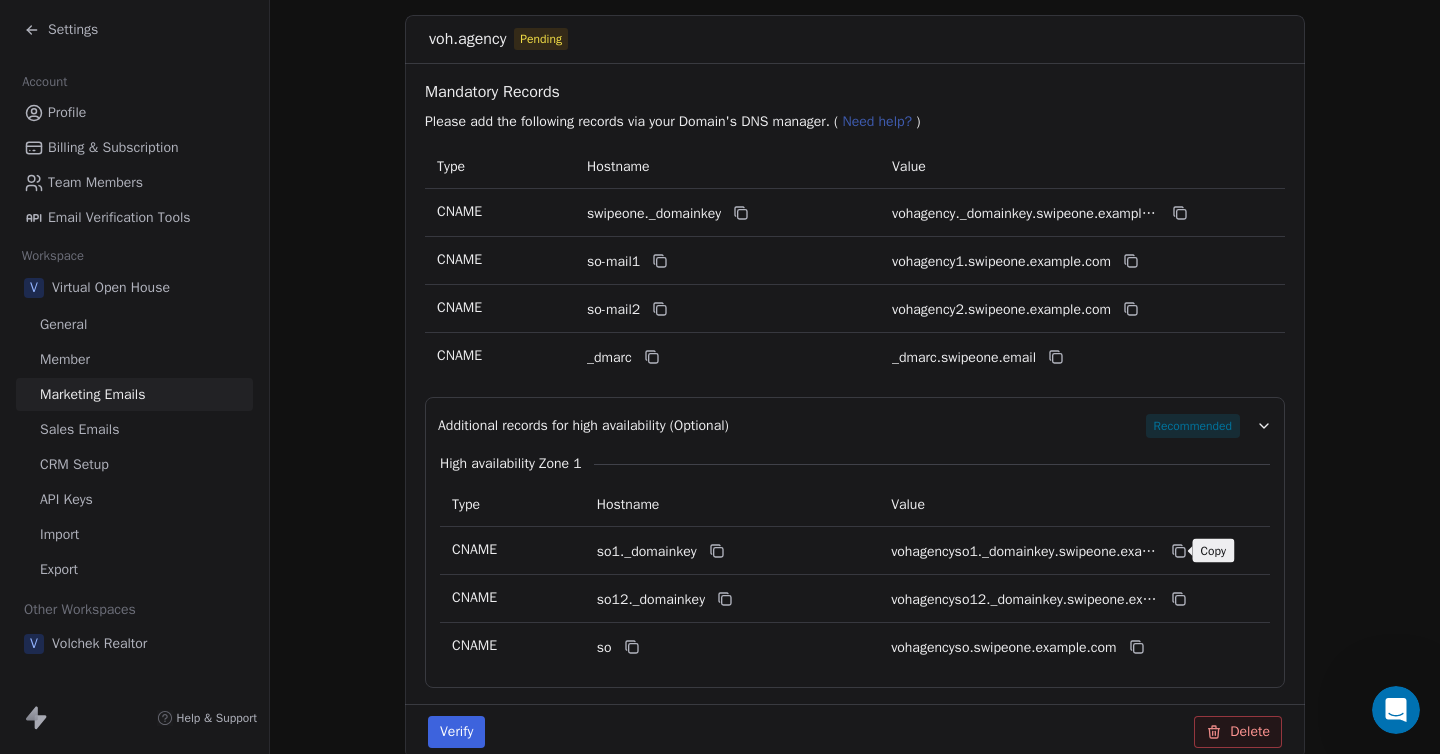 click at bounding box center [1179, 551] 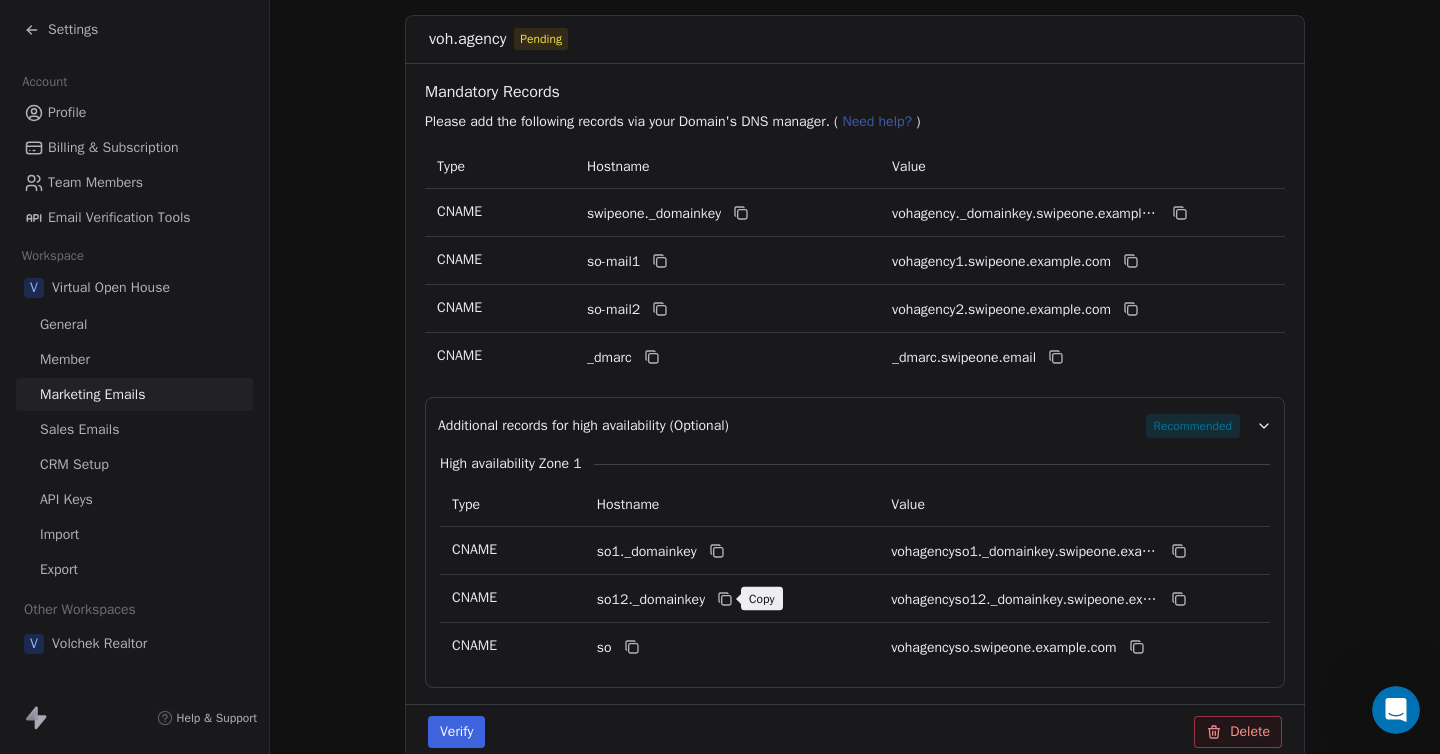 click 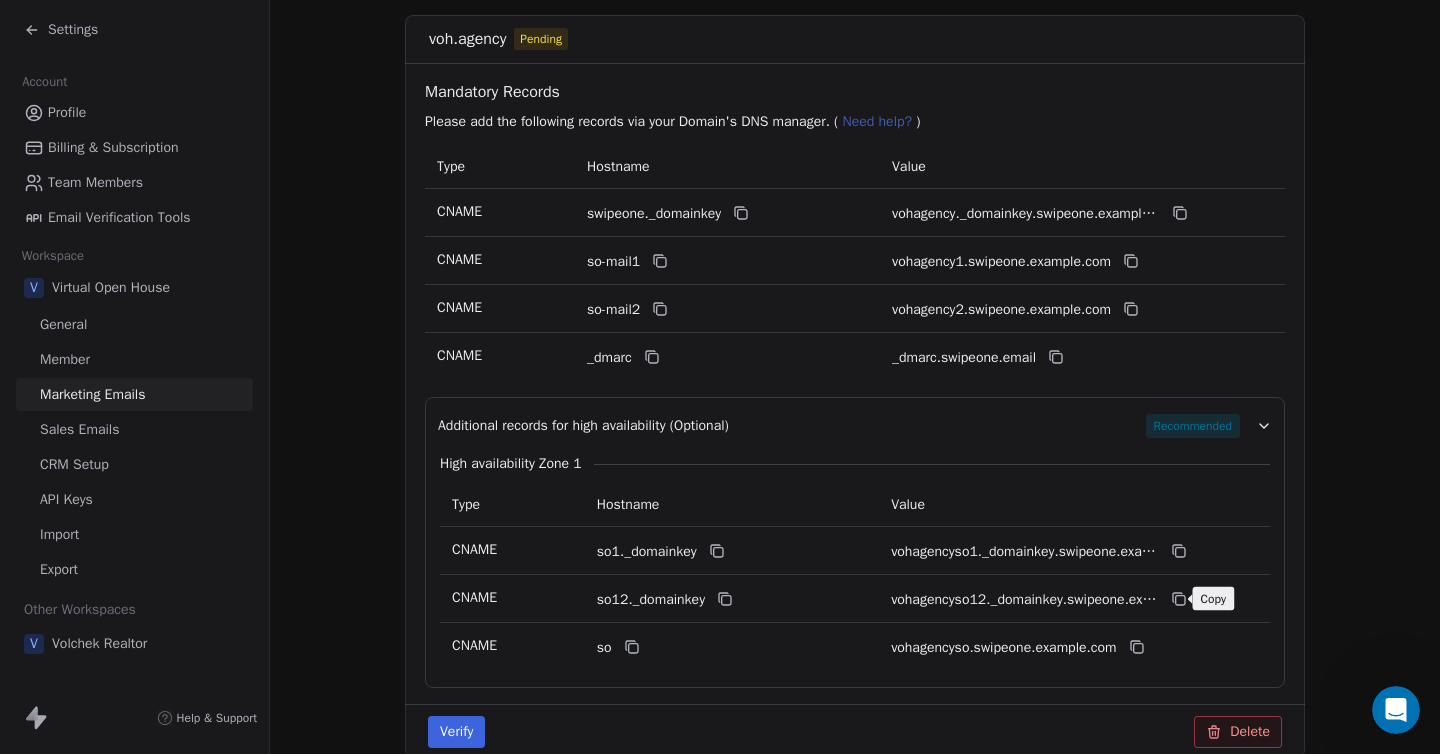 click at bounding box center (1179, 599) 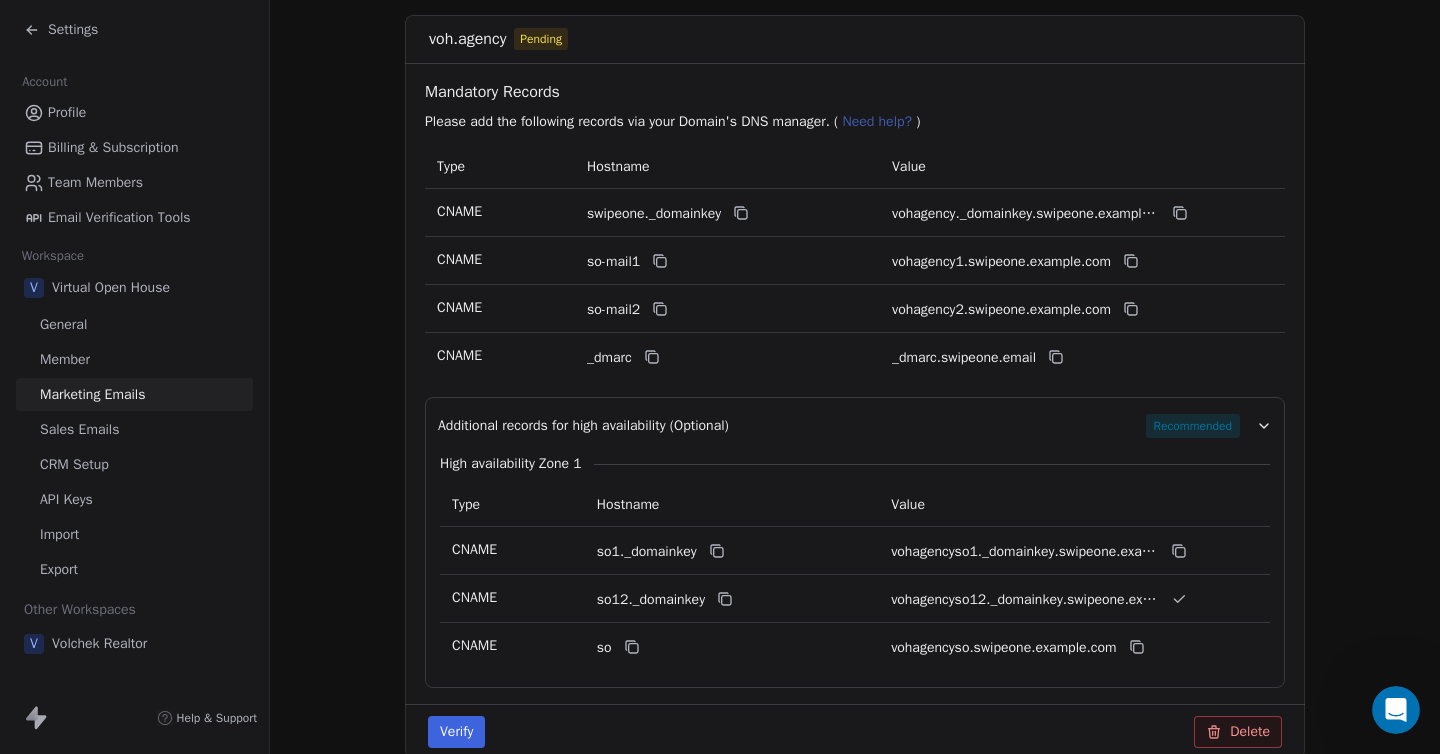 type 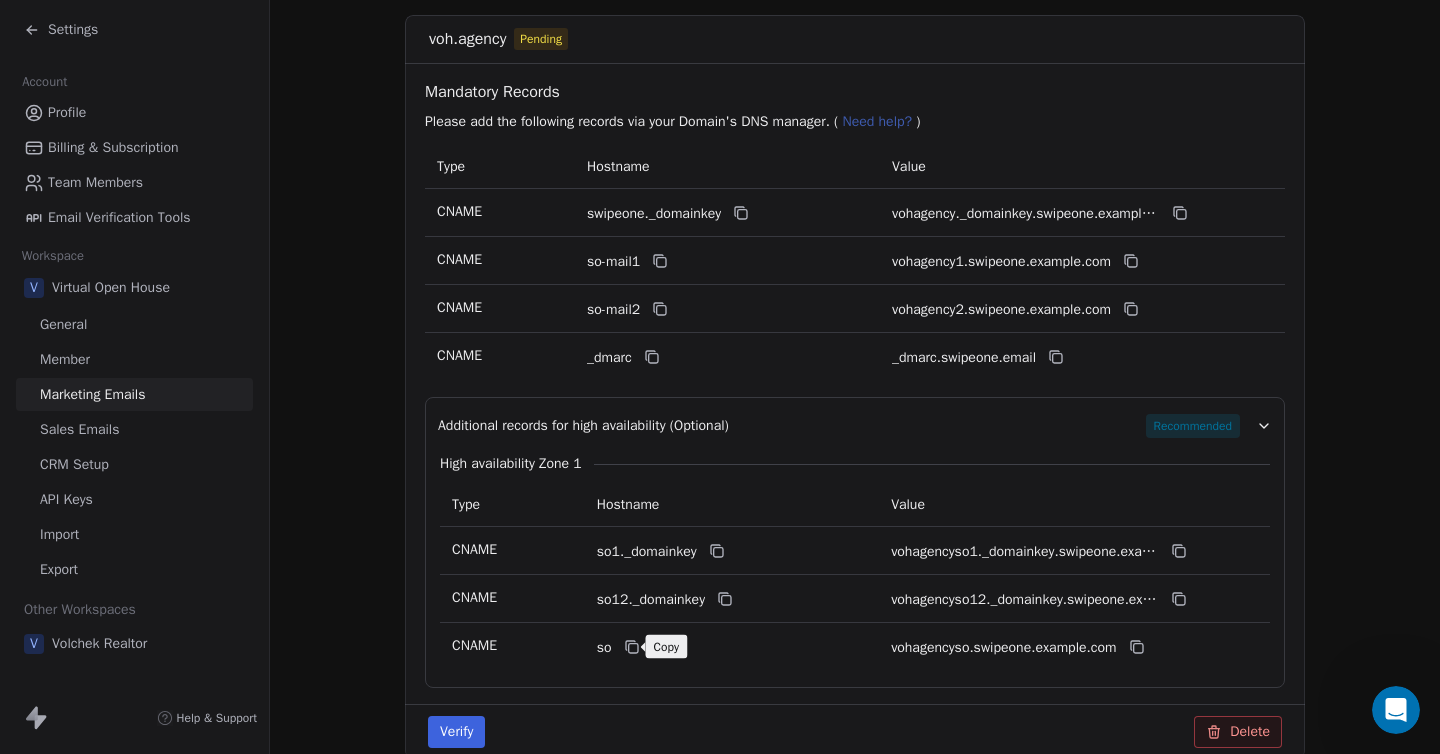 click 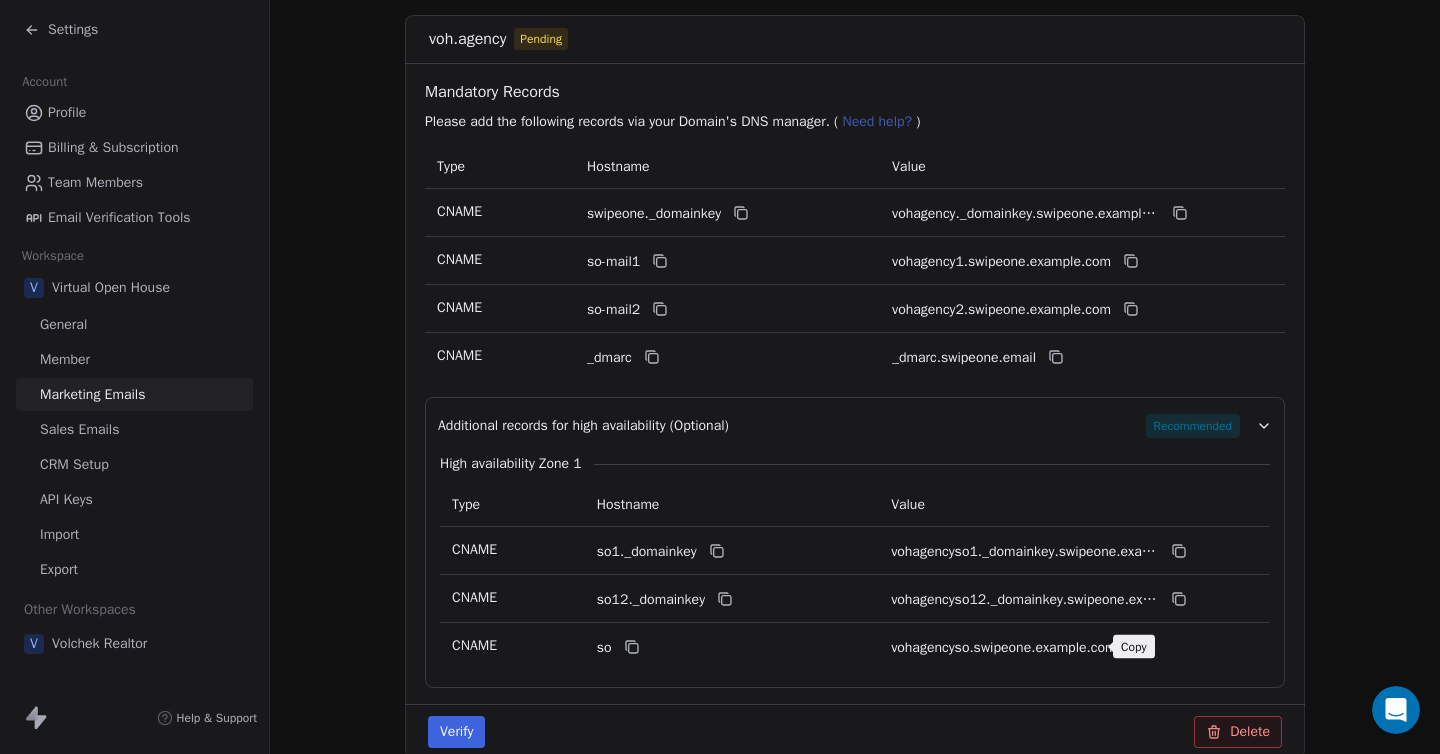 click 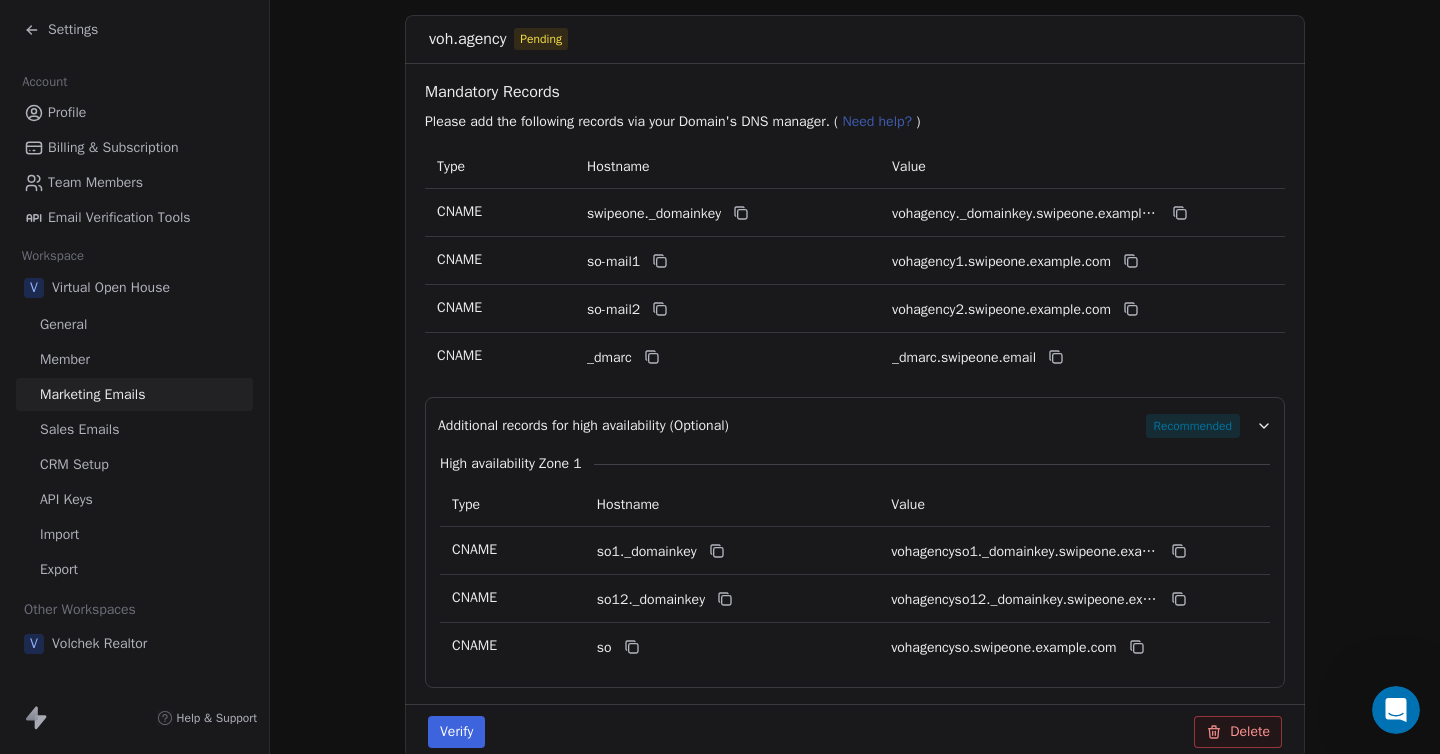click on "Verify" at bounding box center [456, 732] 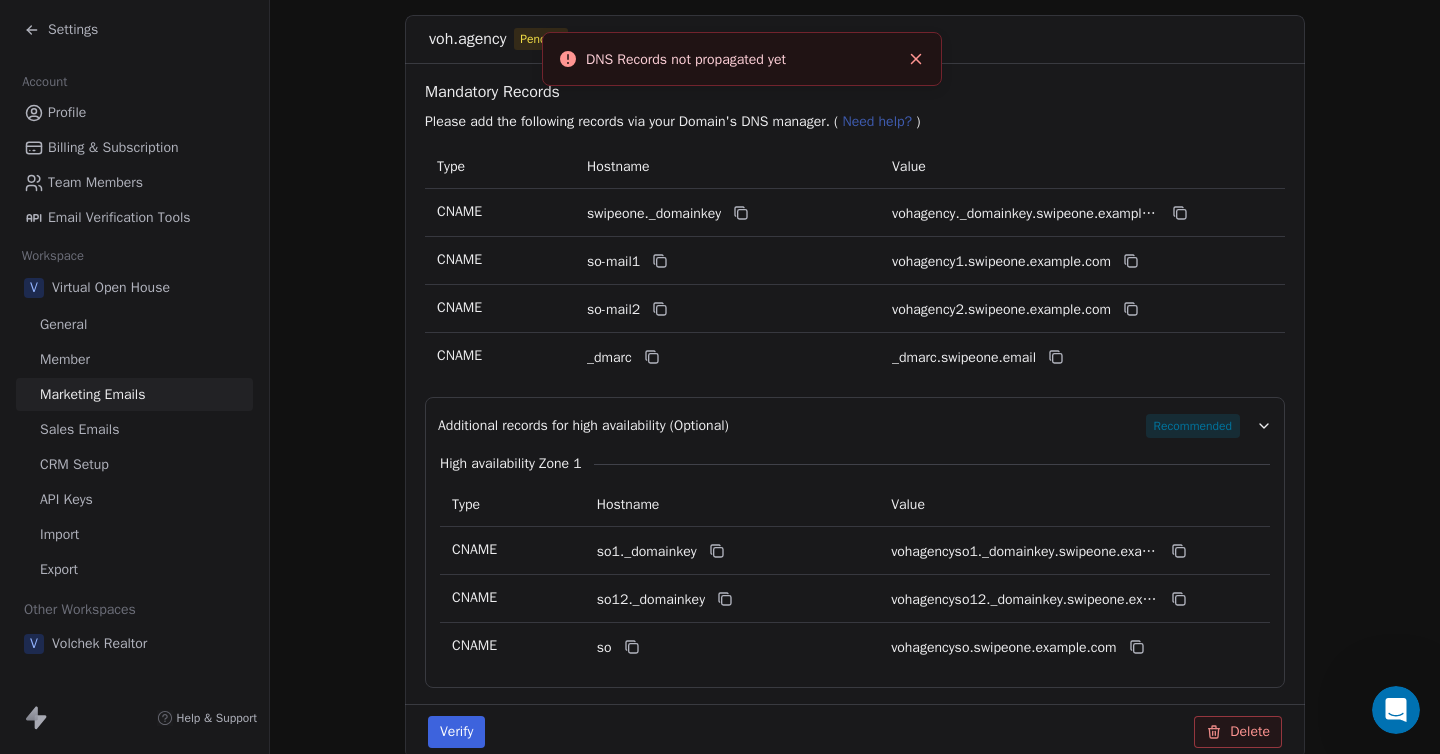 click 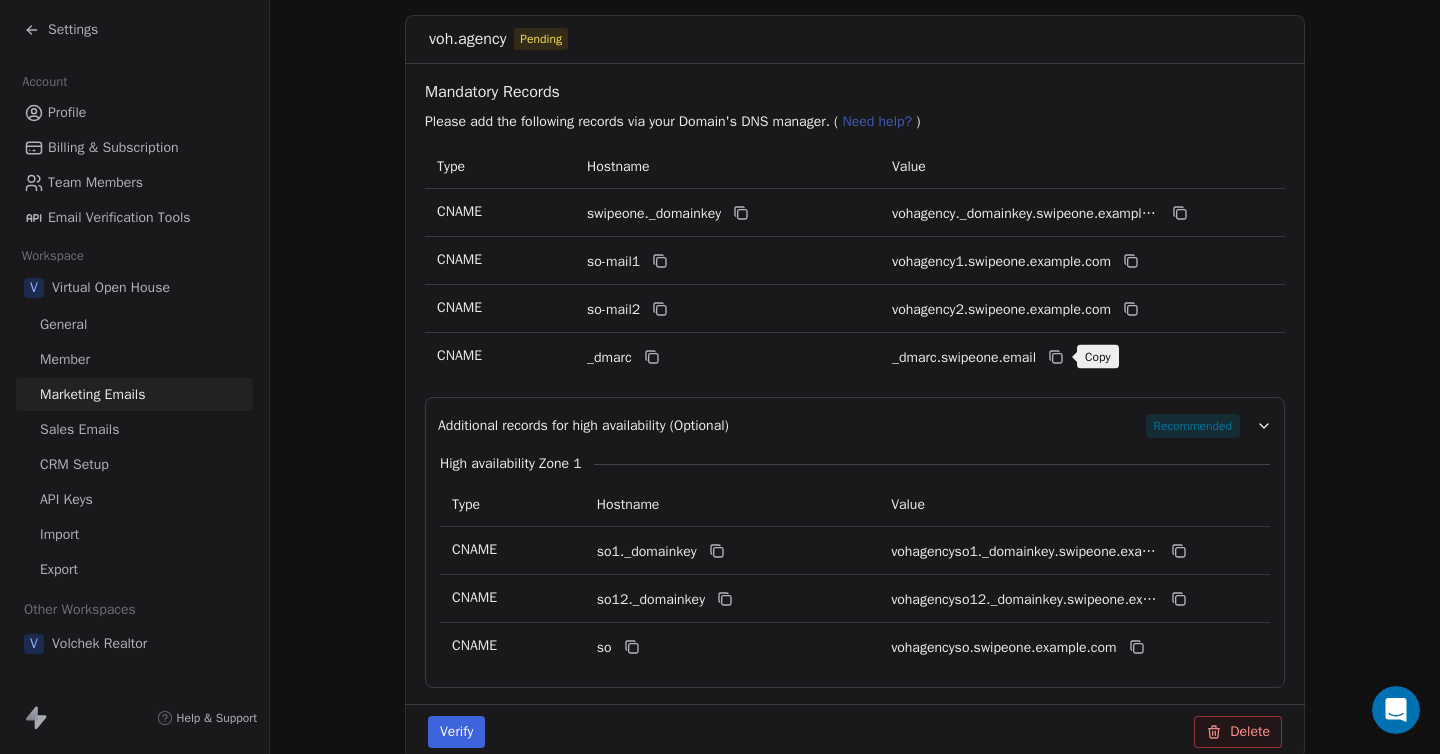 click 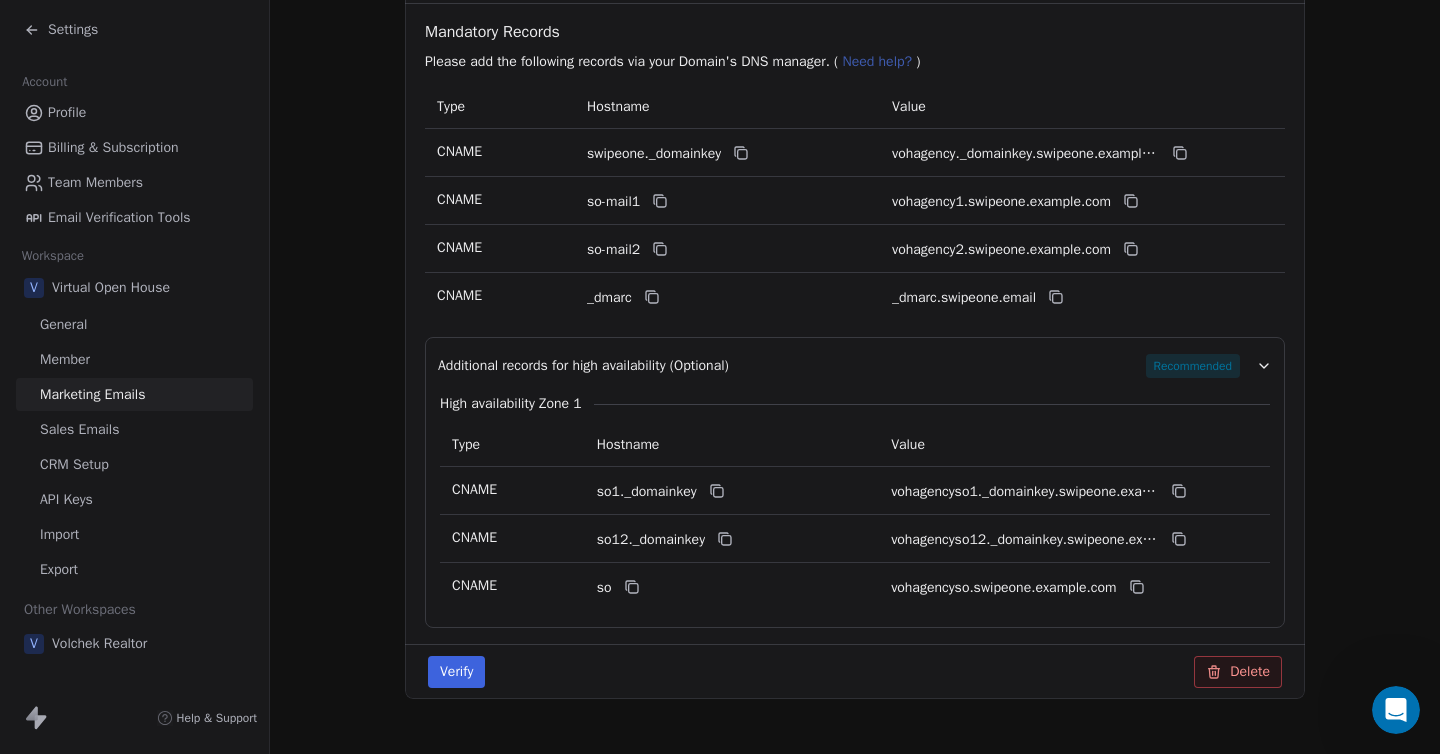 scroll, scrollTop: 460, scrollLeft: 0, axis: vertical 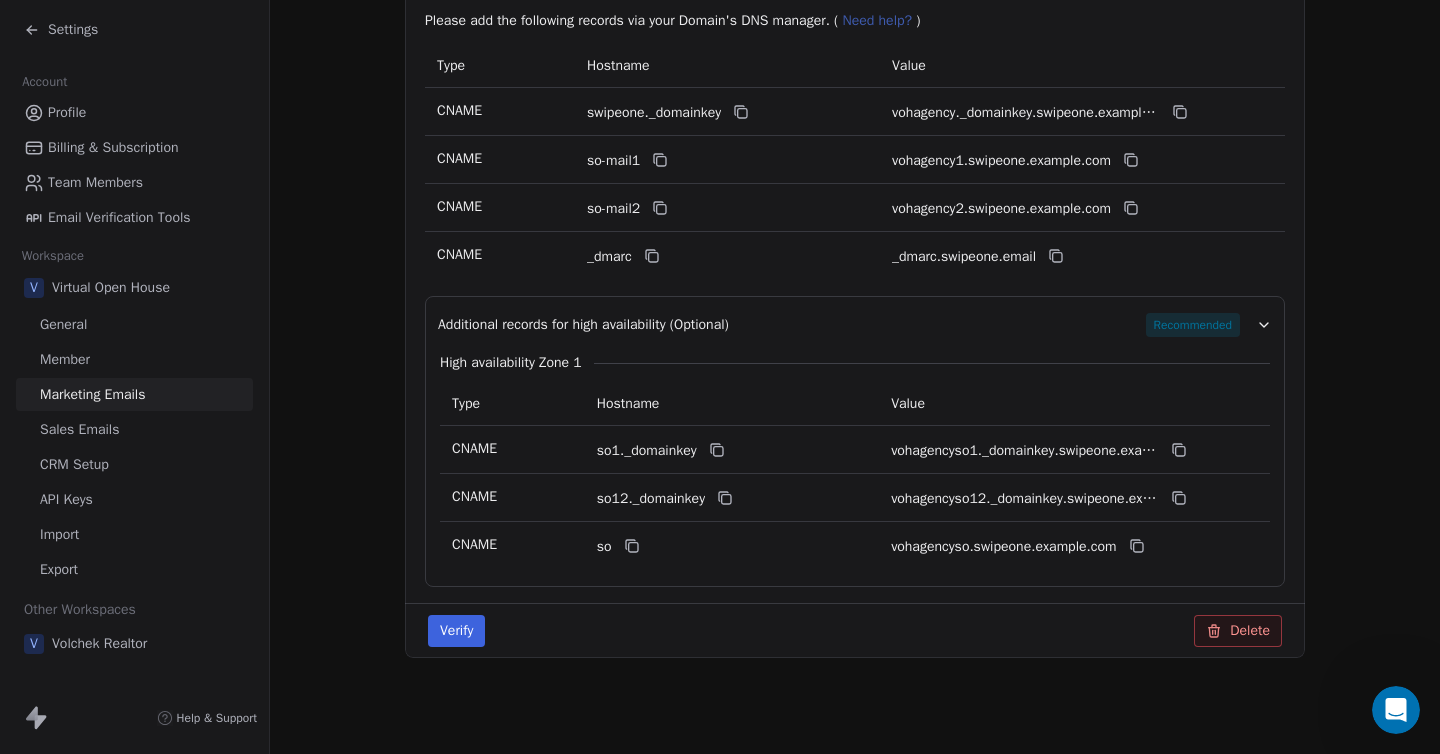 click on "Verify" at bounding box center [456, 631] 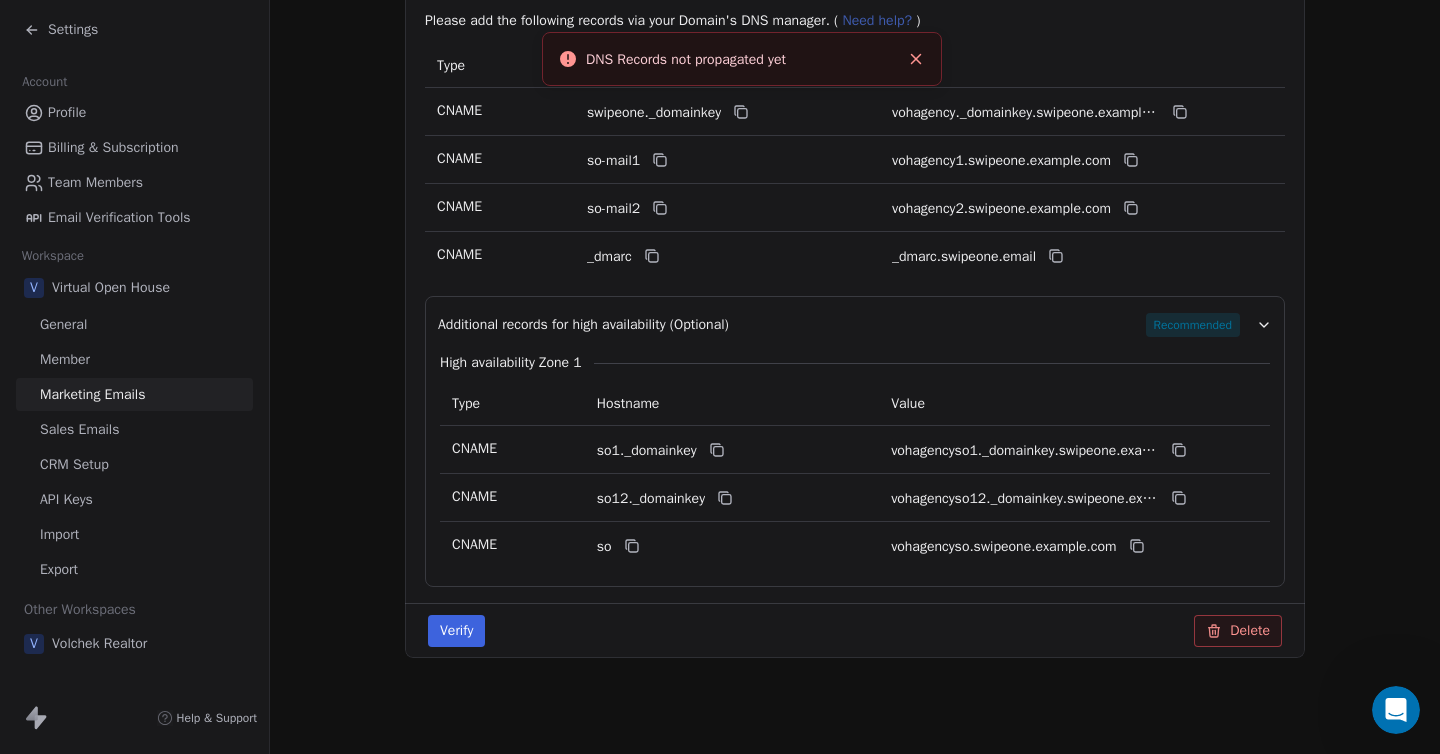 click 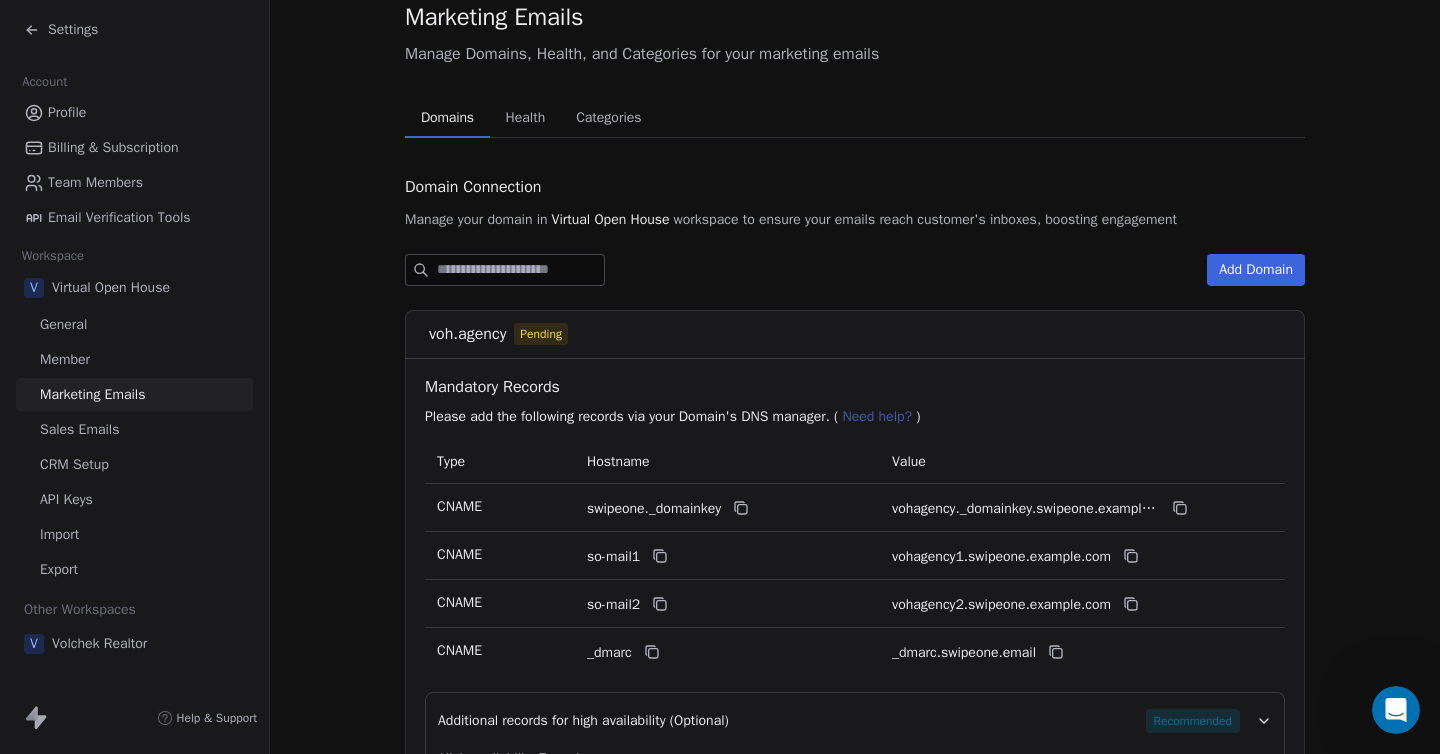 scroll, scrollTop: 0, scrollLeft: 0, axis: both 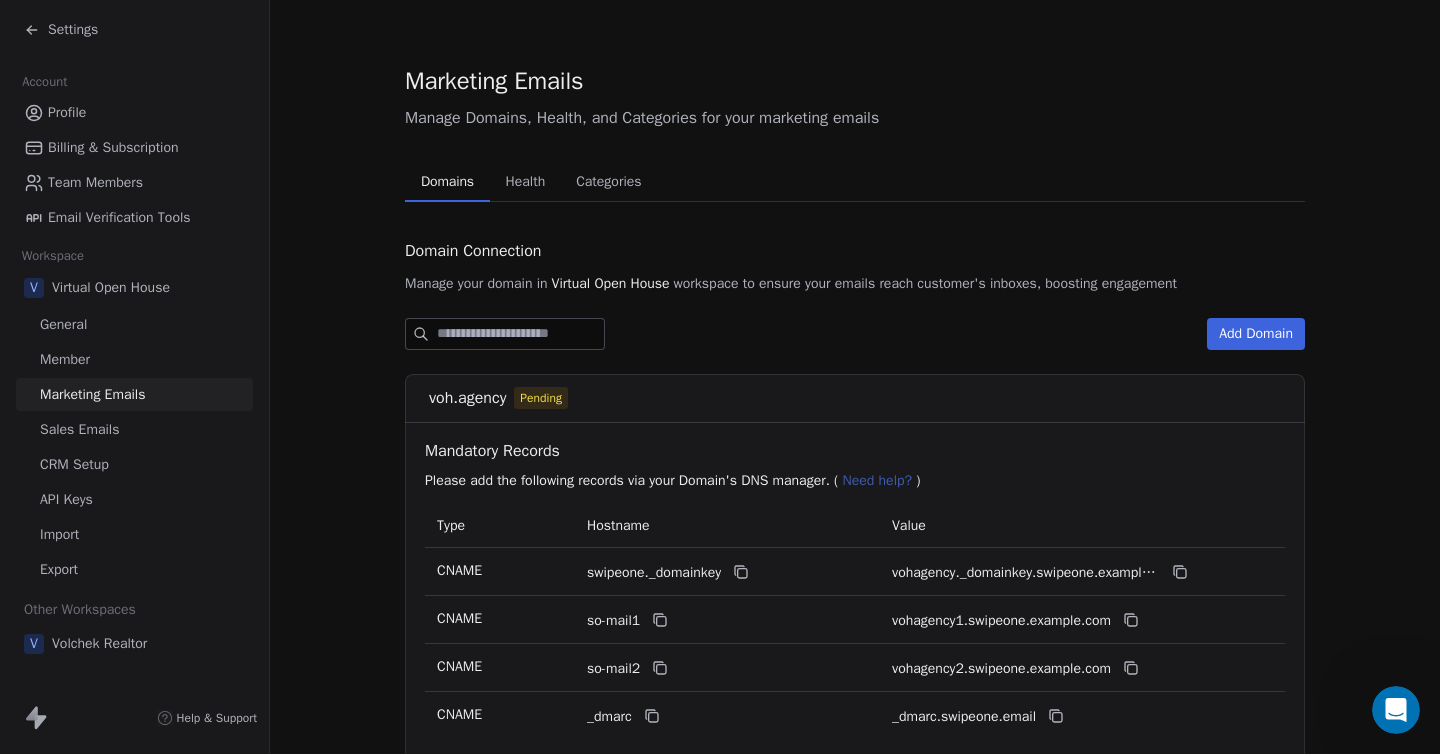 click on "Health" at bounding box center (526, 182) 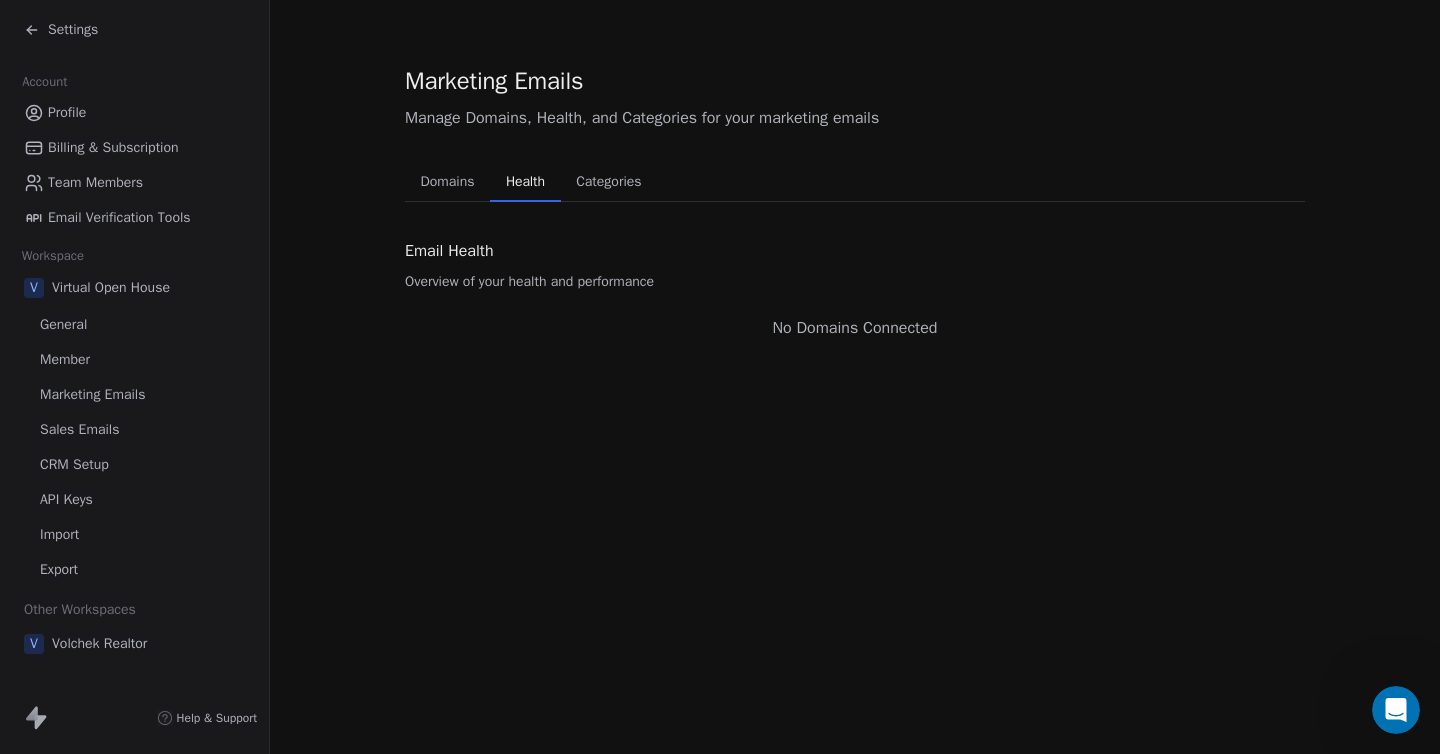 click on "Categories" at bounding box center (608, 182) 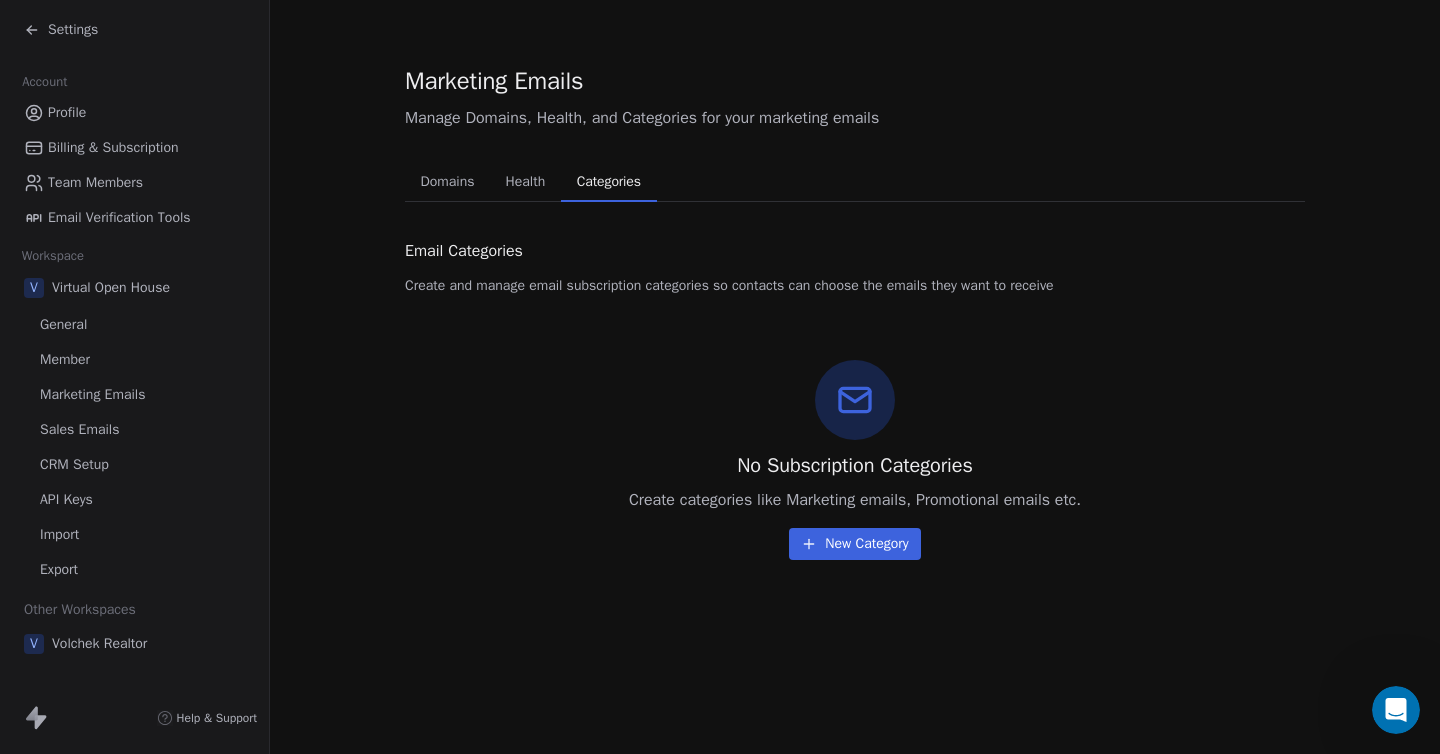 click on "Domains" at bounding box center (448, 182) 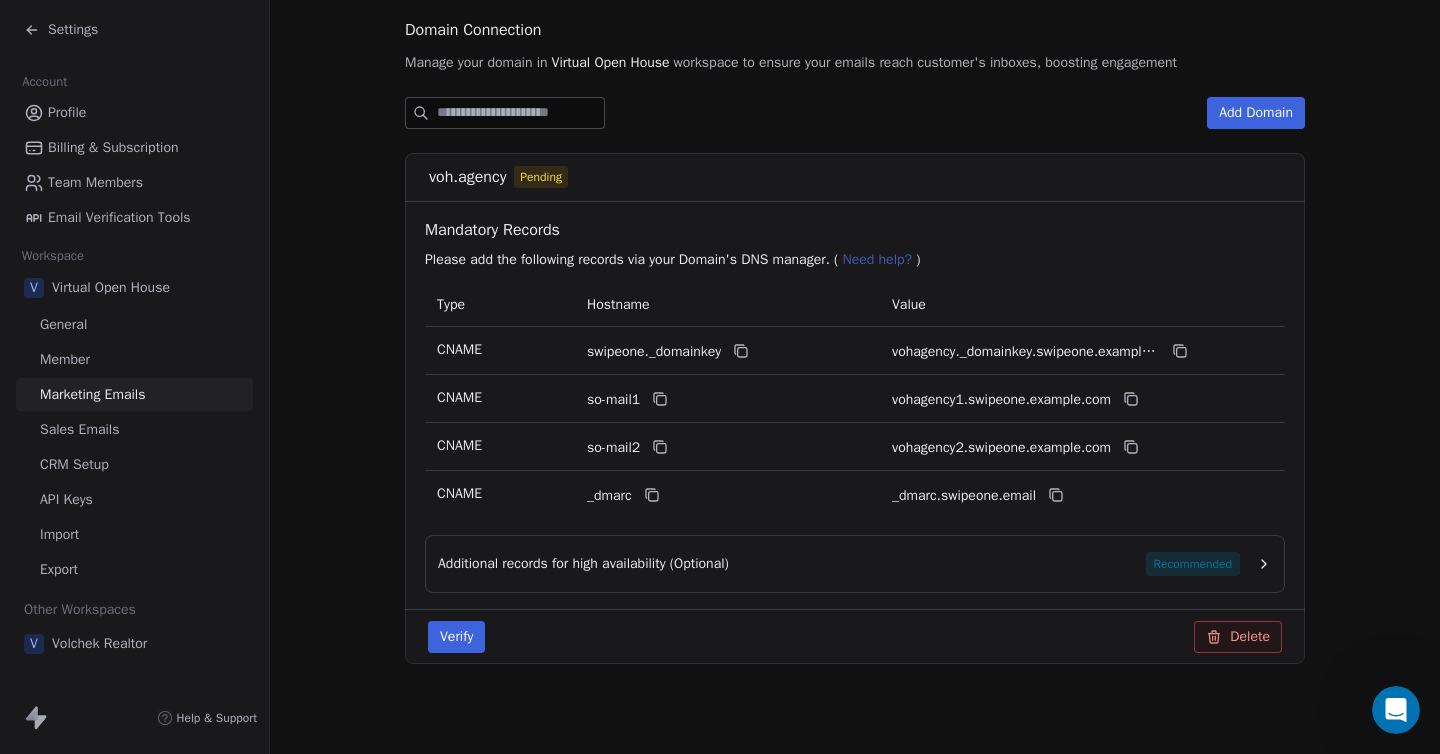 scroll, scrollTop: 227, scrollLeft: 0, axis: vertical 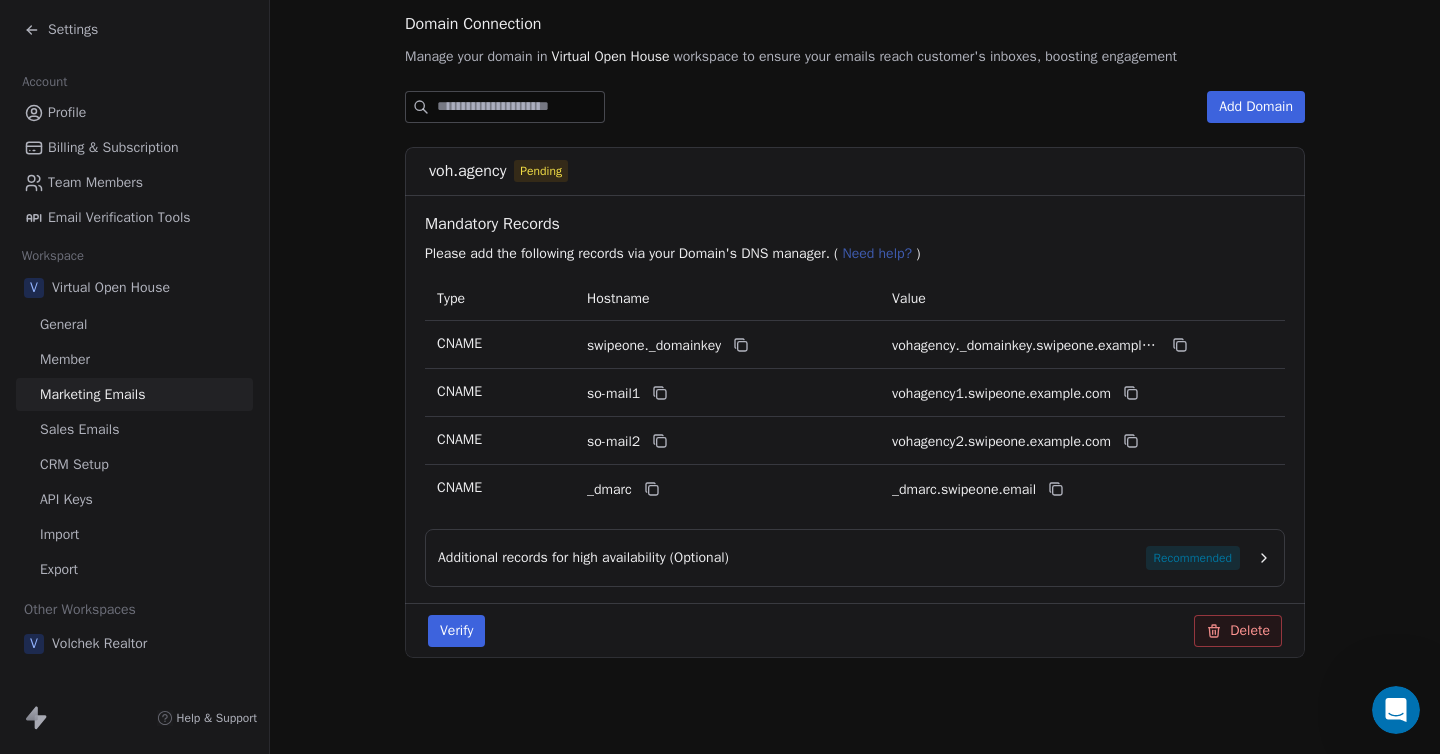 click on "Verify" at bounding box center (456, 631) 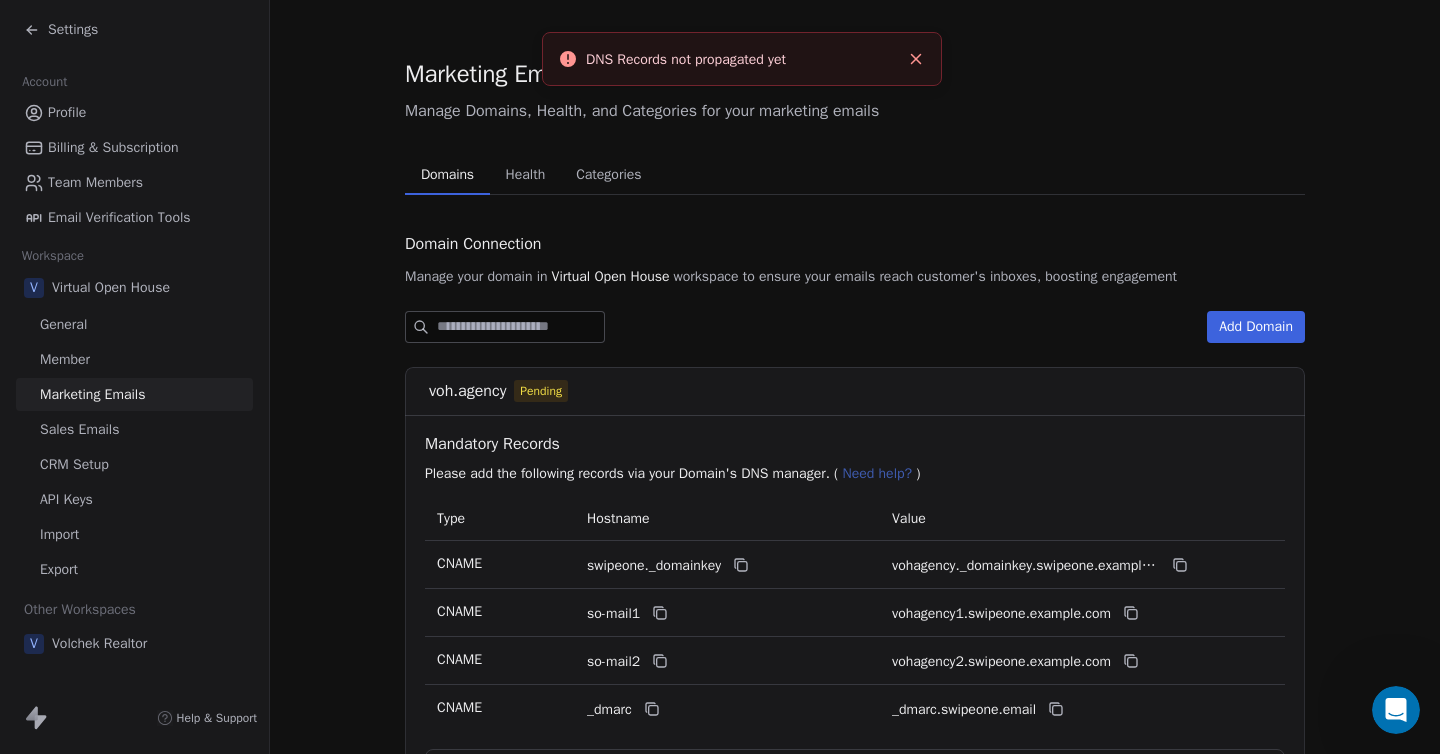 scroll, scrollTop: 0, scrollLeft: 0, axis: both 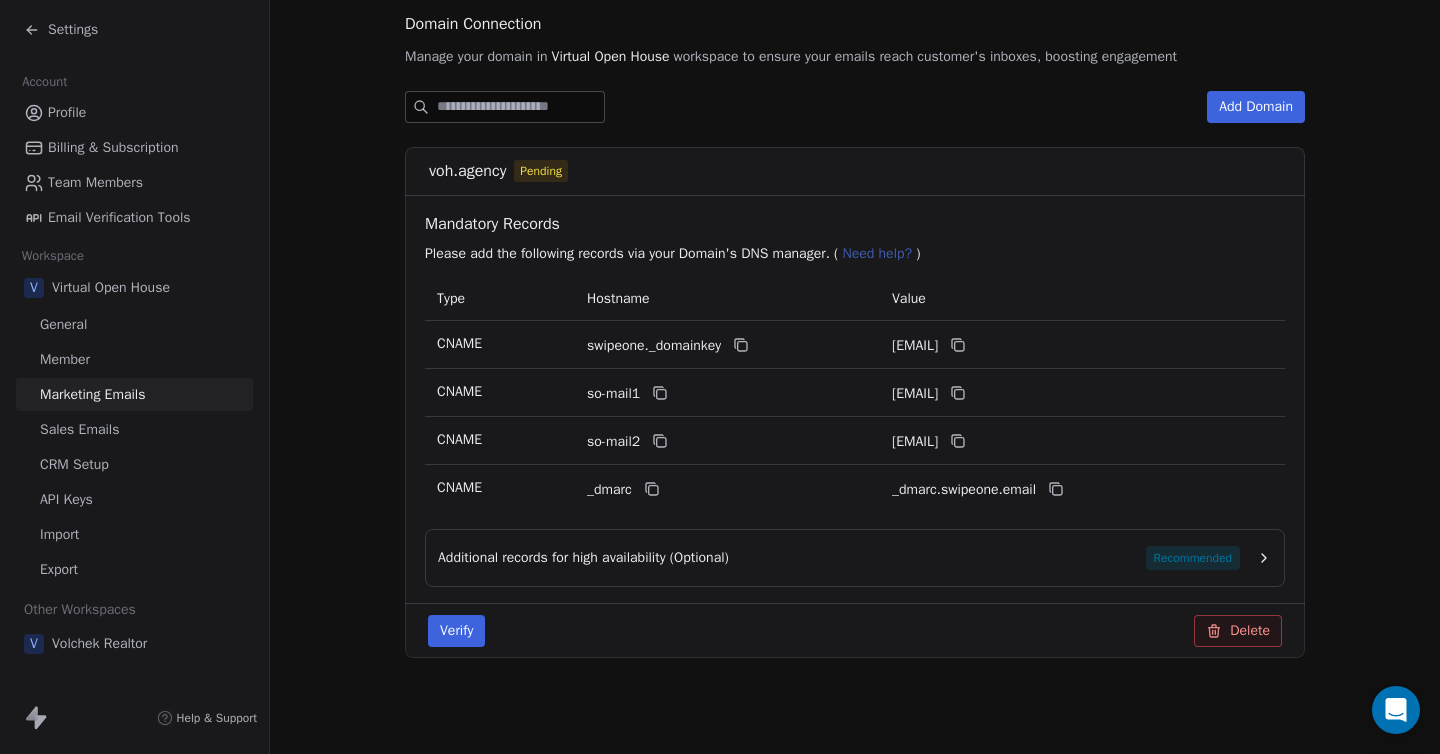 click on "Verify" at bounding box center [456, 631] 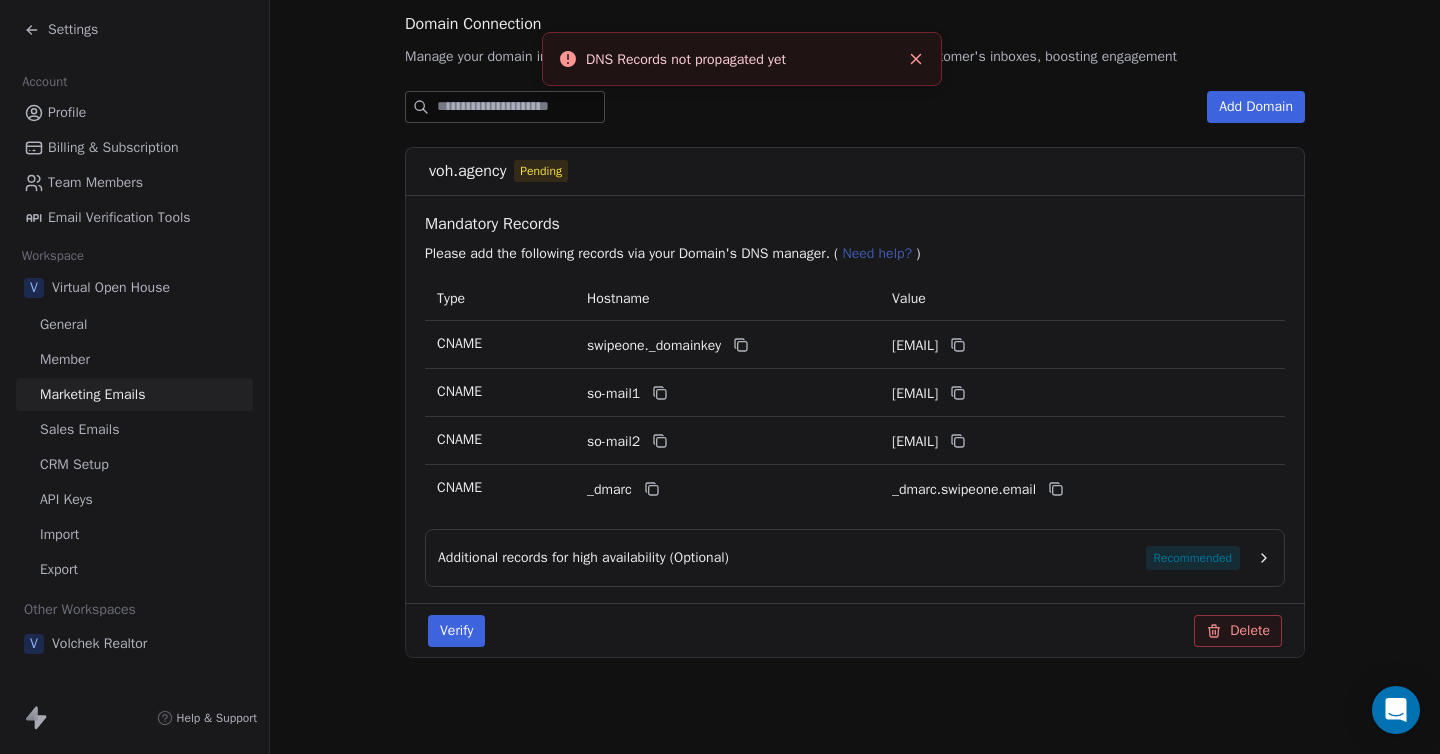click 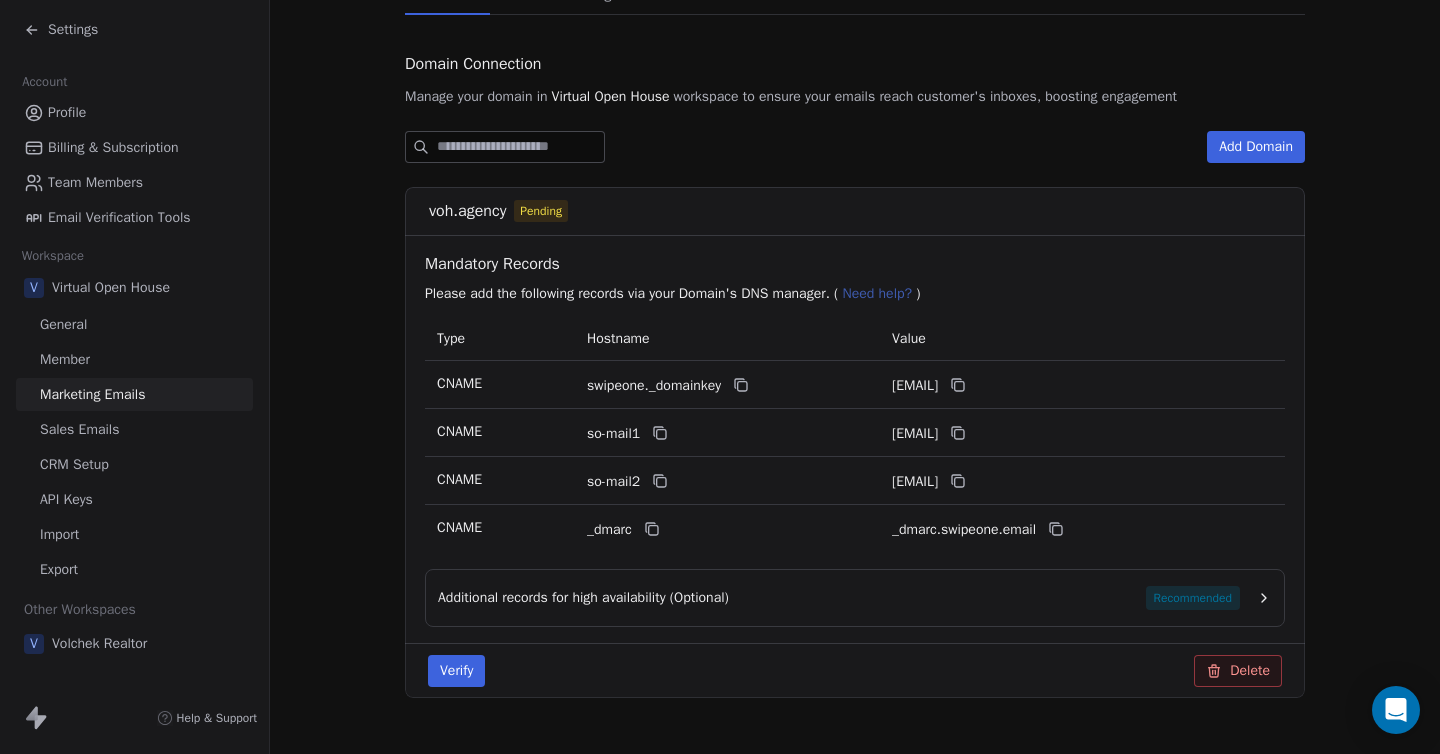 scroll, scrollTop: 92, scrollLeft: 0, axis: vertical 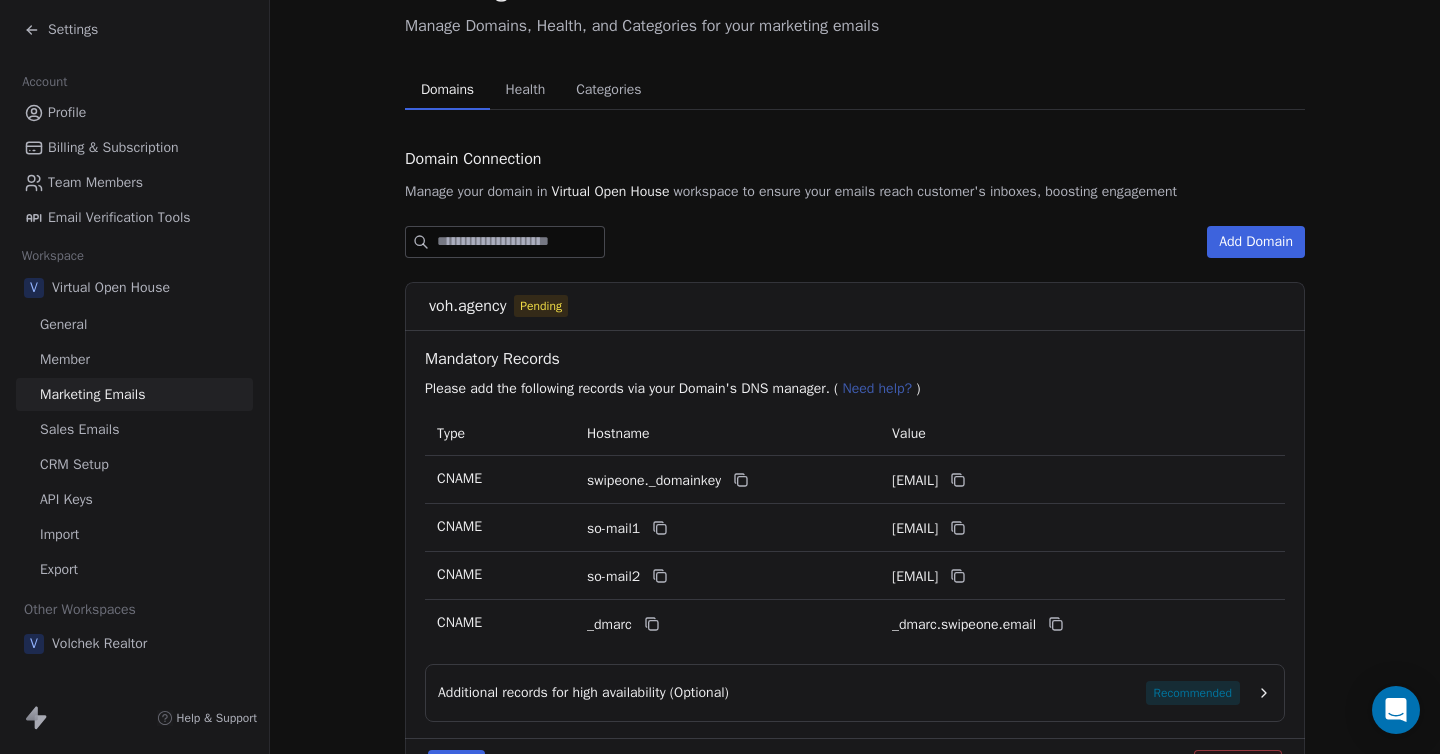 click on "Marketing Emails Manage Domains, Health, and Categories for your marketing emails Domains Domains Health Health Categories Categories Domain Connection Manage your domain in Virtual Open House workspace to ensure your emails reach customer's inboxes, boosting engagement Add Domain voh.agency Pending Mandatory Records Please add the following records via your Domain's DNS manager. (   Need help?   ) Type Hostname Value CNAME [EMAIL] CNAME [EMAIL] CNAME [EMAIL] CNAME [EMAIL] Additional records for high availability (Optional) Recommended Verify Delete" at bounding box center (855, 398) 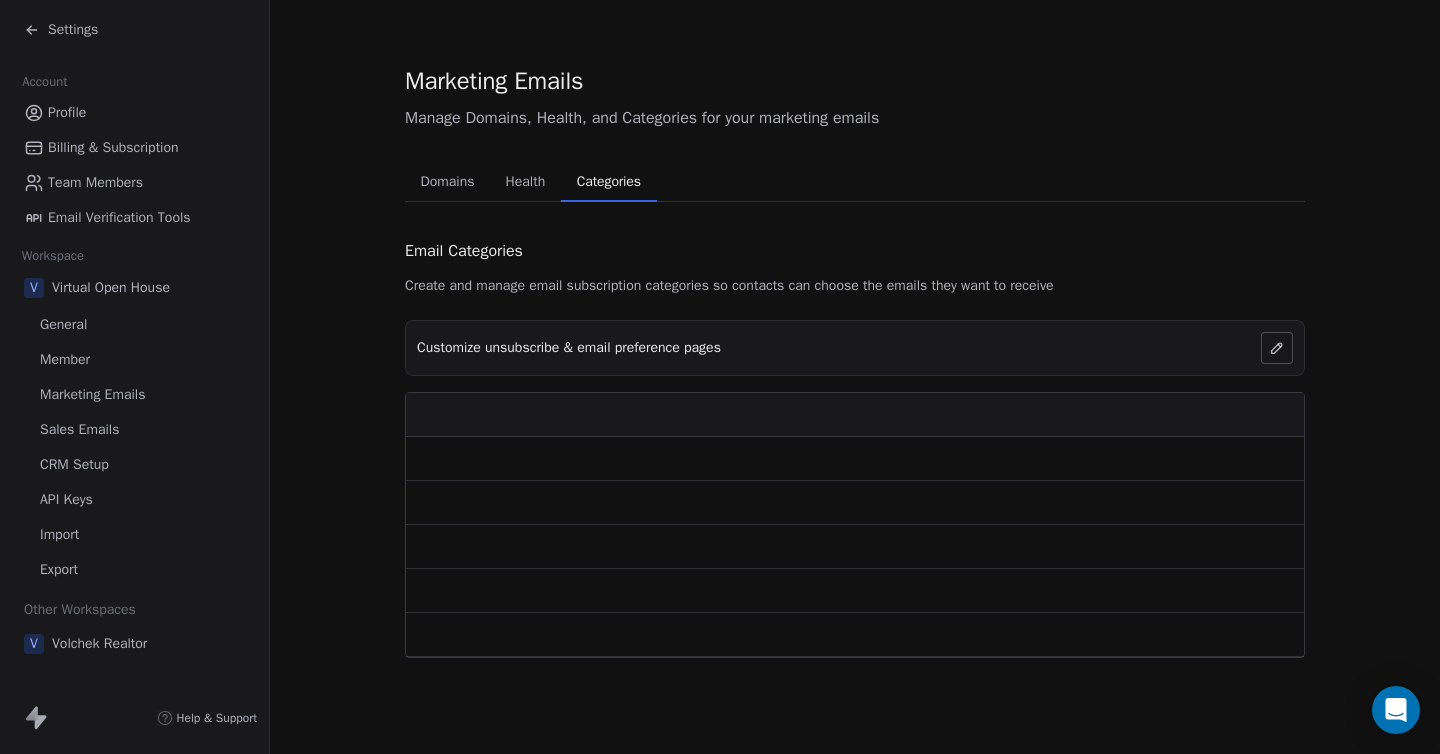 click on "Categories" at bounding box center [609, 182] 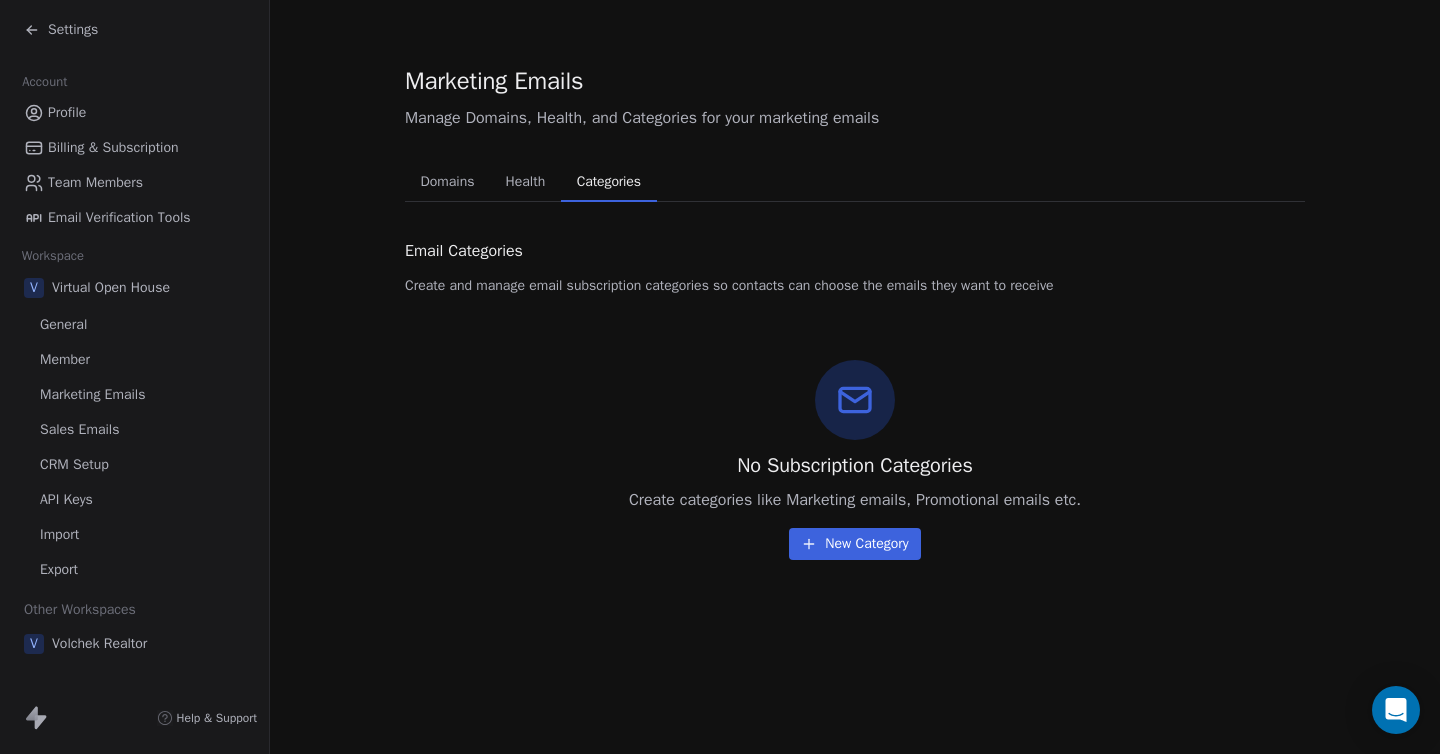click on "Domains Domains" at bounding box center [447, 182] 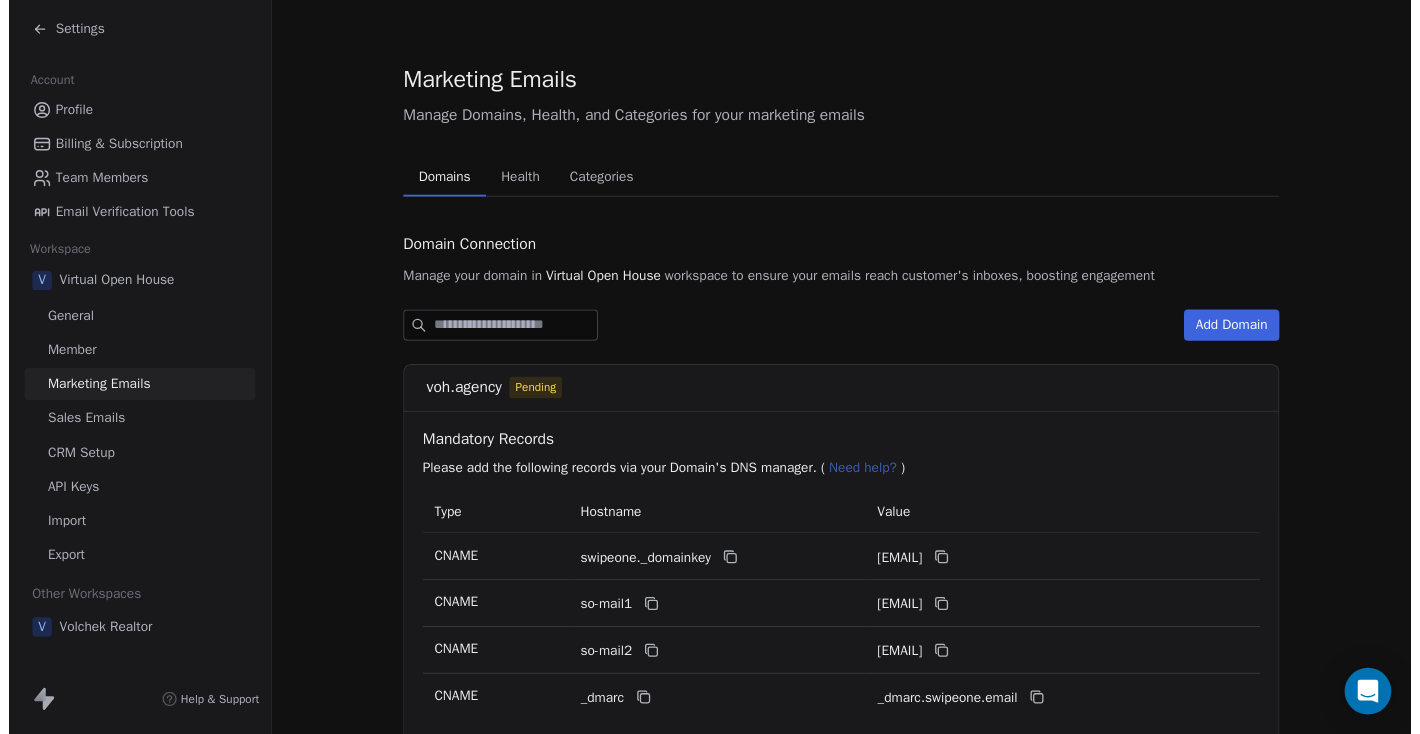 scroll, scrollTop: 193, scrollLeft: 0, axis: vertical 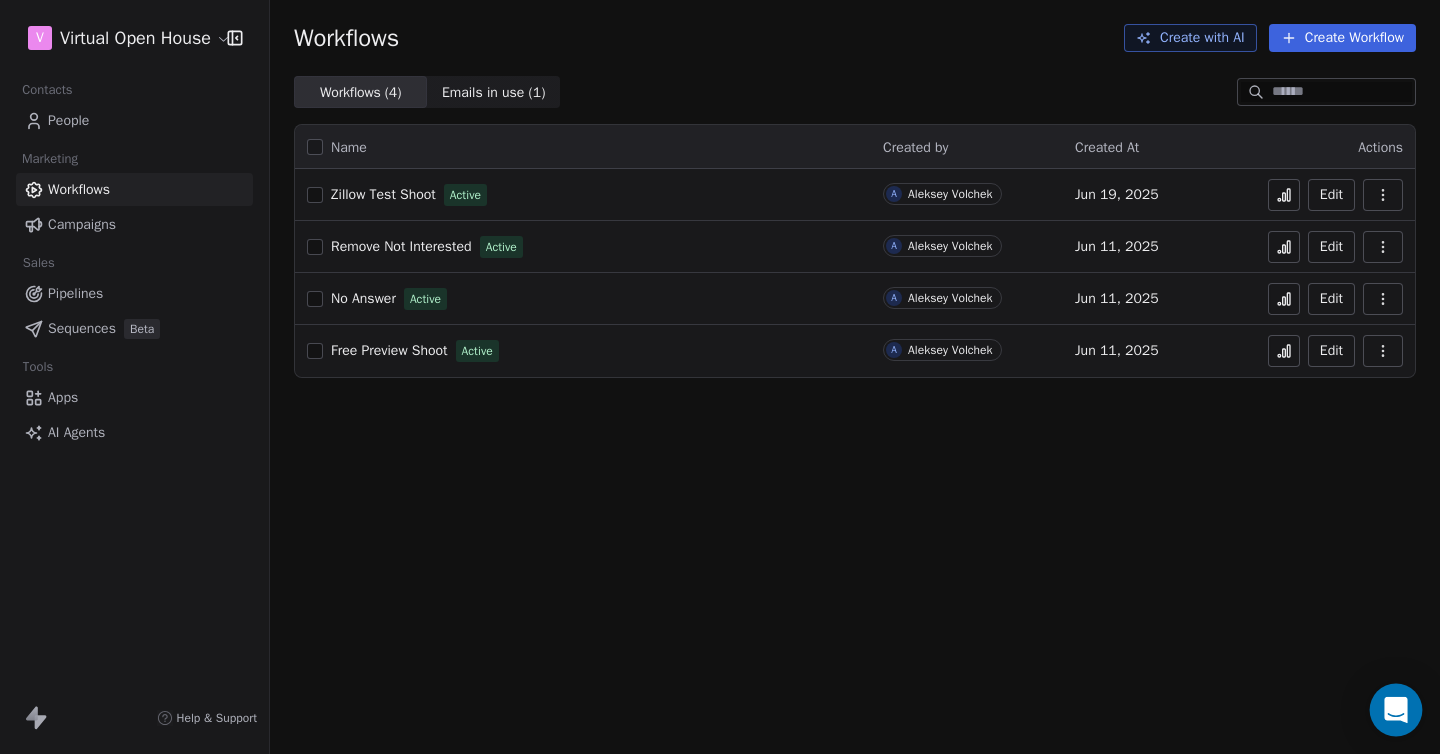 click at bounding box center (1396, 710) 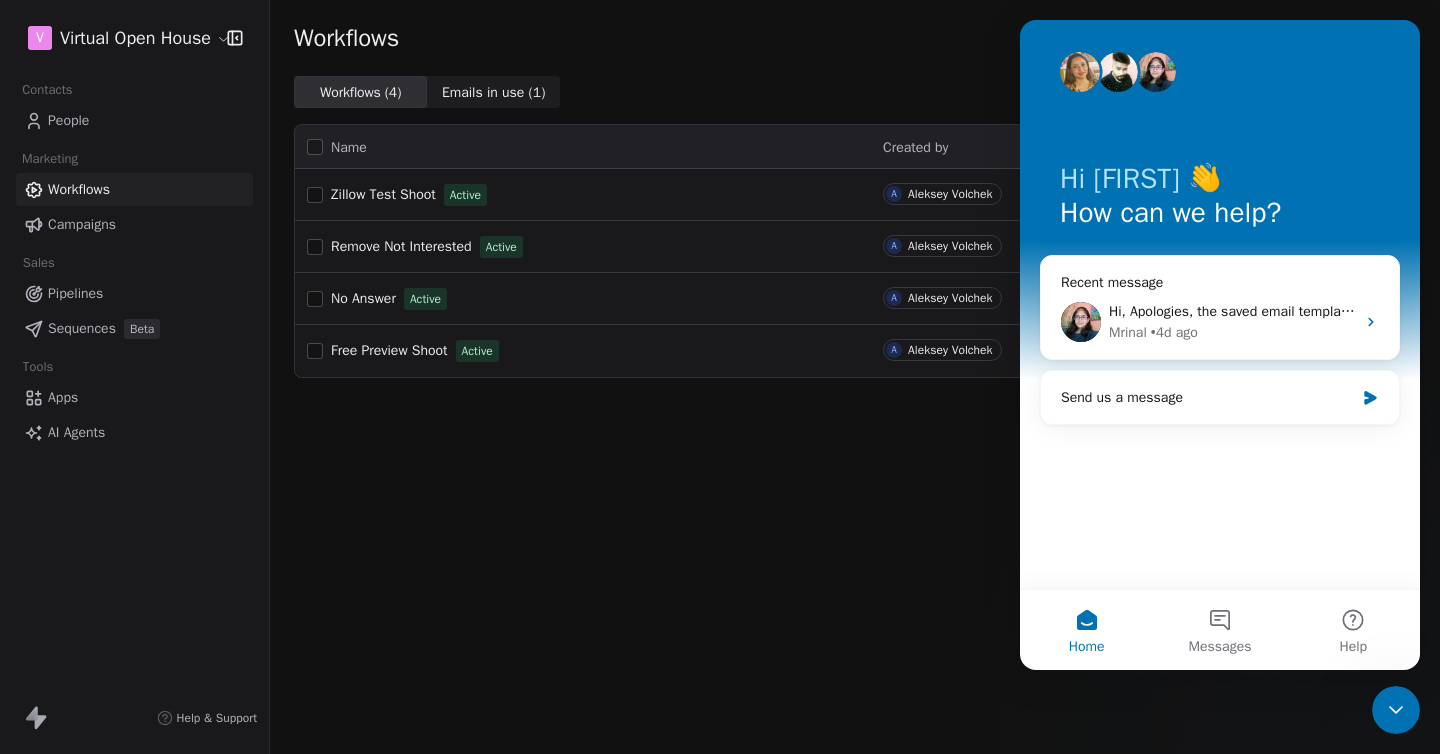 scroll, scrollTop: 0, scrollLeft: 0, axis: both 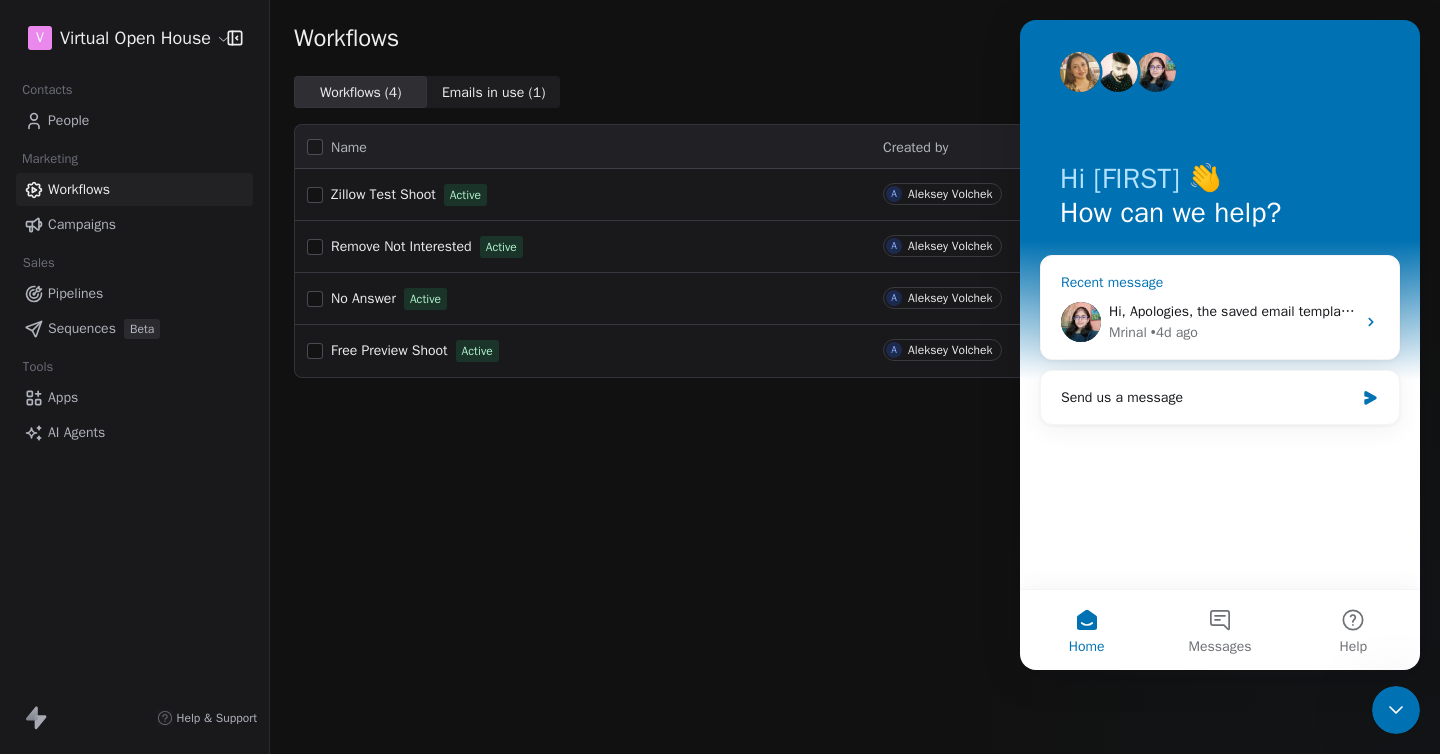 click on "Hi,   Apologies, the saved email template isn't available for configuration in one-to-one emails, just like how it is available for configuration in workflows / campaigns. We've noted this issue and will surely release this functionality in our future updates.     If this isn't what you were looking for, then please further elaborate on the issues faced in pulling up email templates. I will investigate and get back to you with a resolution." at bounding box center [1232, 311] 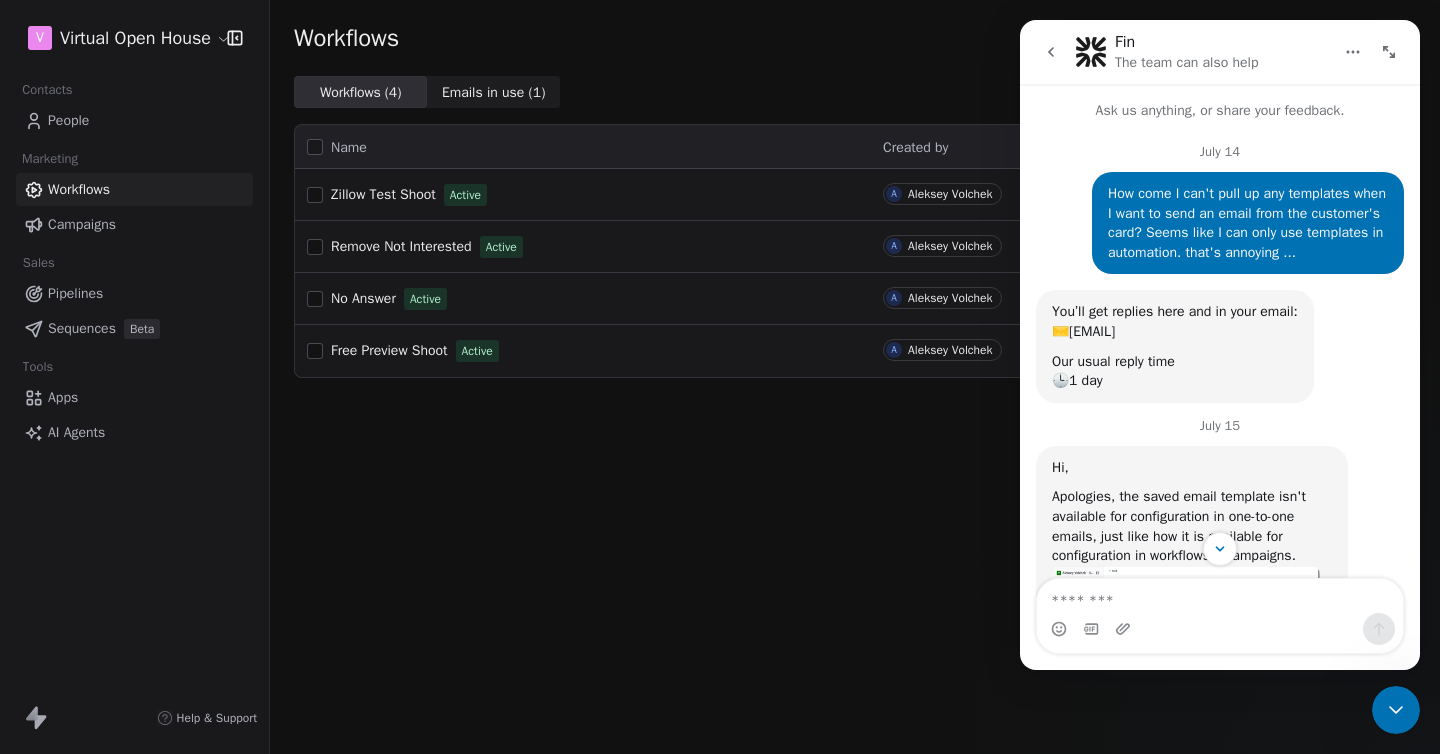 scroll, scrollTop: 0, scrollLeft: 0, axis: both 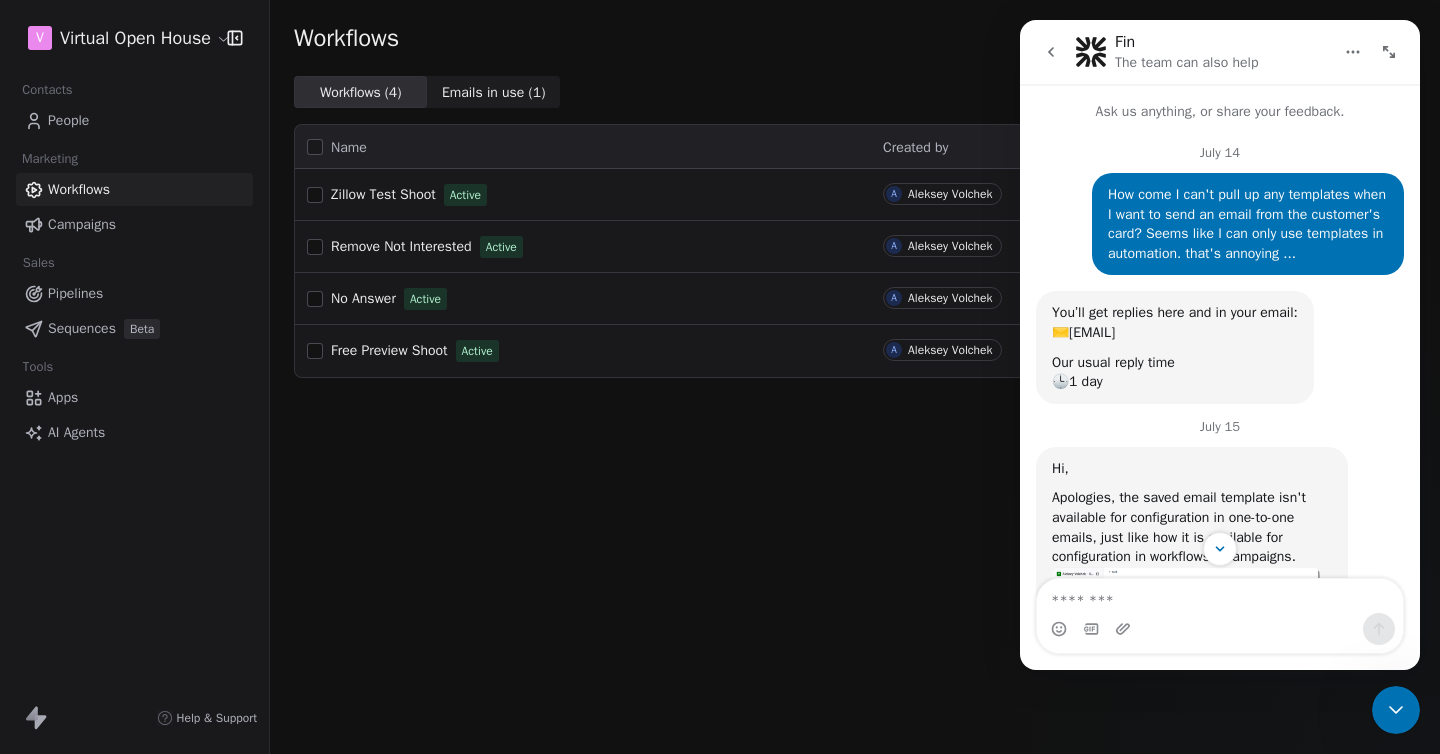 click at bounding box center [1051, 52] 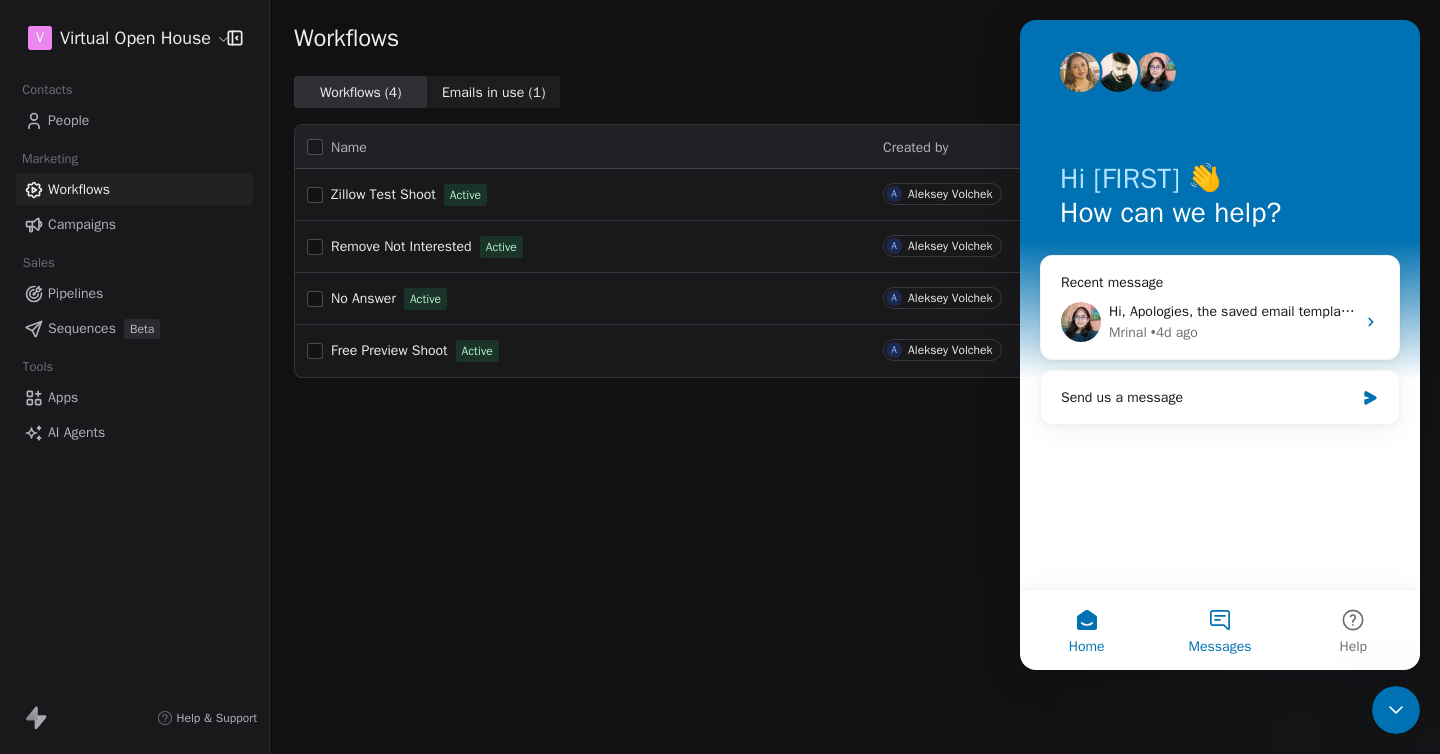 click on "Messages" at bounding box center (1220, 647) 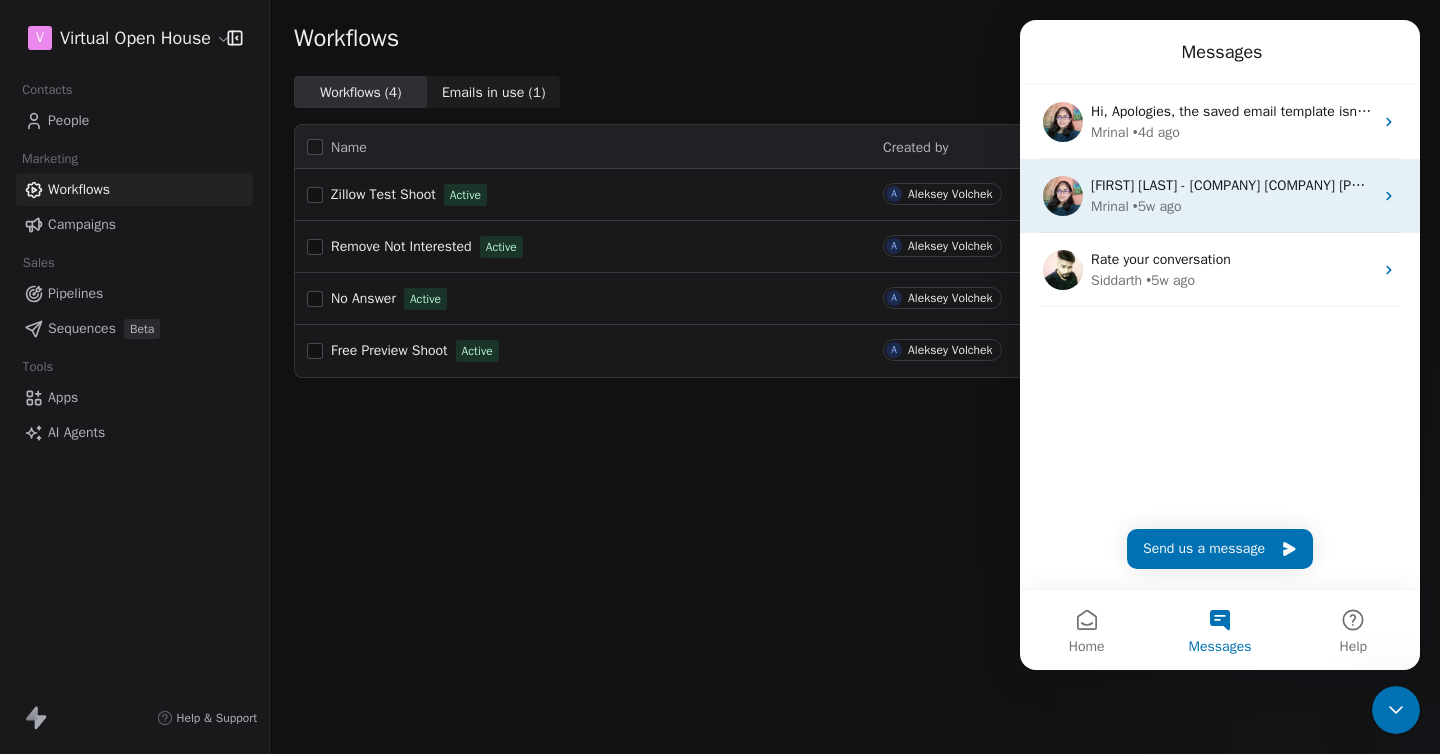 click on "[FIRST] [LAST] - [COMPANY] [COMPANY] [PHONE]" at bounding box center [1241, 185] 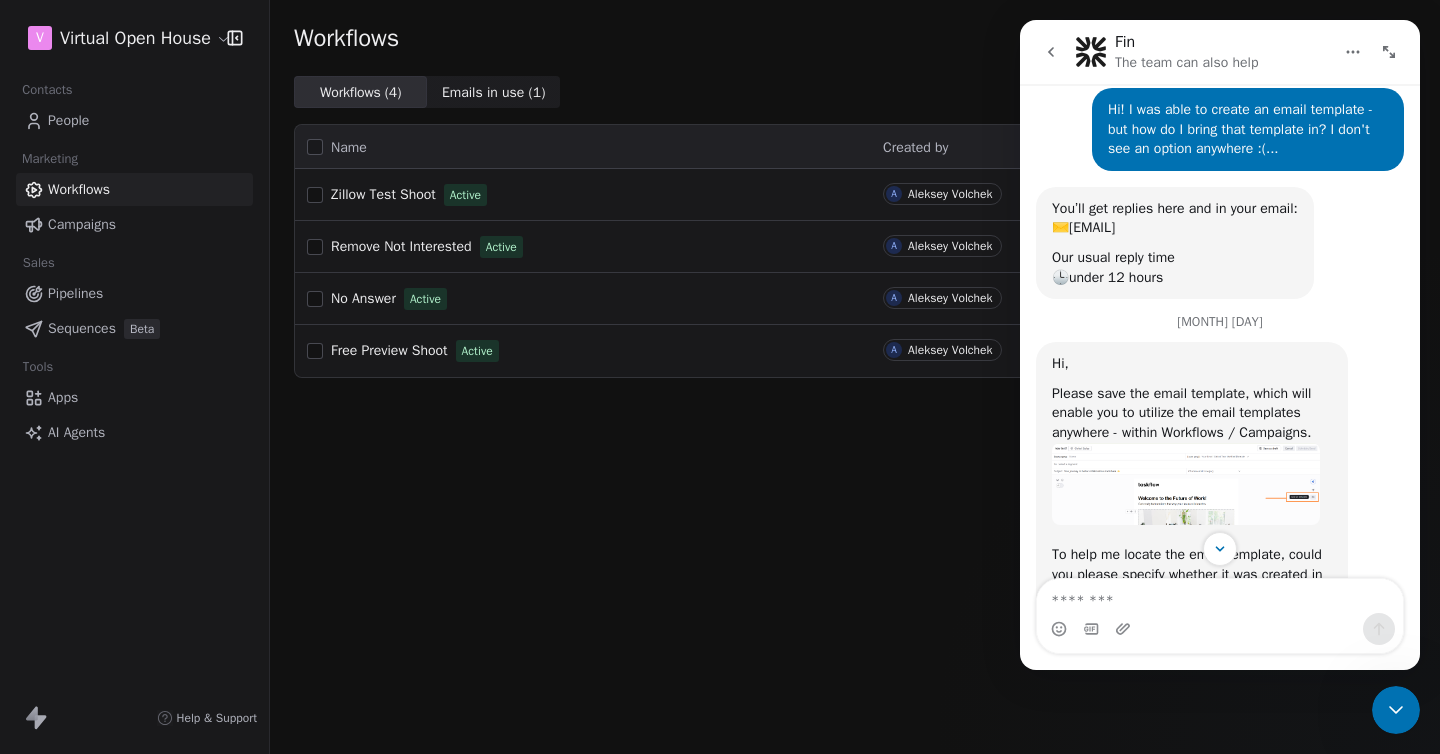 scroll, scrollTop: 0, scrollLeft: 0, axis: both 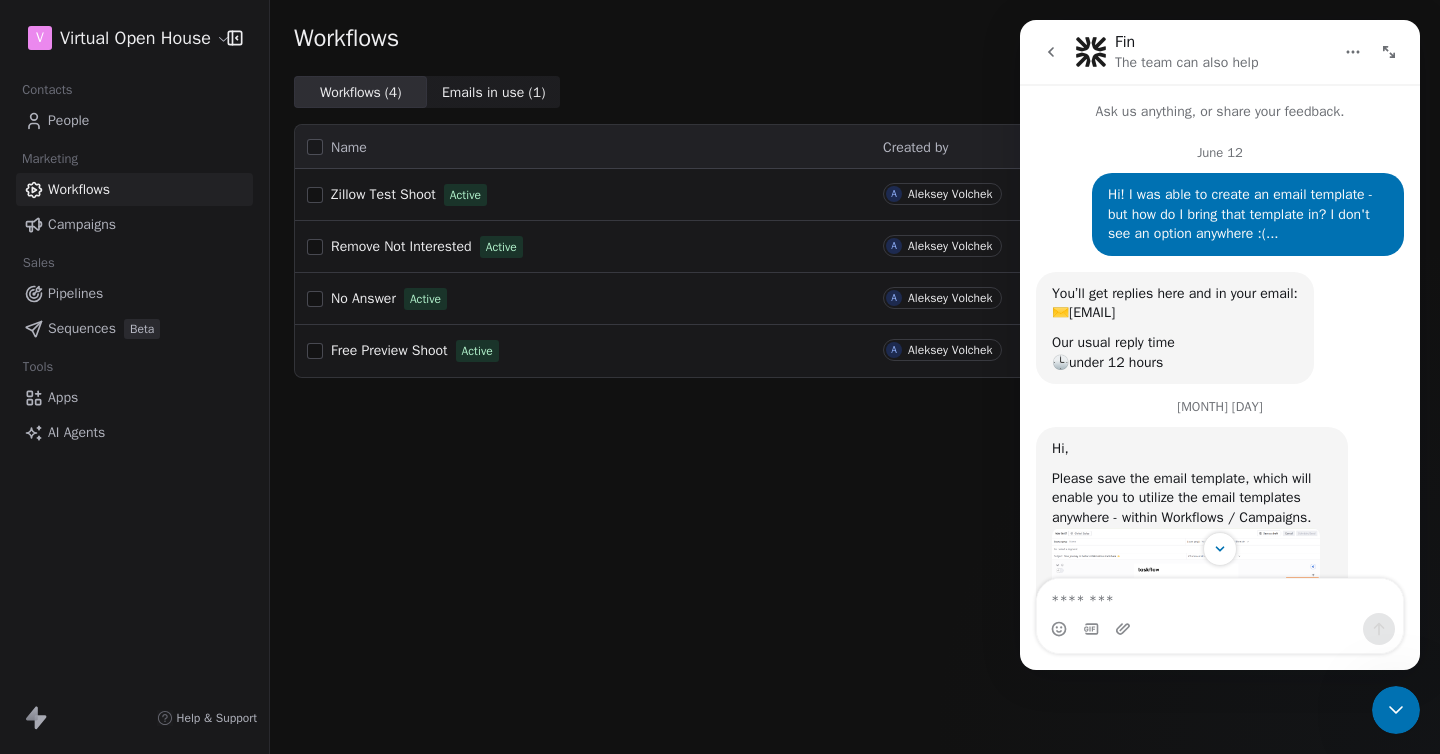 click at bounding box center [1051, 52] 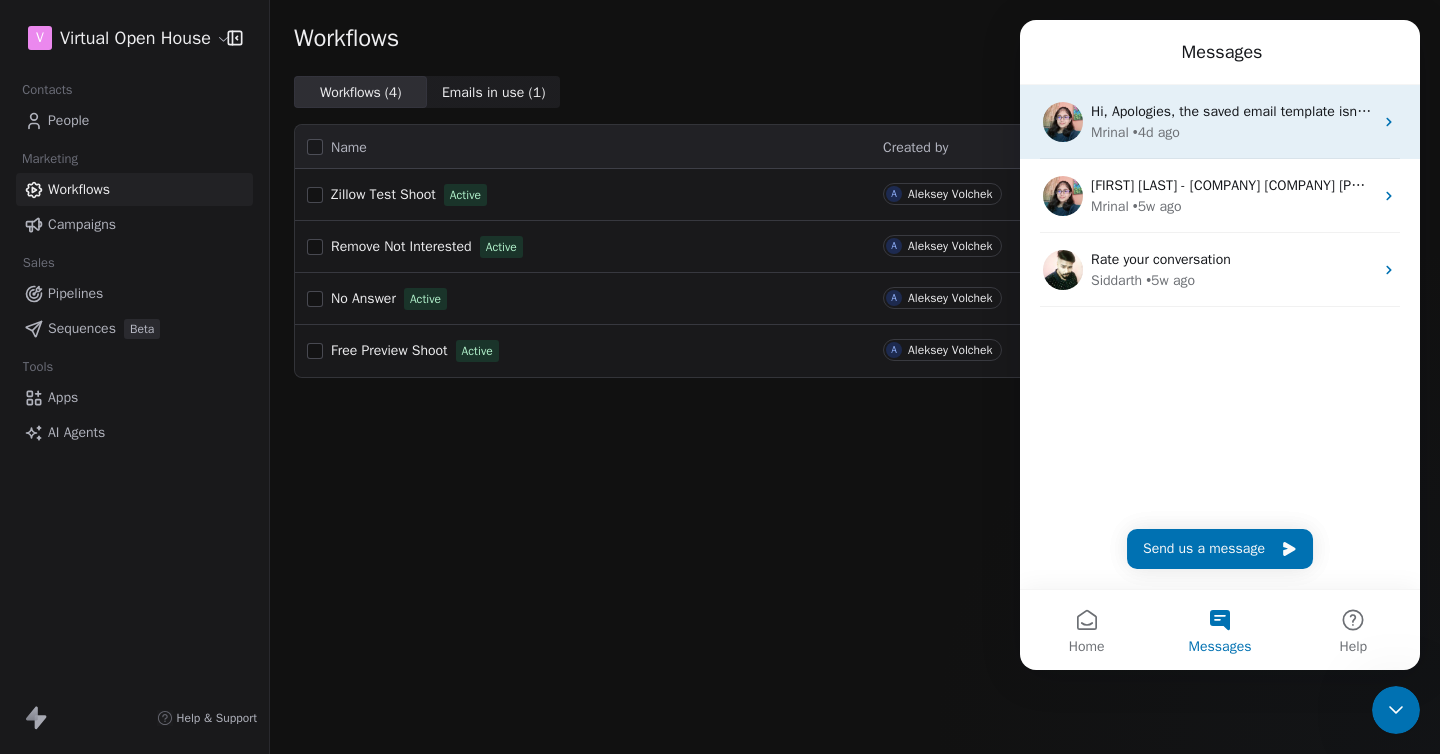 click on "[NAME] • 4d ago" at bounding box center [1232, 132] 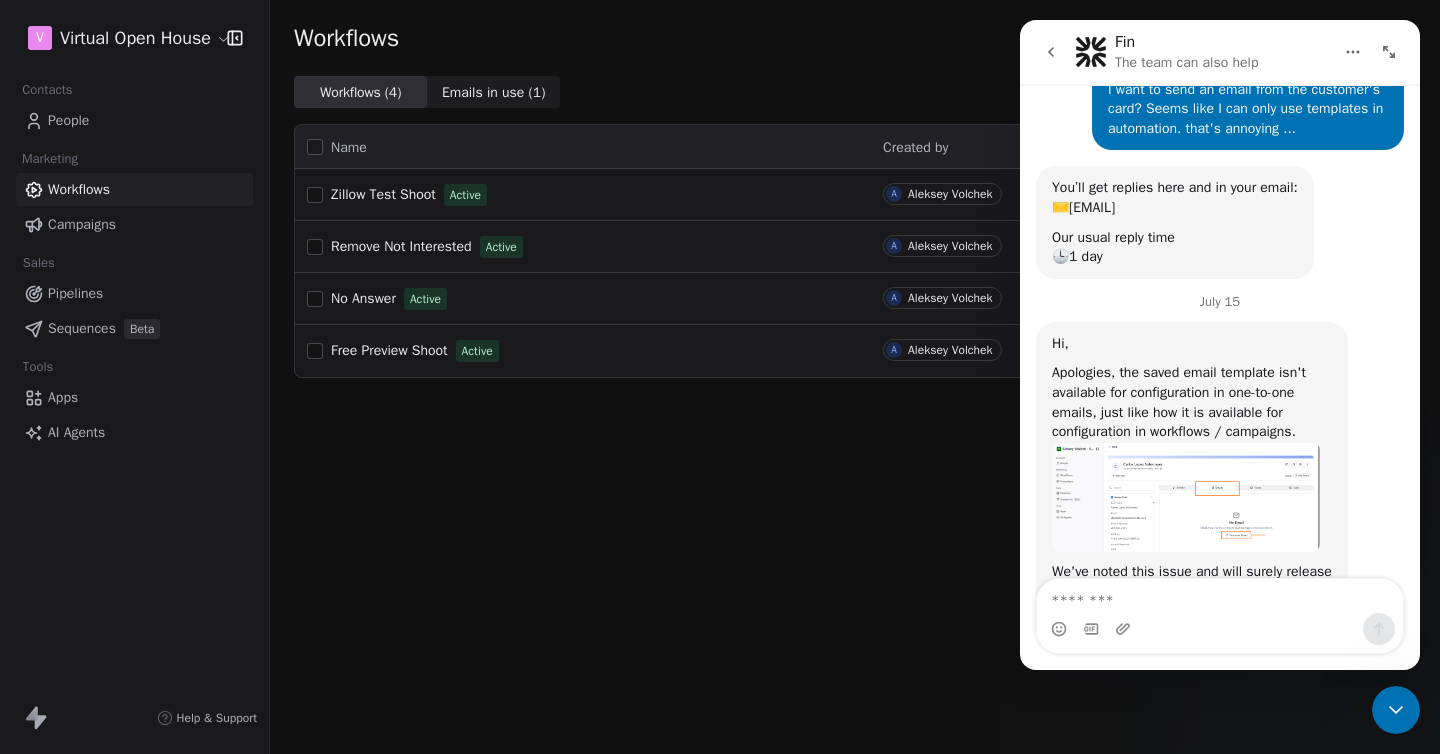 scroll, scrollTop: 0, scrollLeft: 0, axis: both 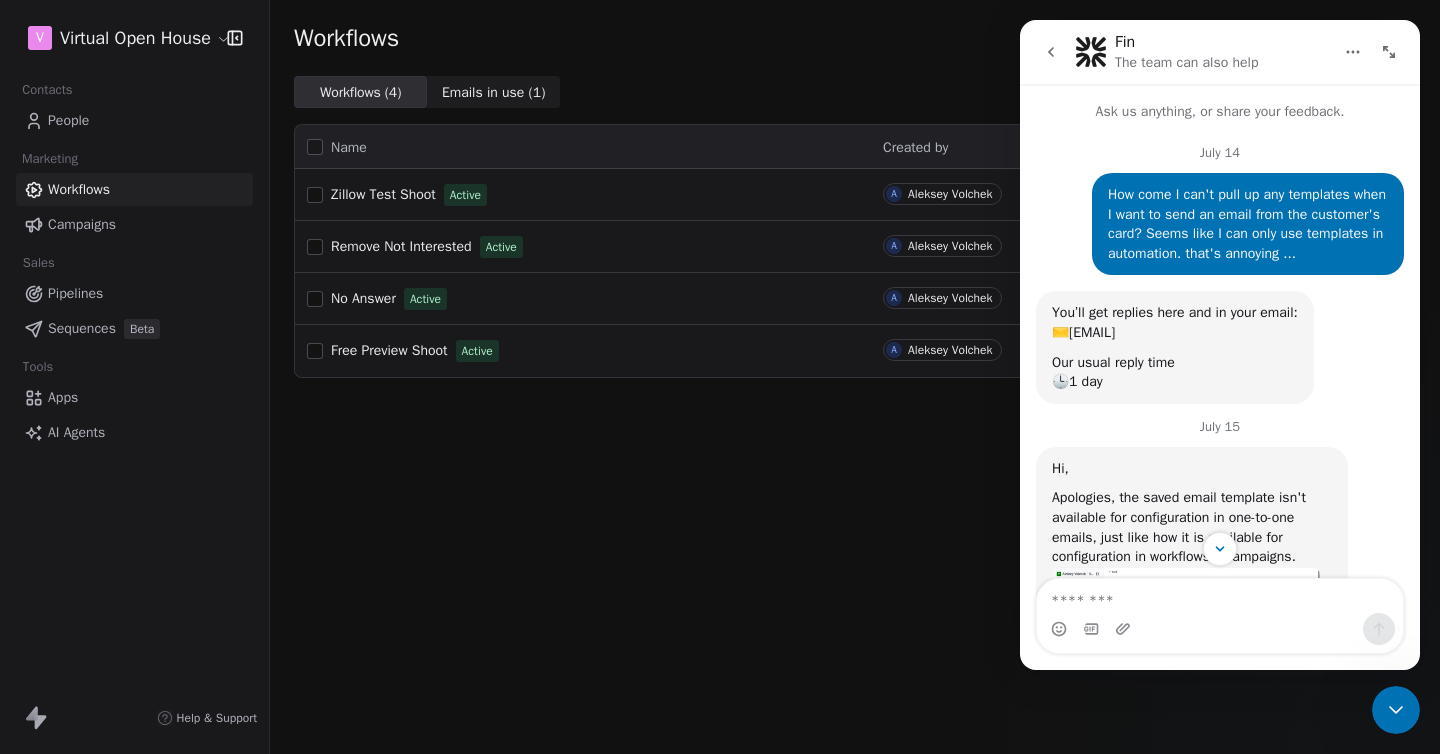 click at bounding box center [1051, 52] 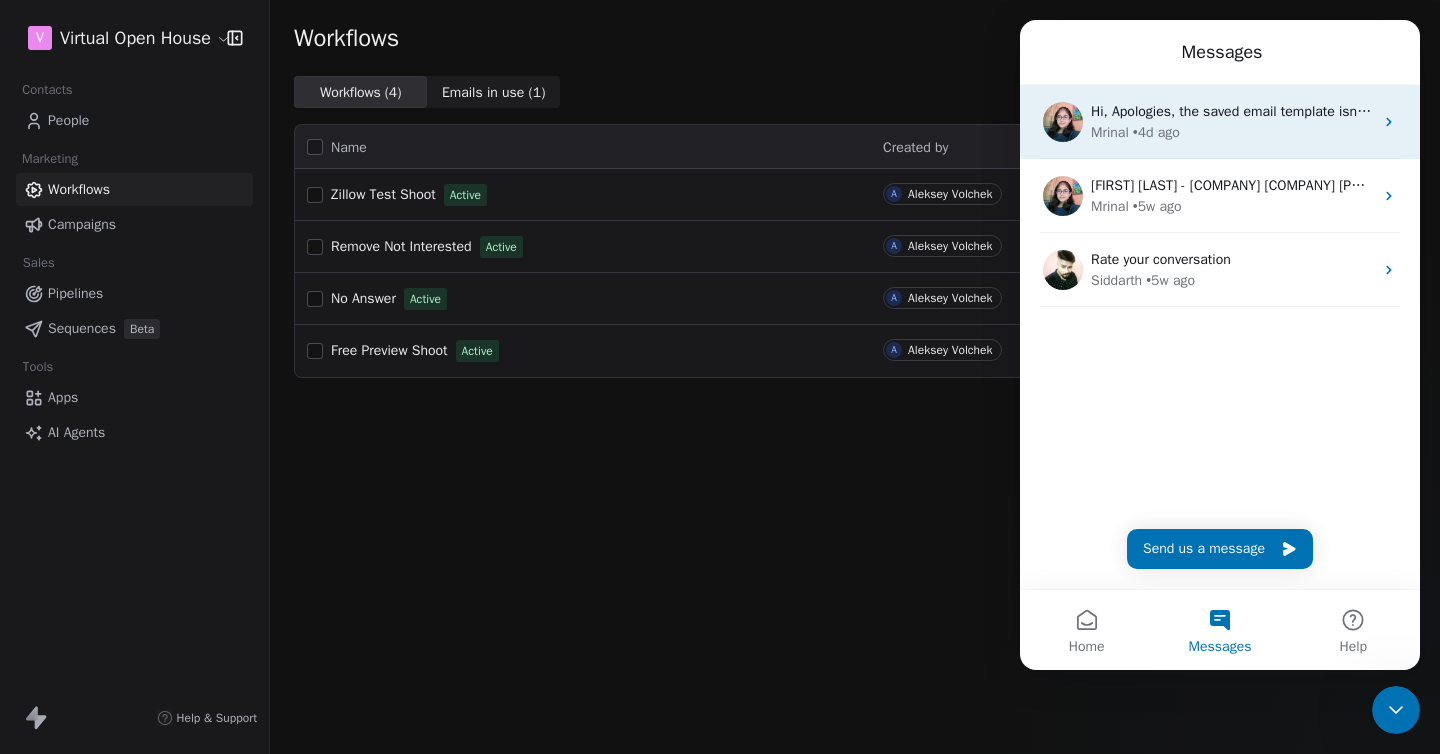 click on "Mrinal" at bounding box center [1110, 132] 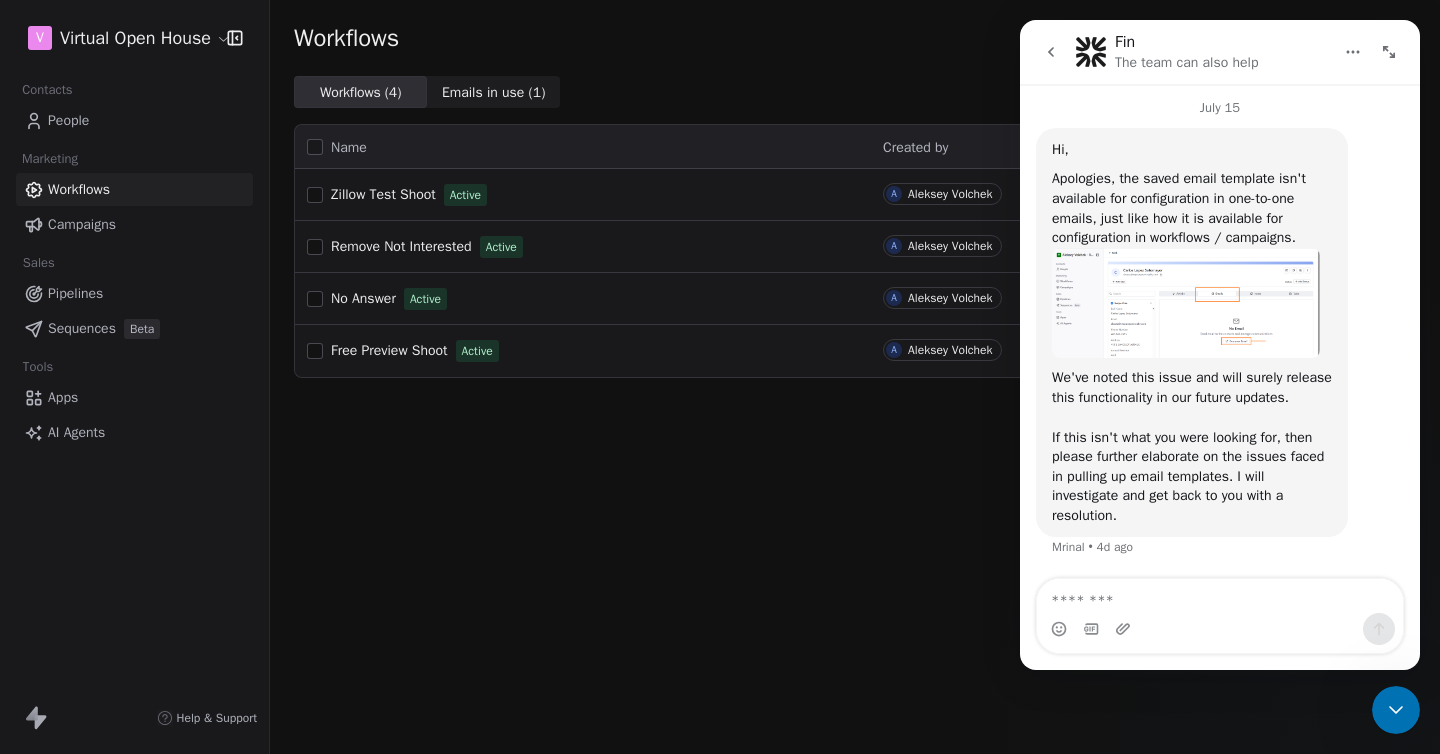 scroll, scrollTop: 339, scrollLeft: 0, axis: vertical 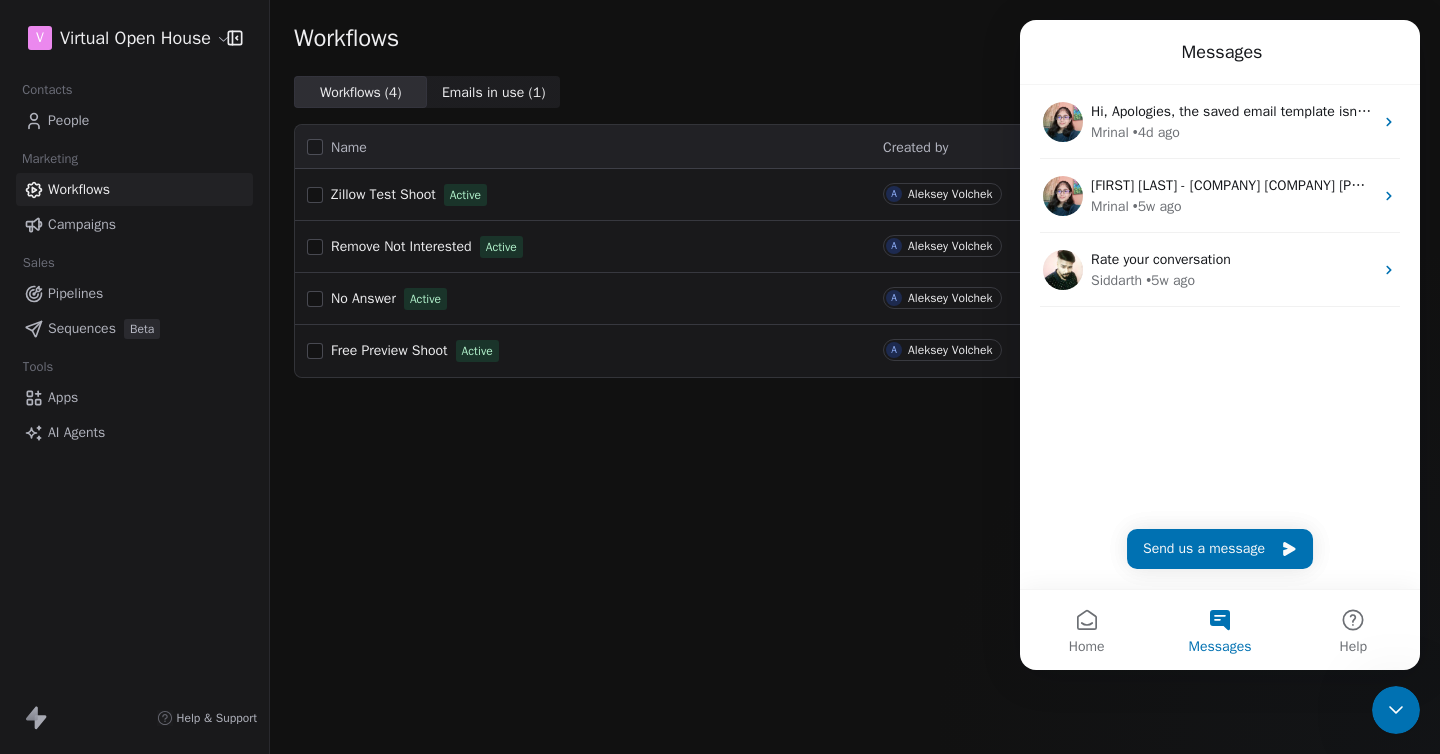 click 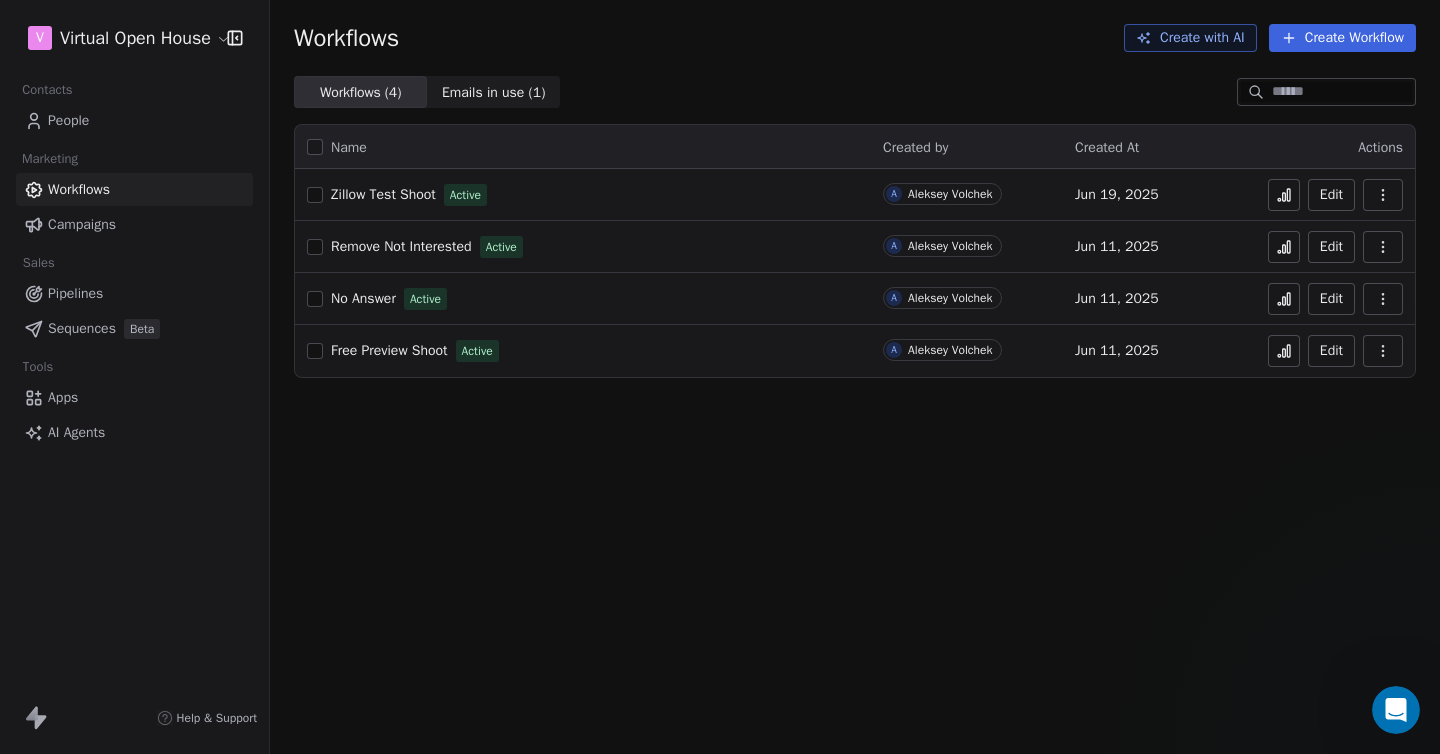 scroll, scrollTop: 0, scrollLeft: 0, axis: both 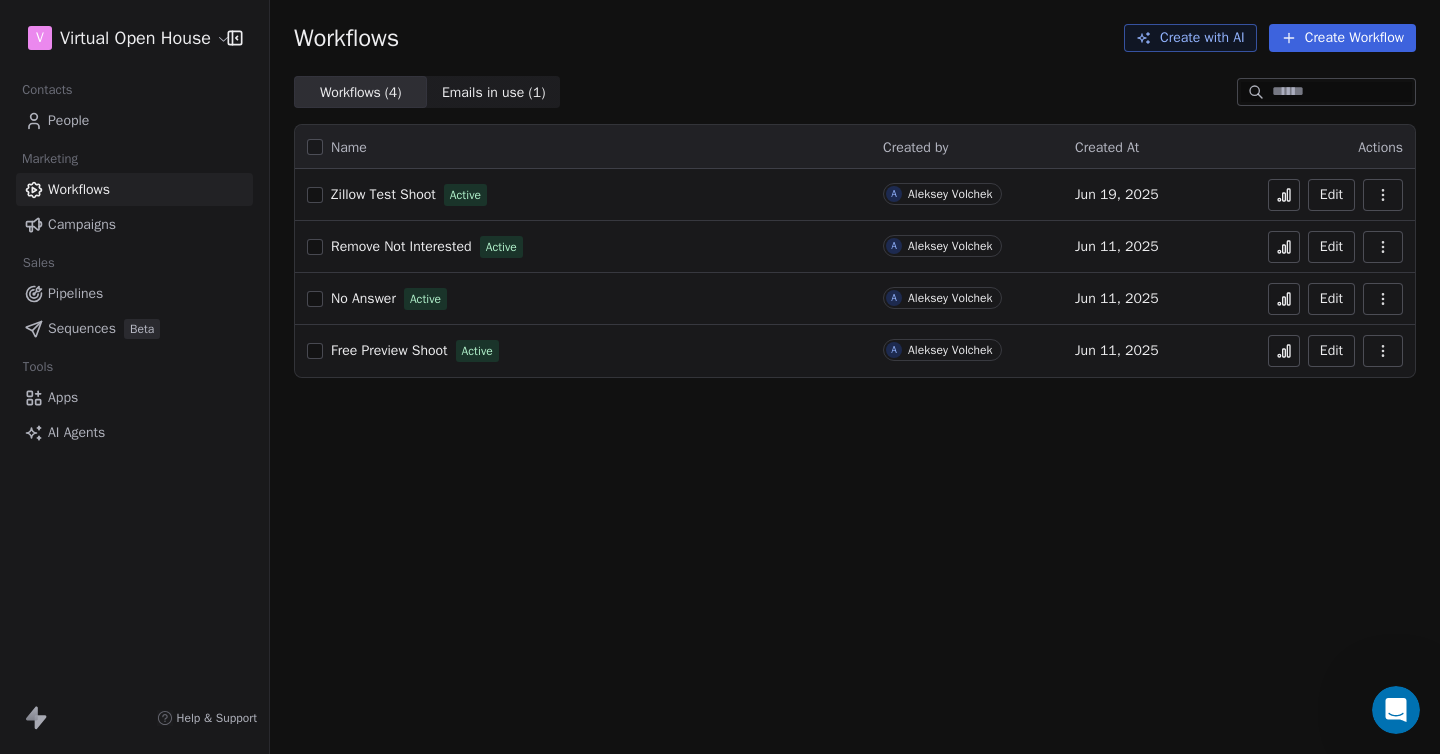 click 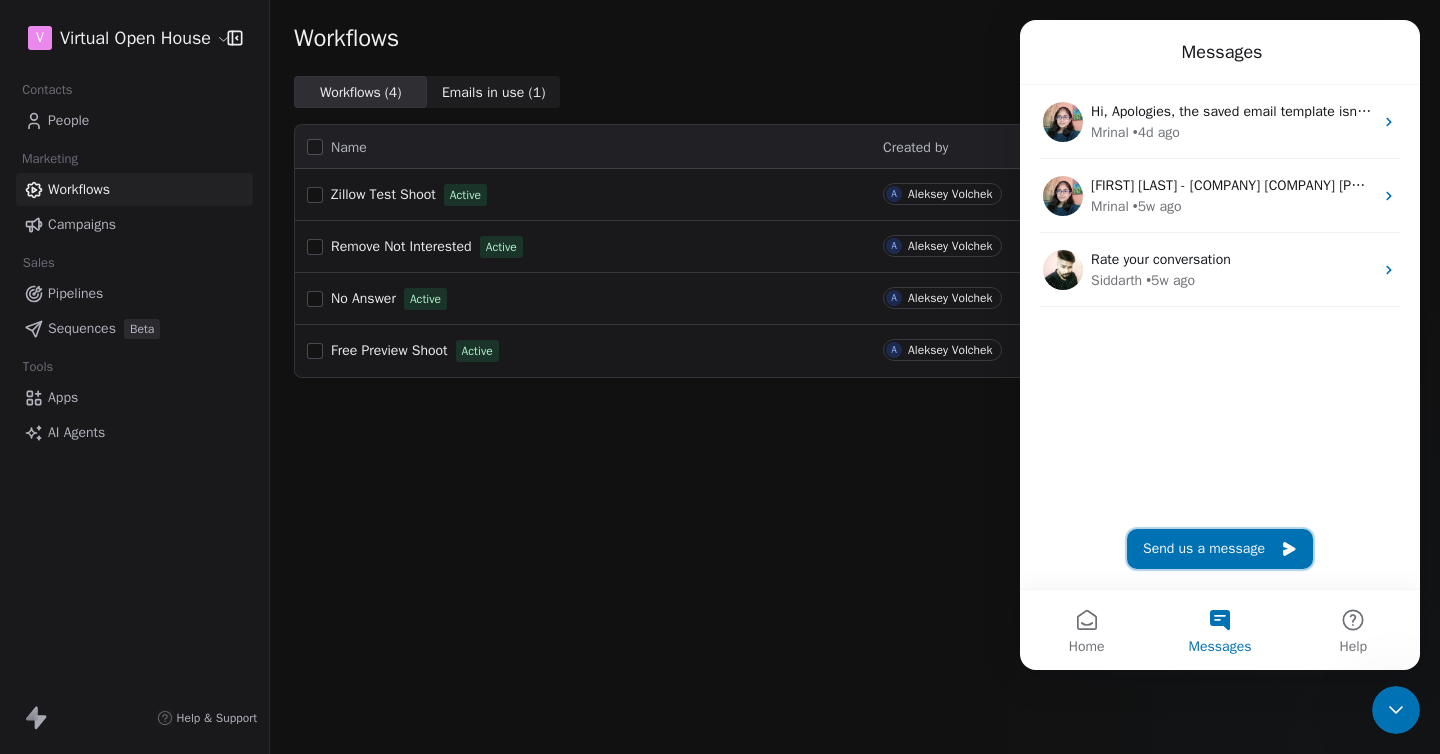 click on "Send us a message" at bounding box center [1220, 549] 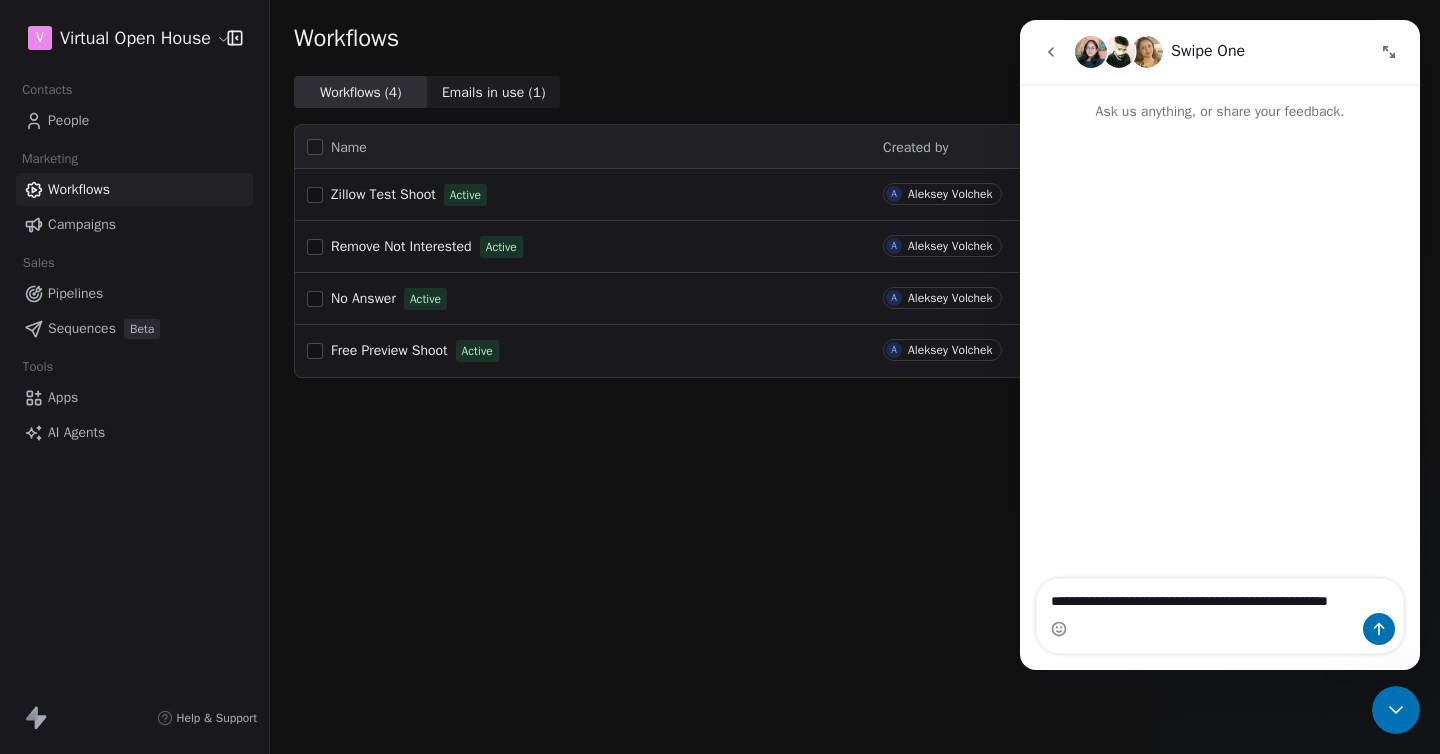 type on "**********" 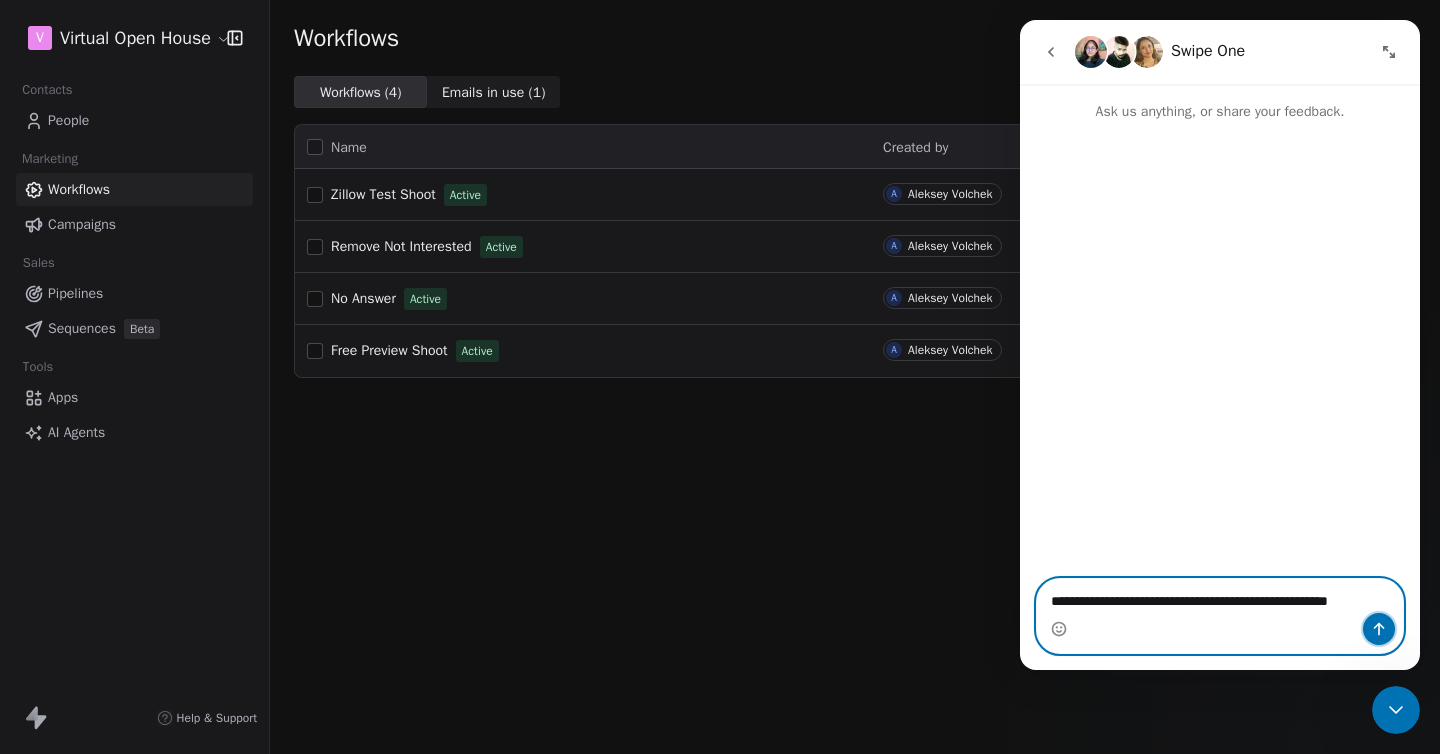 click at bounding box center (1379, 629) 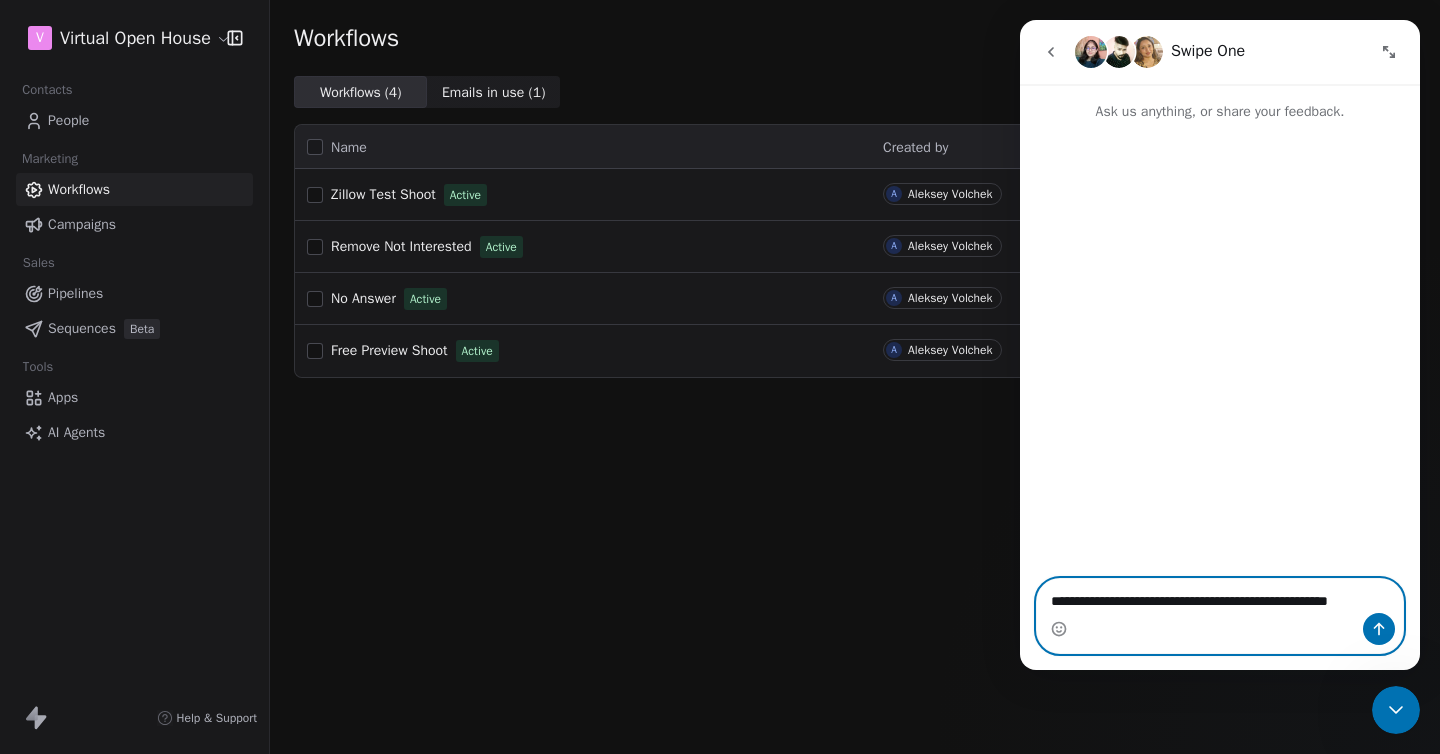 type 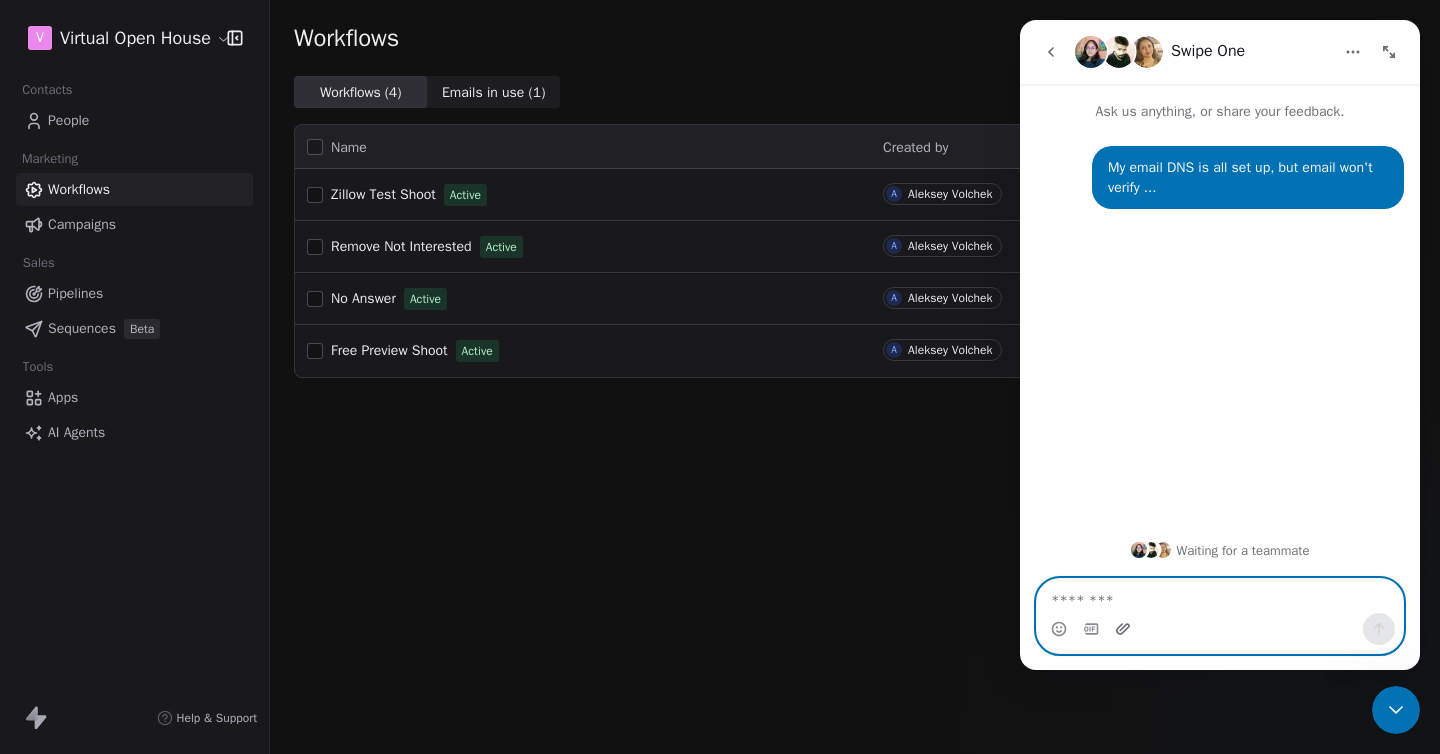 click 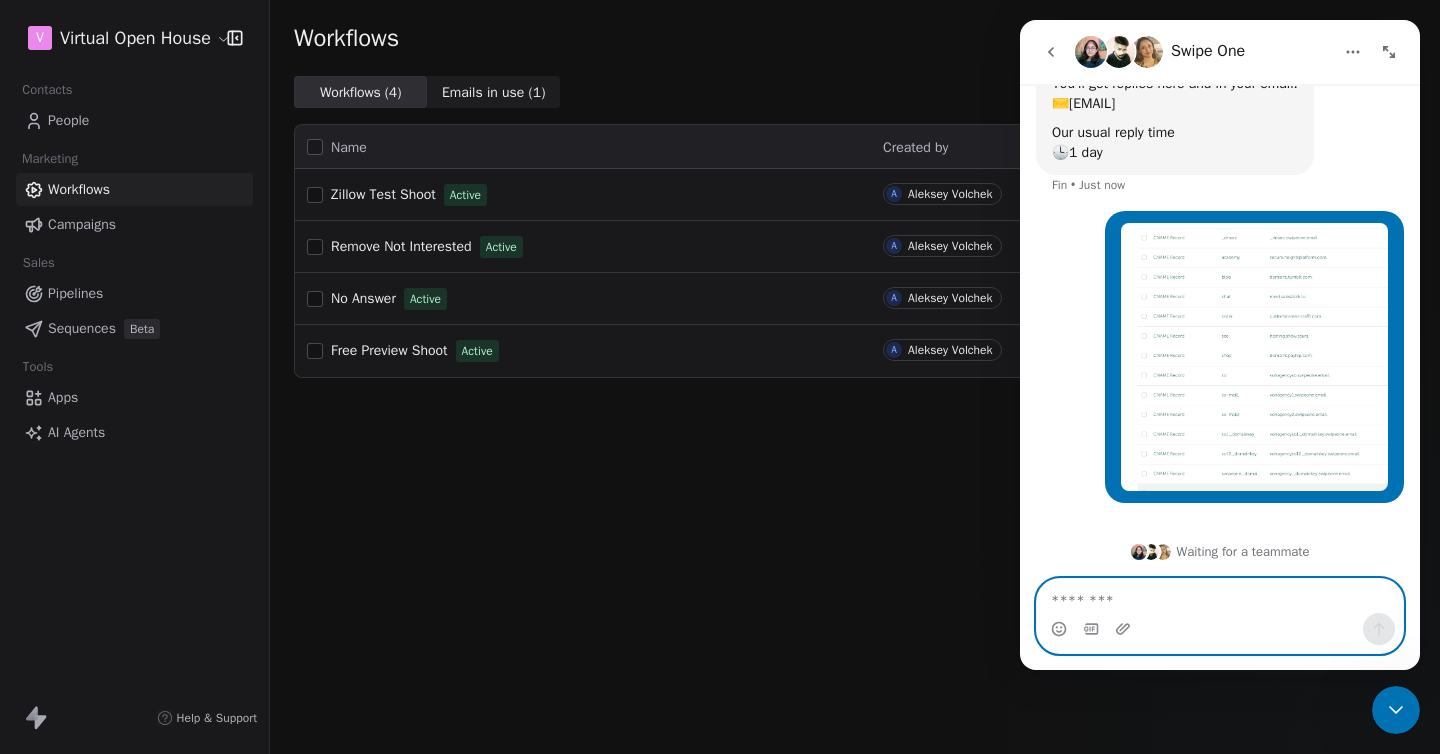 scroll, scrollTop: 164, scrollLeft: 0, axis: vertical 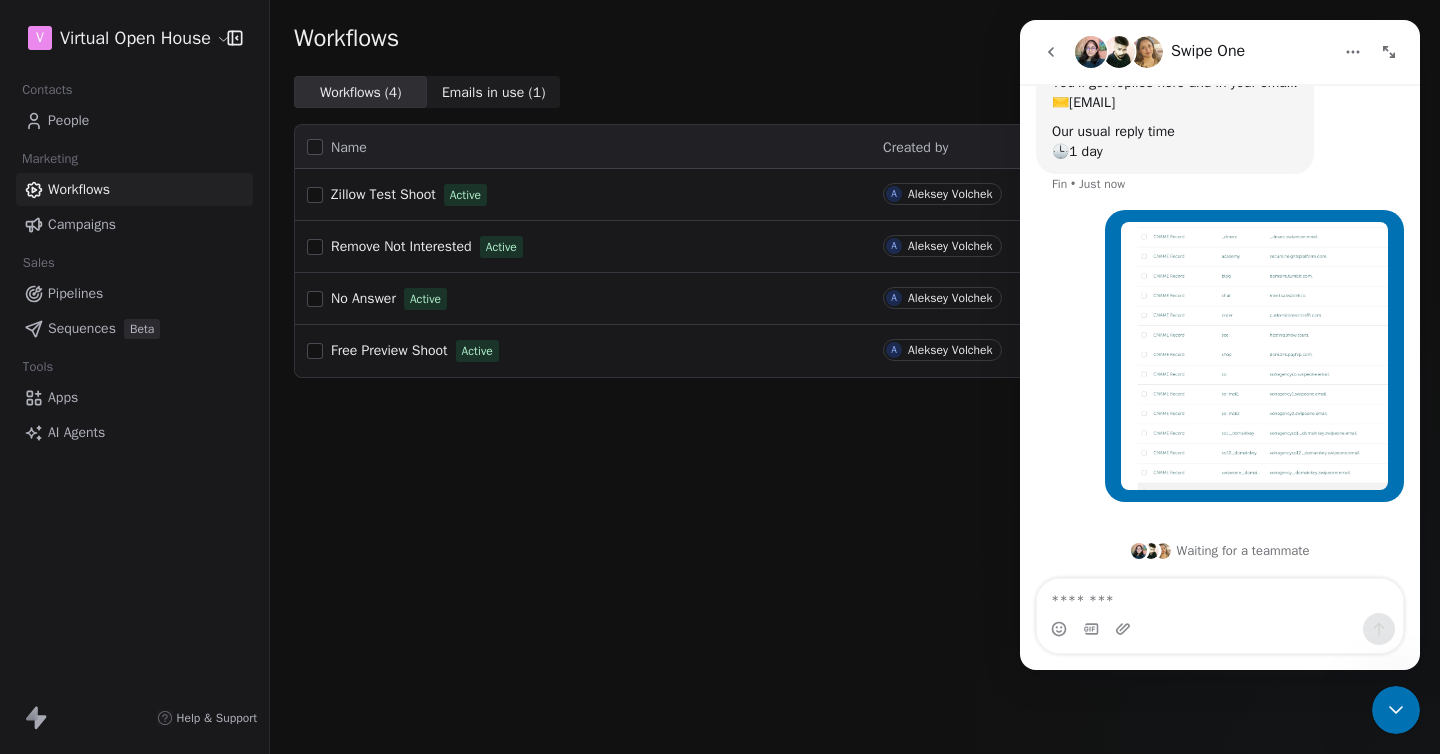 drag, startPoint x: 1394, startPoint y: 709, endPoint x: 1408, endPoint y: 708, distance: 14.035668 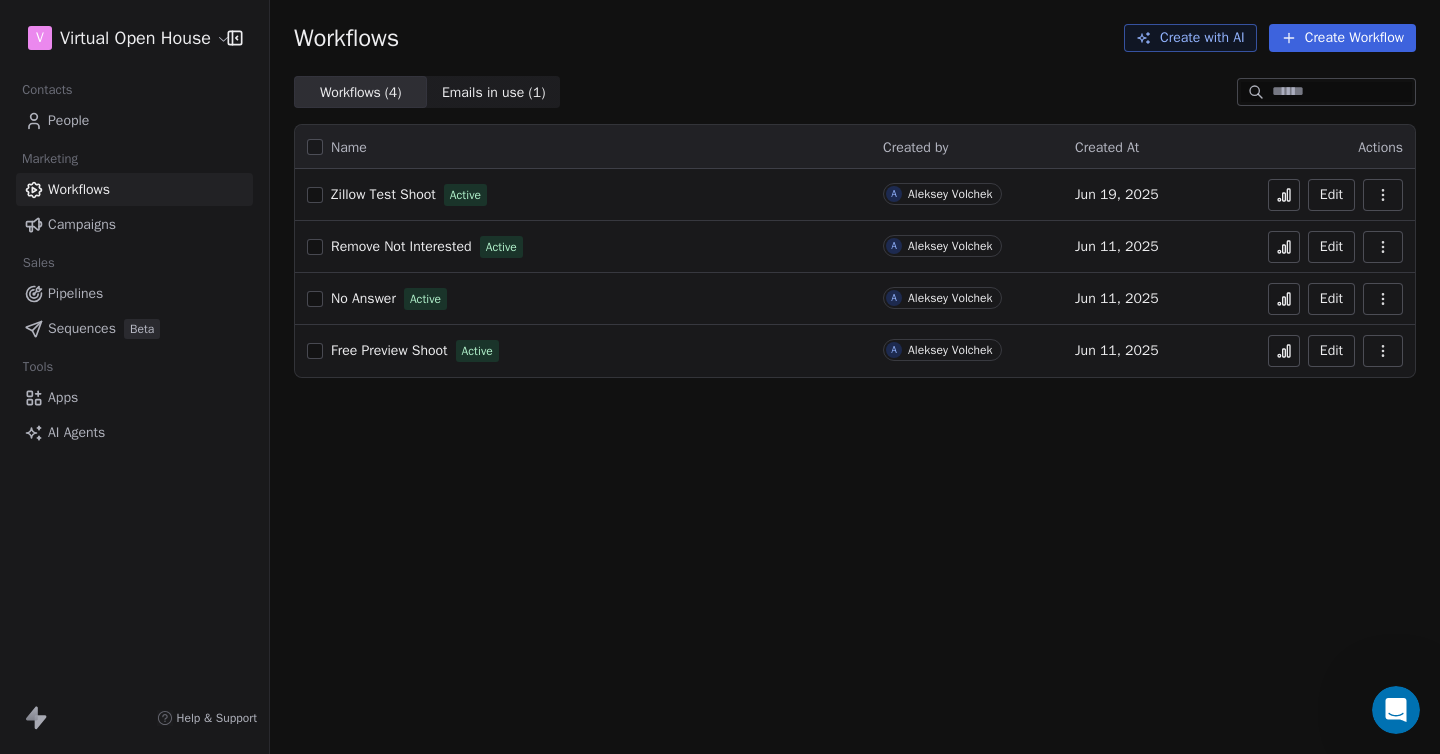 click at bounding box center (1396, 710) 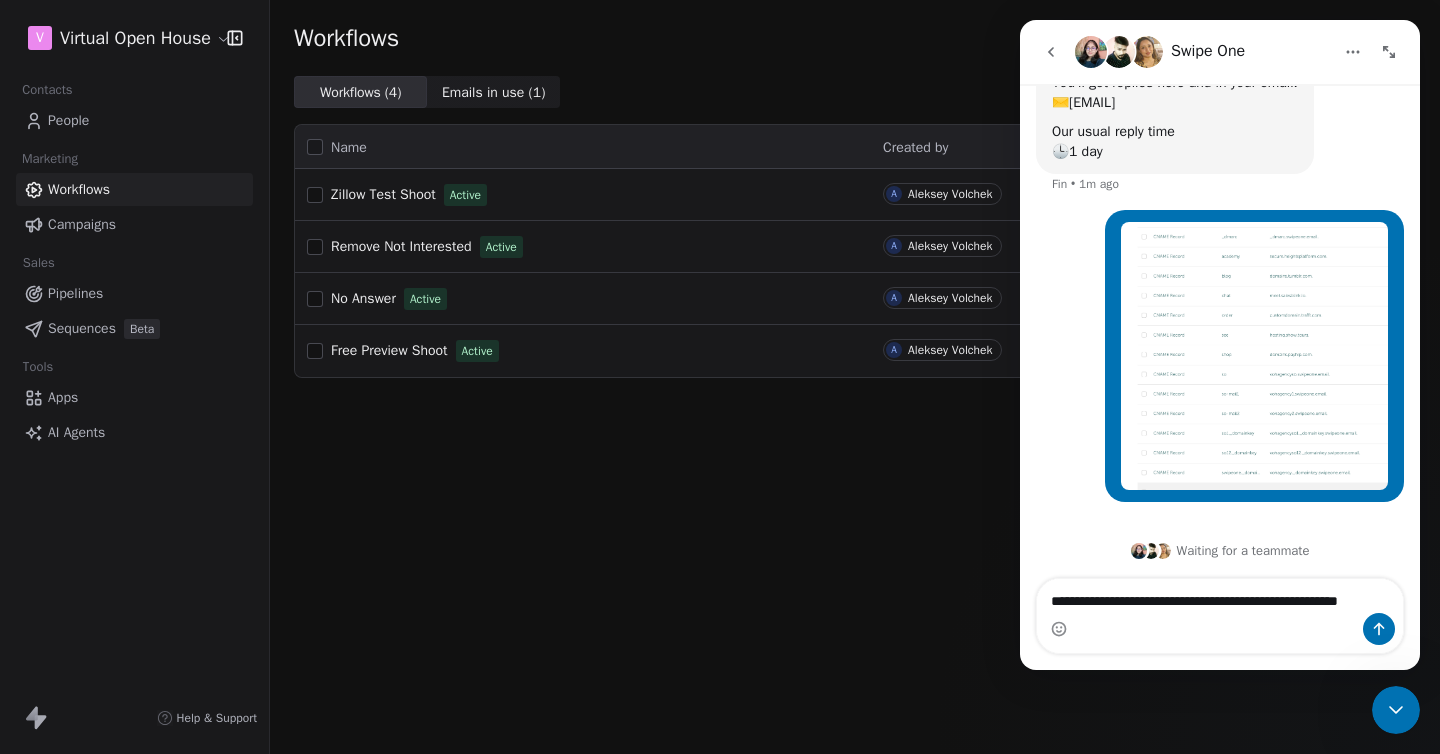 scroll, scrollTop: 184, scrollLeft: 0, axis: vertical 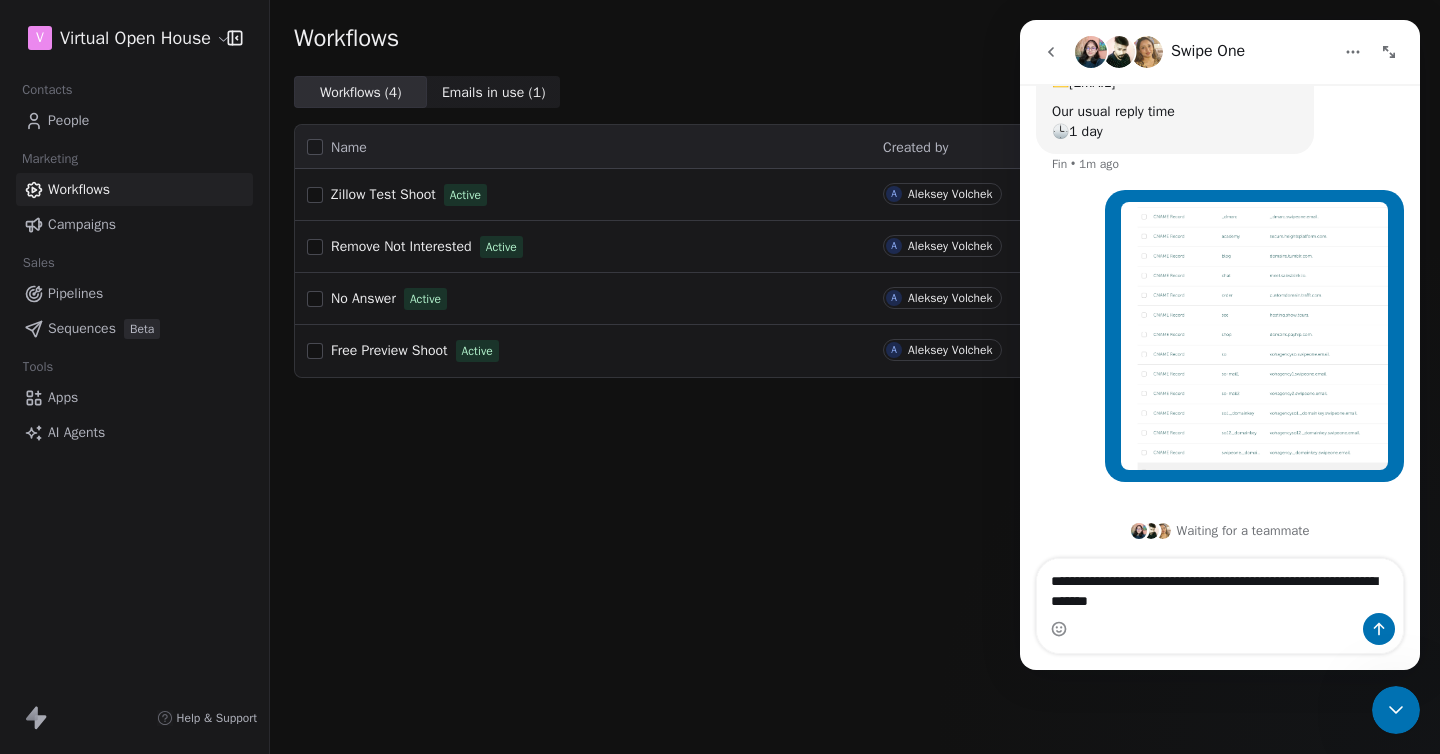 type on "**********" 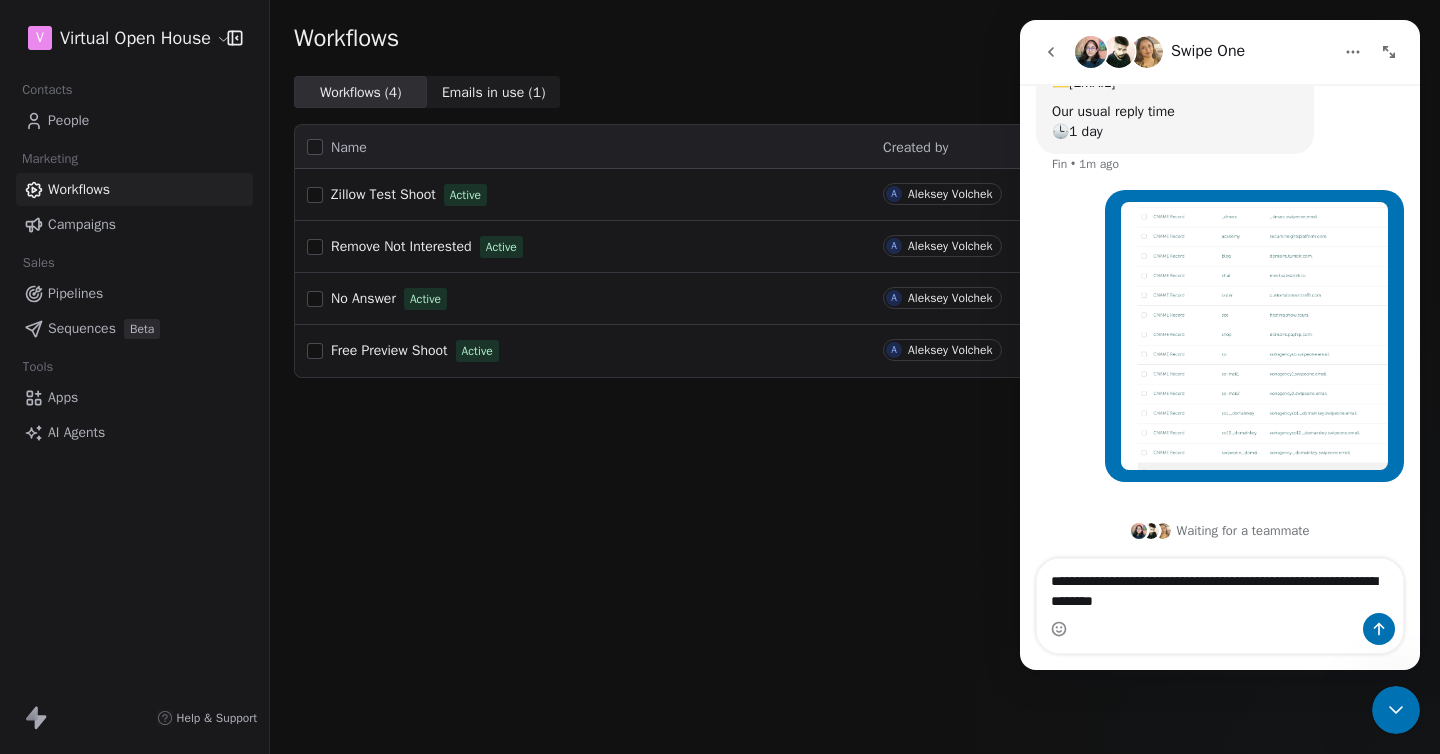 type 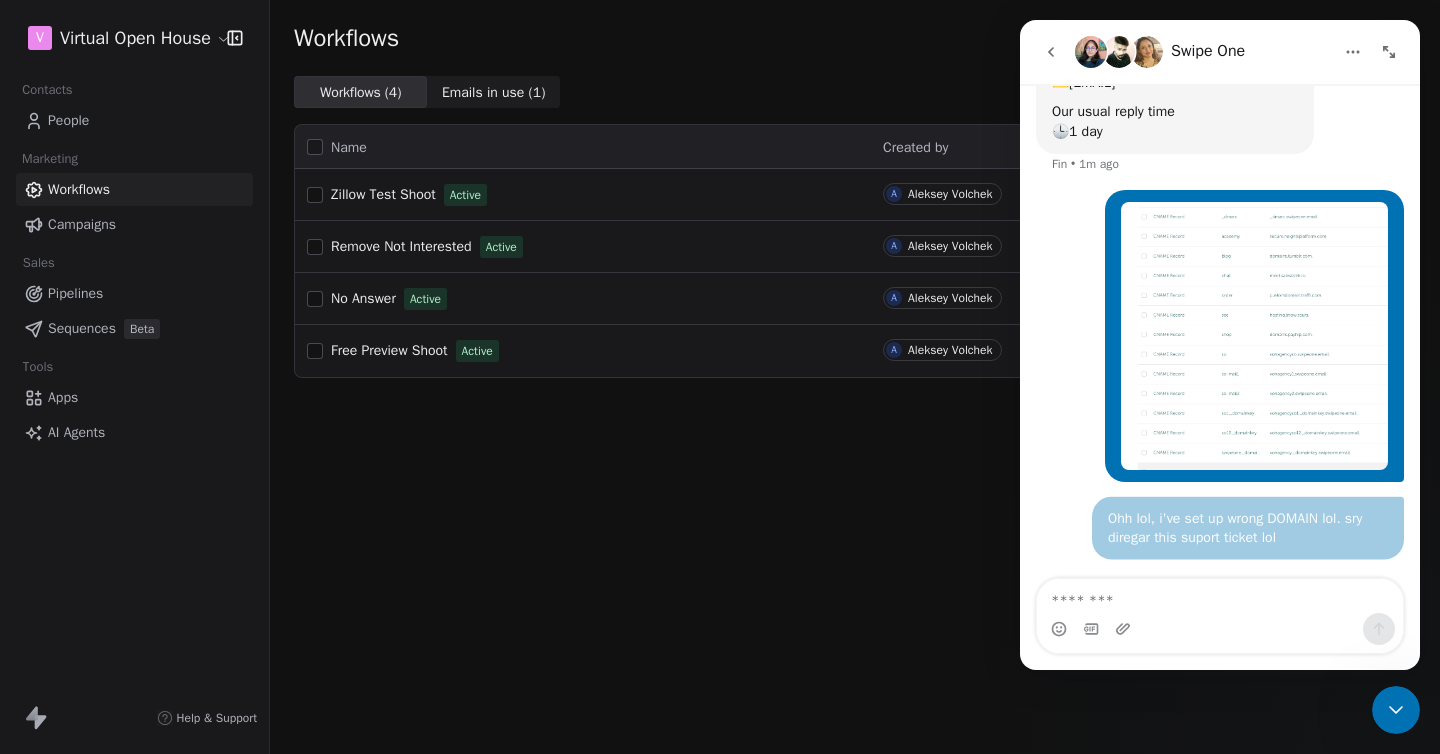 scroll, scrollTop: 230, scrollLeft: 0, axis: vertical 